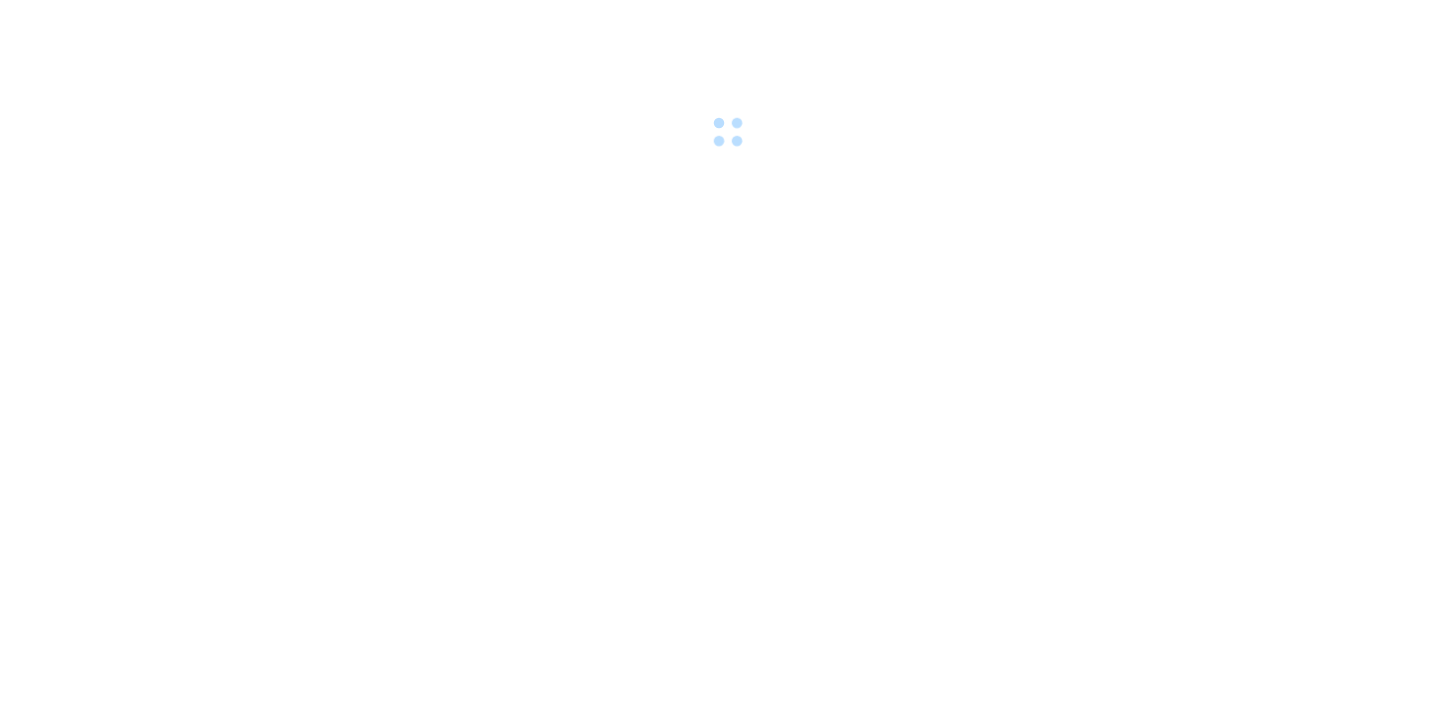 scroll, scrollTop: 0, scrollLeft: 0, axis: both 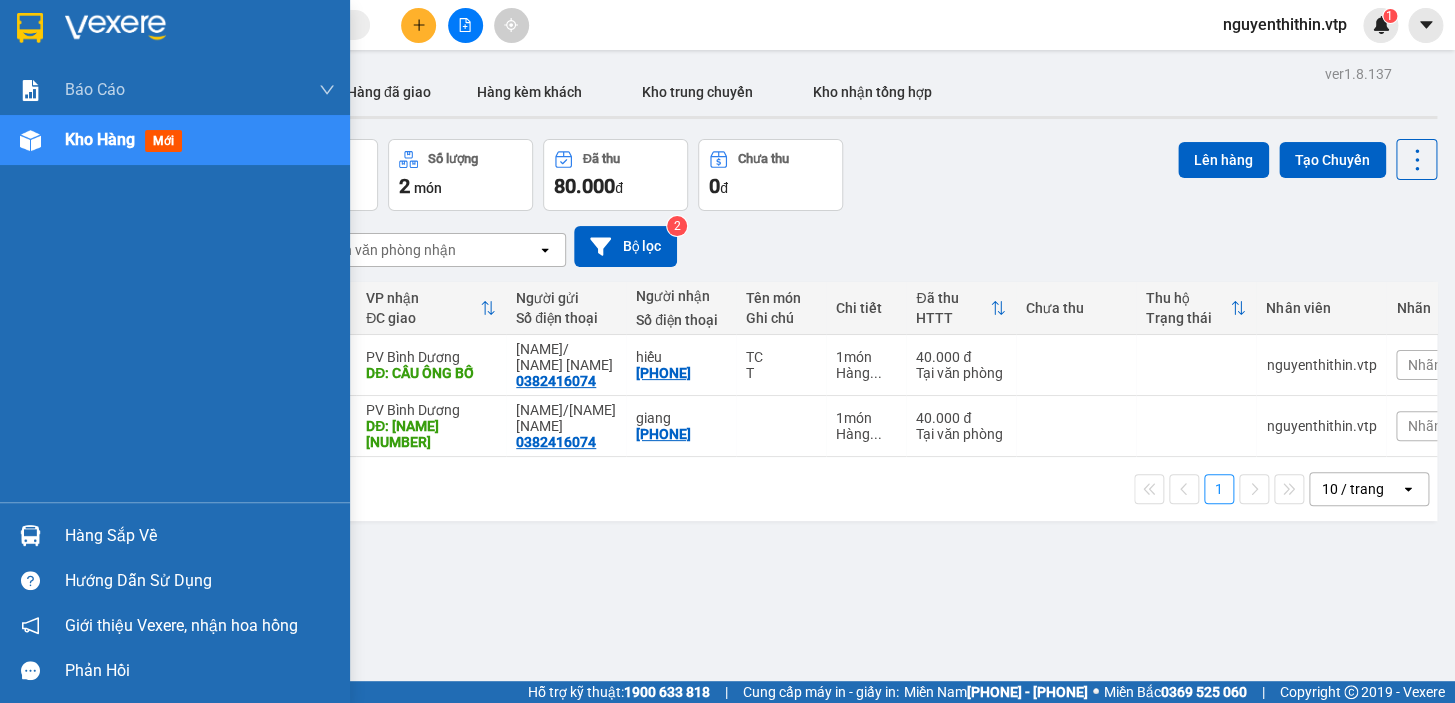 click on "Hàng sắp về" at bounding box center (200, 536) 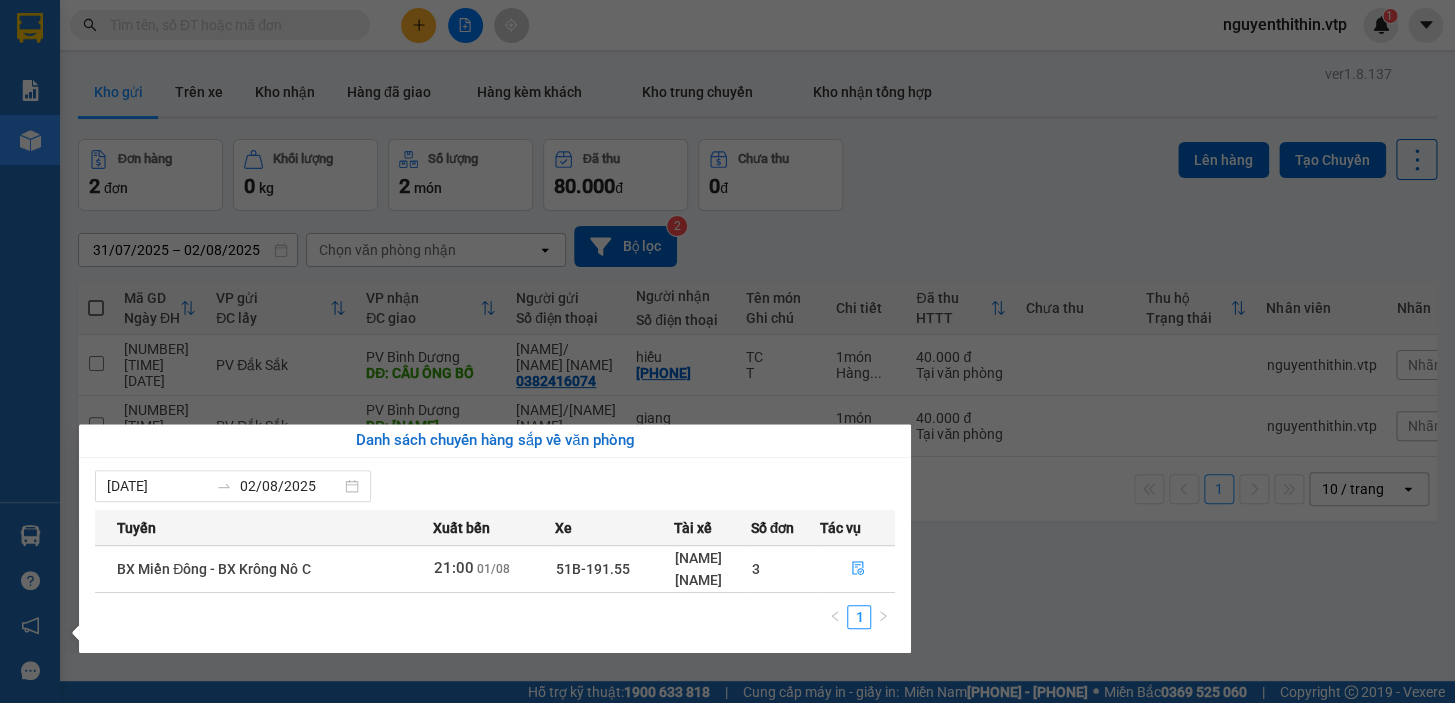 click on "nguyenthithin.vtp [DATE] – [DATE]" at bounding box center (727, 351) 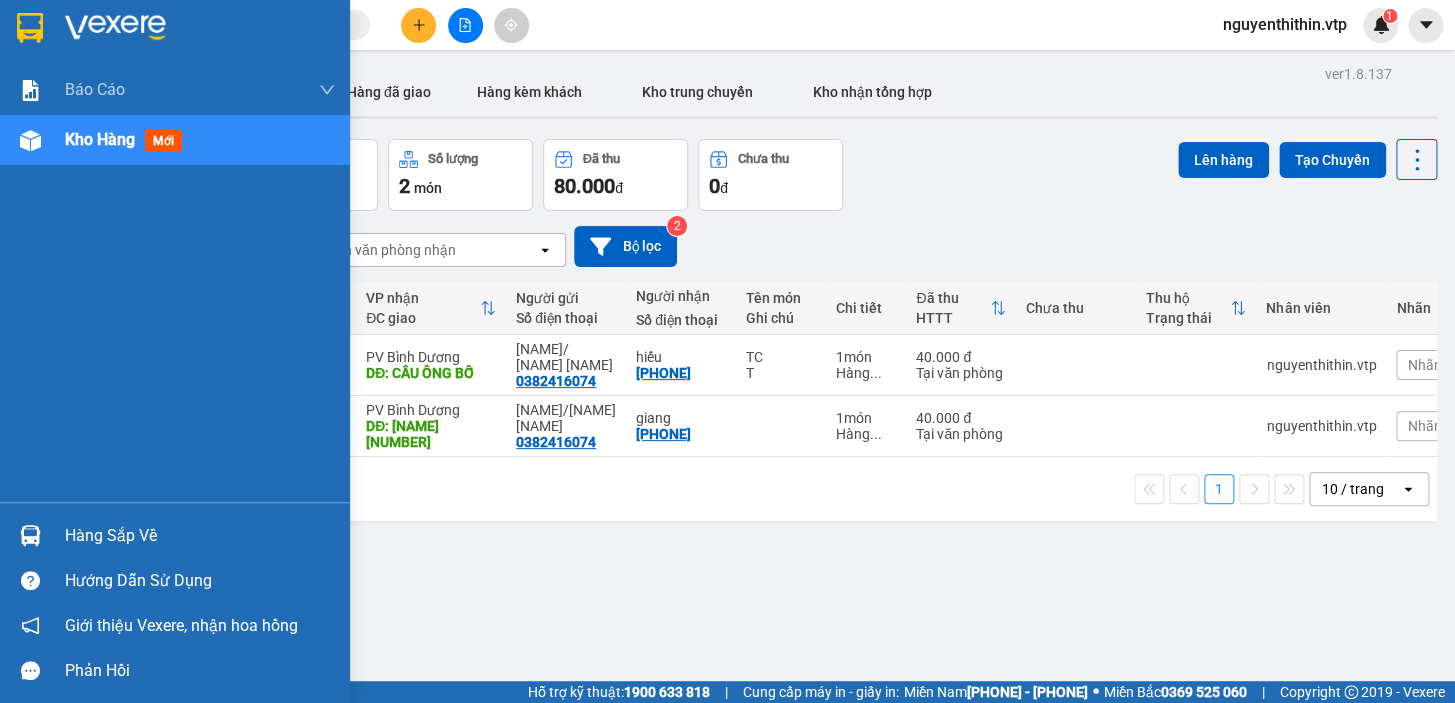 click on "Hàng sắp về" at bounding box center [200, 536] 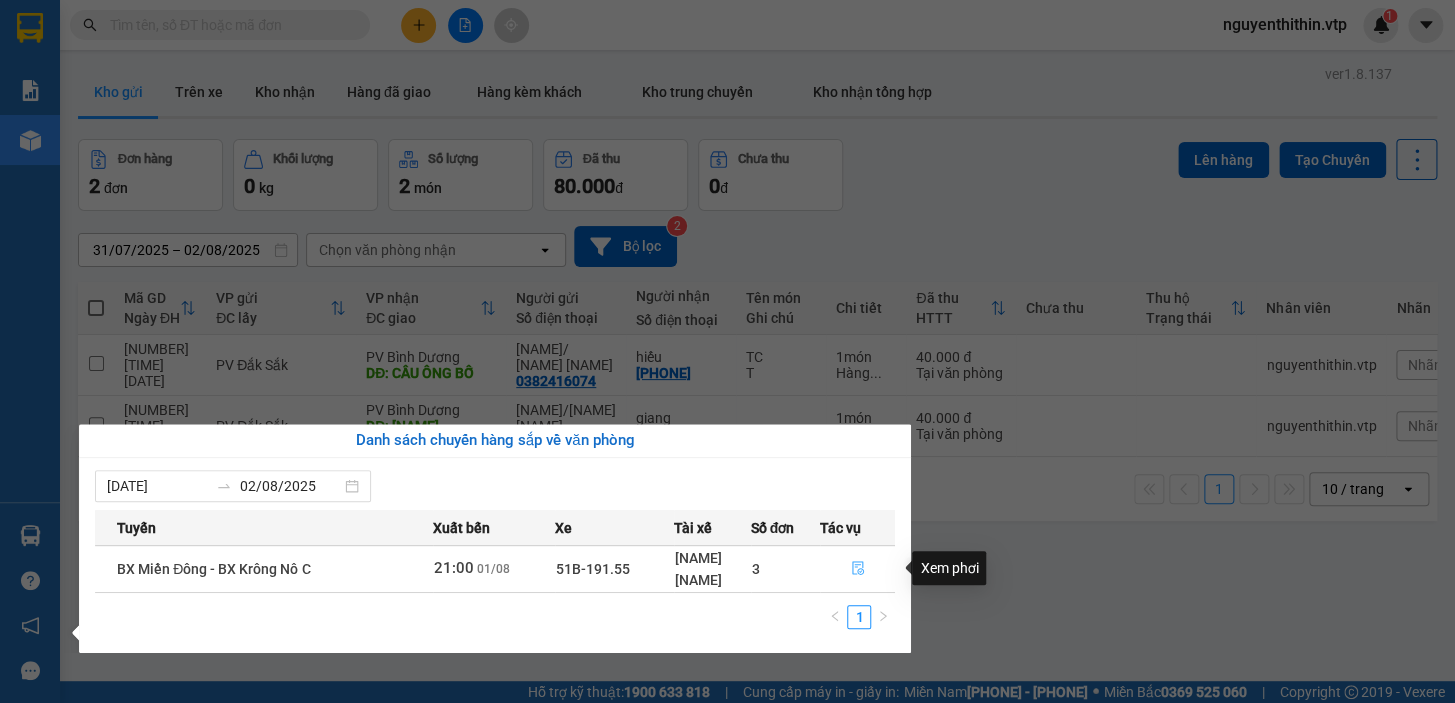 click 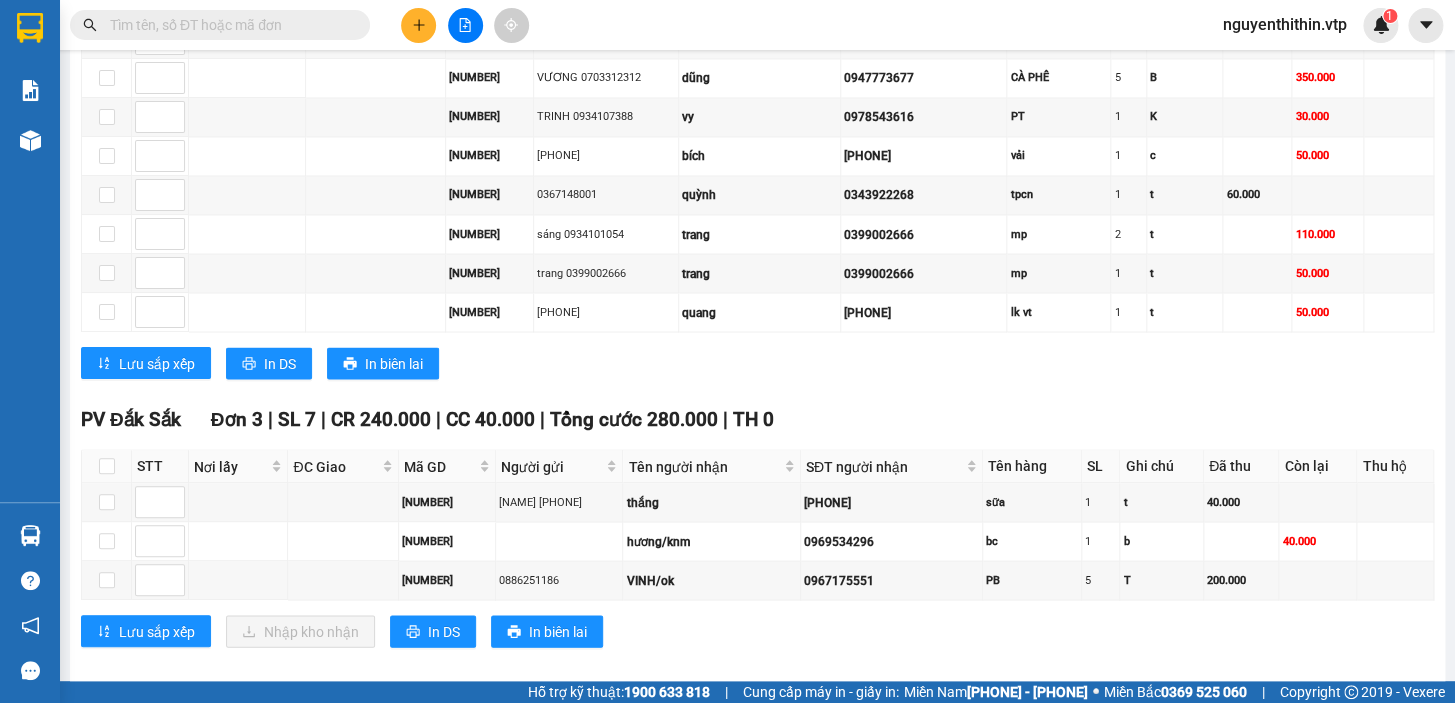 scroll, scrollTop: 1425, scrollLeft: 0, axis: vertical 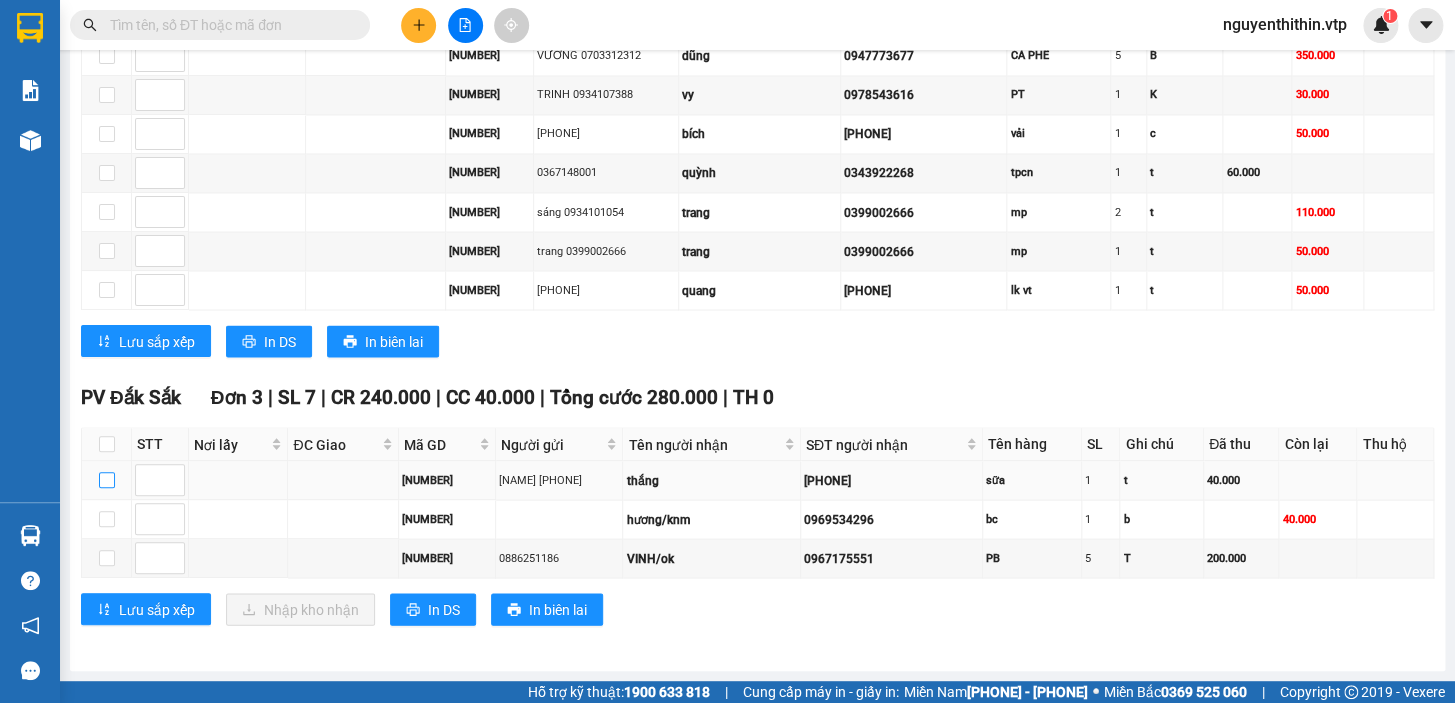 click at bounding box center (107, 480) 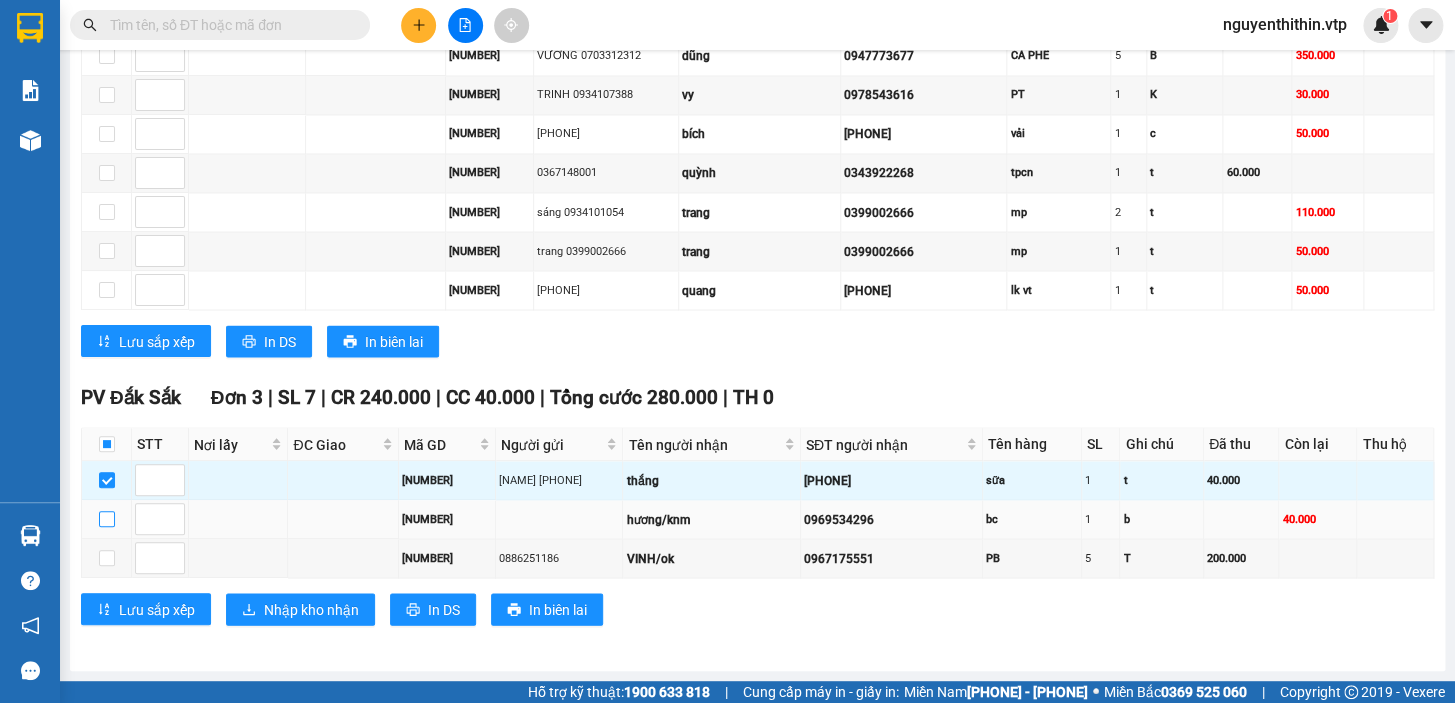 click at bounding box center [107, 519] 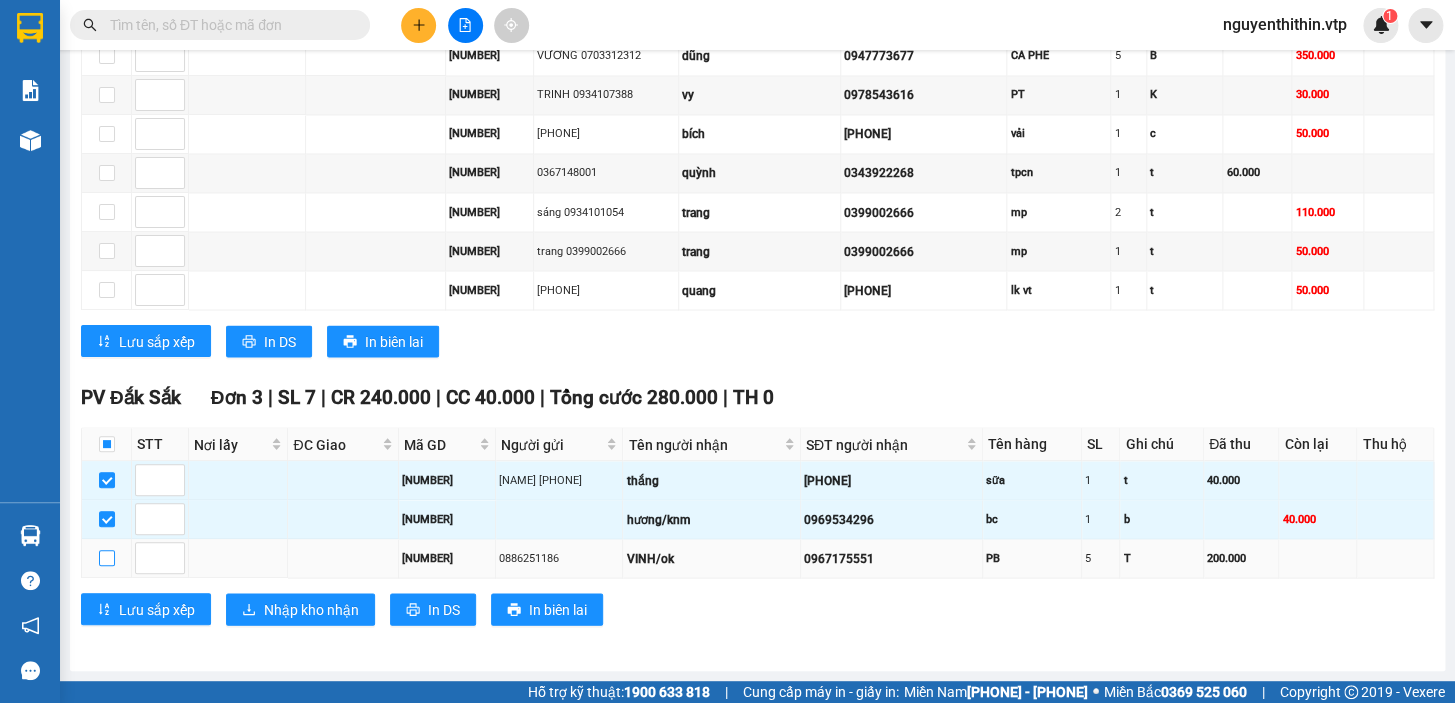 click at bounding box center [107, 558] 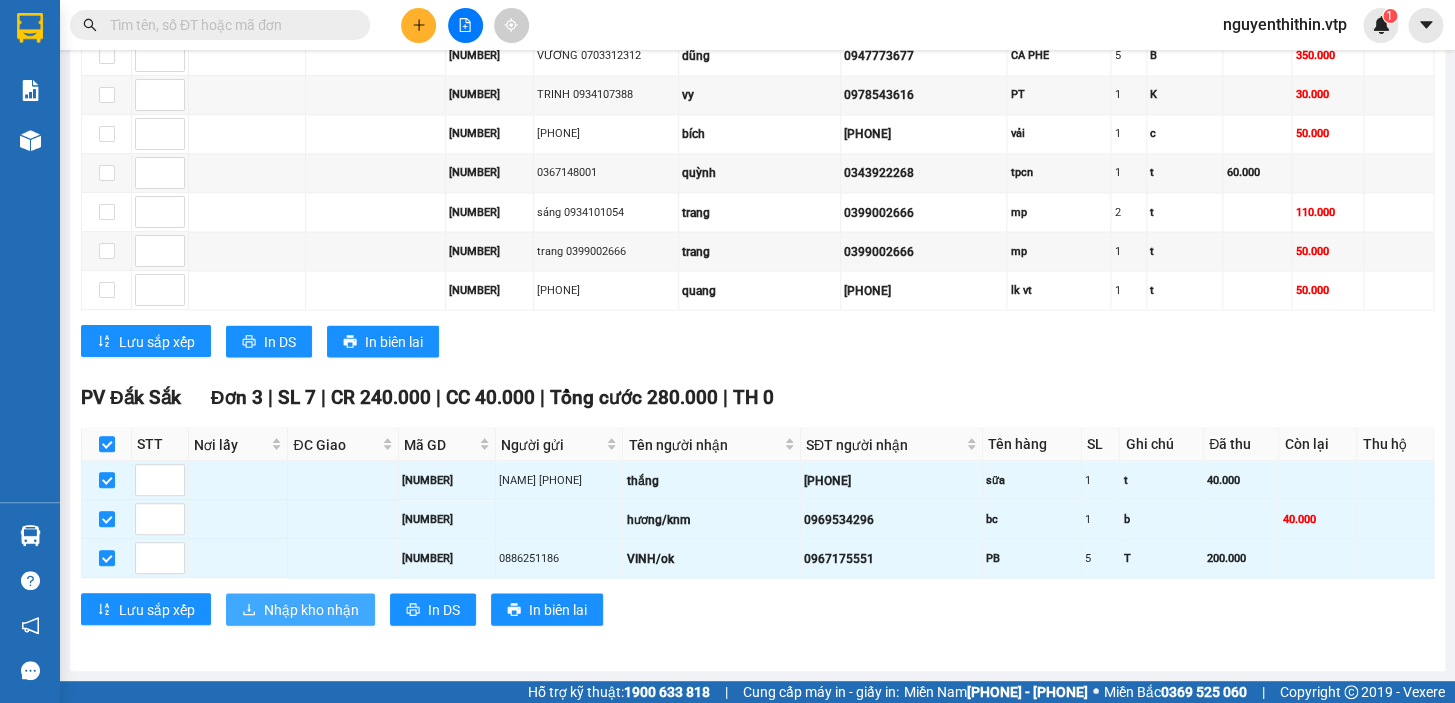 click on "Nhập kho nhận" at bounding box center [311, 609] 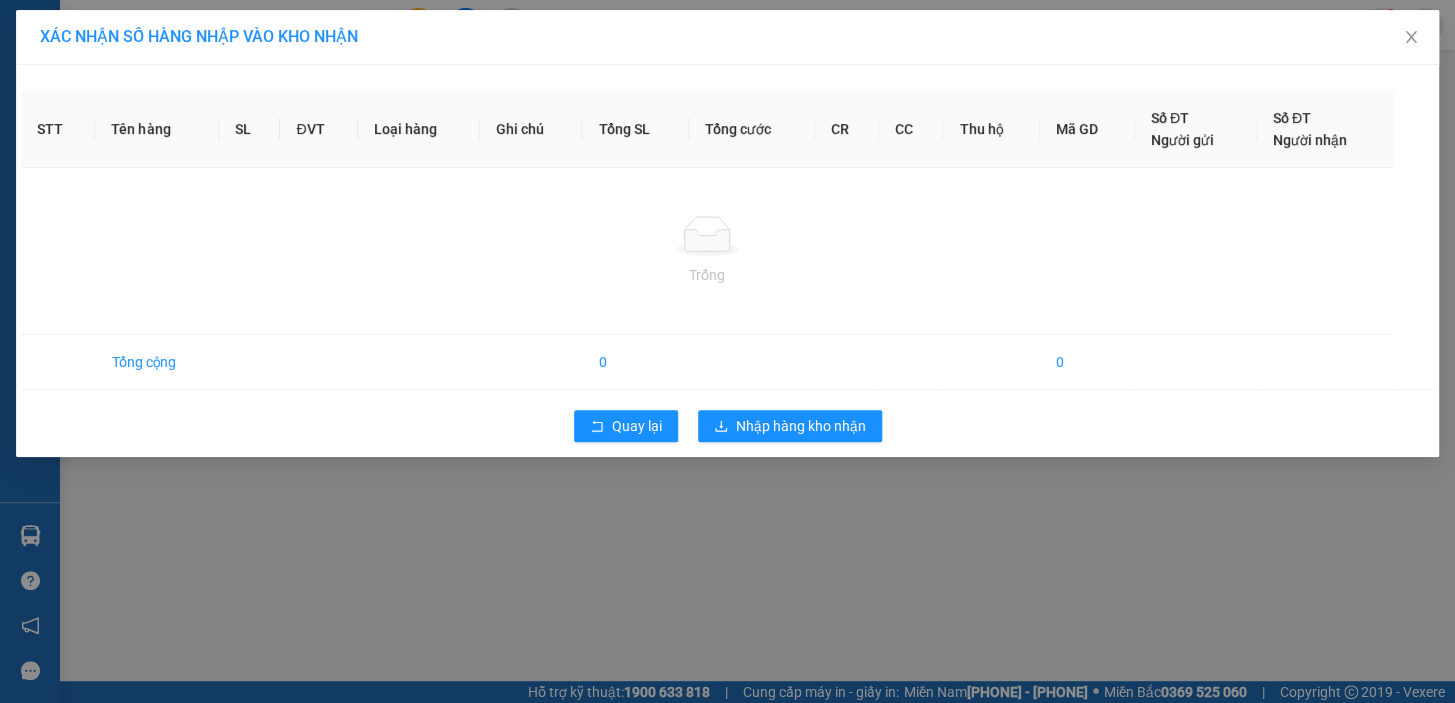 scroll, scrollTop: 0, scrollLeft: 0, axis: both 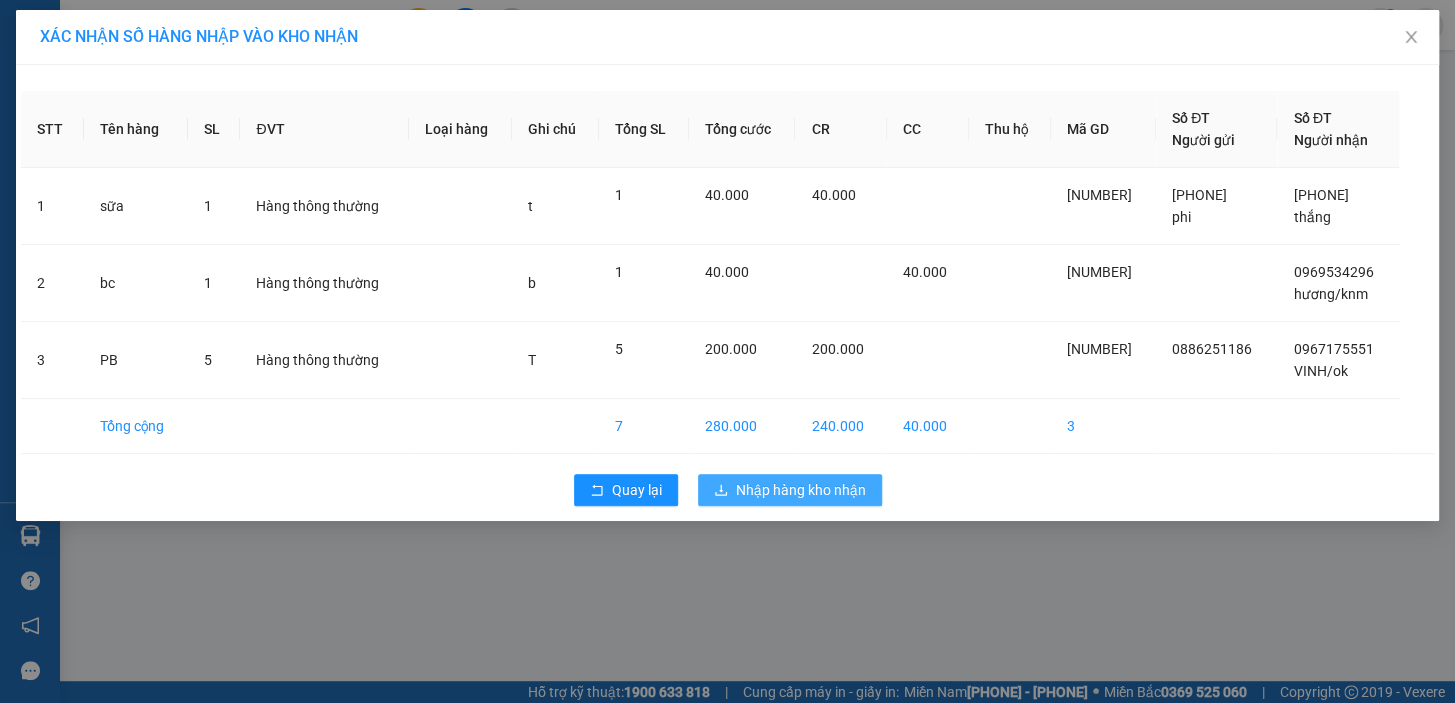 click on "Nhập hàng kho nhận" at bounding box center (801, 490) 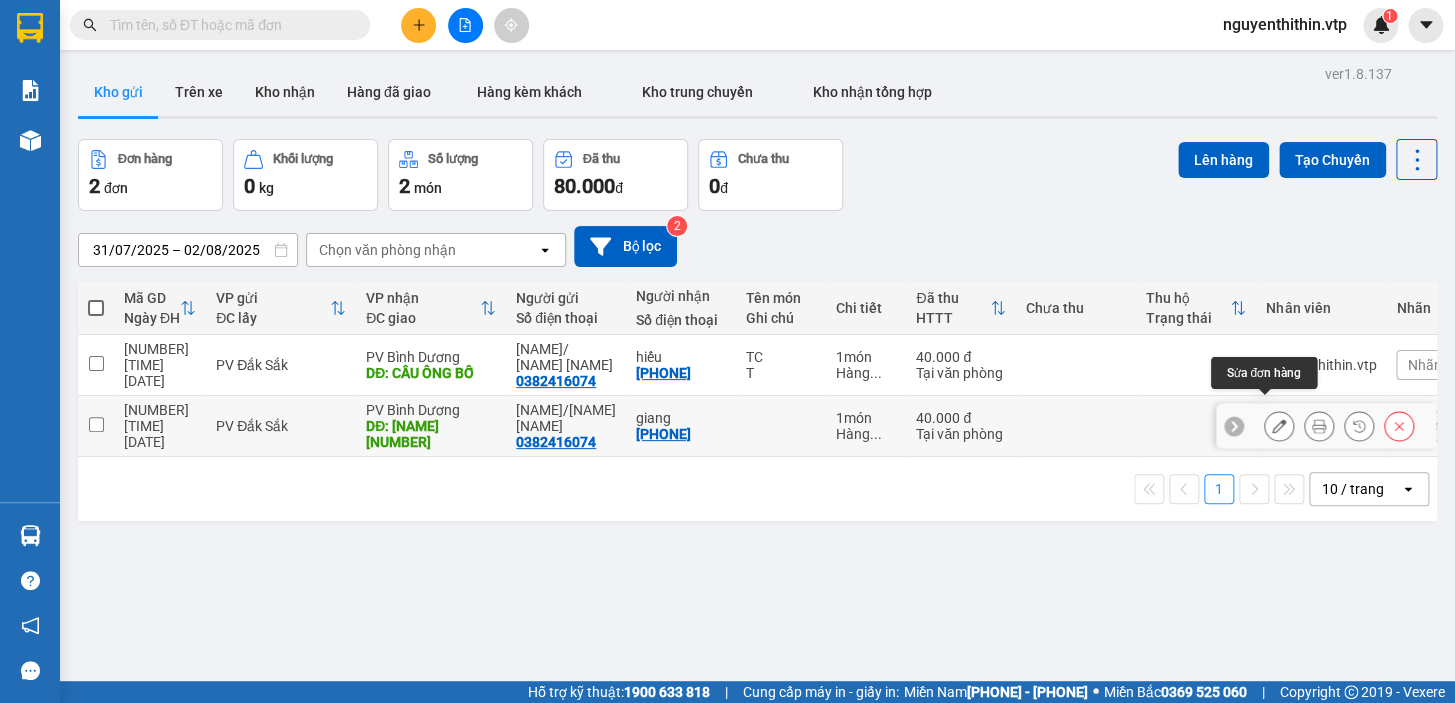 click 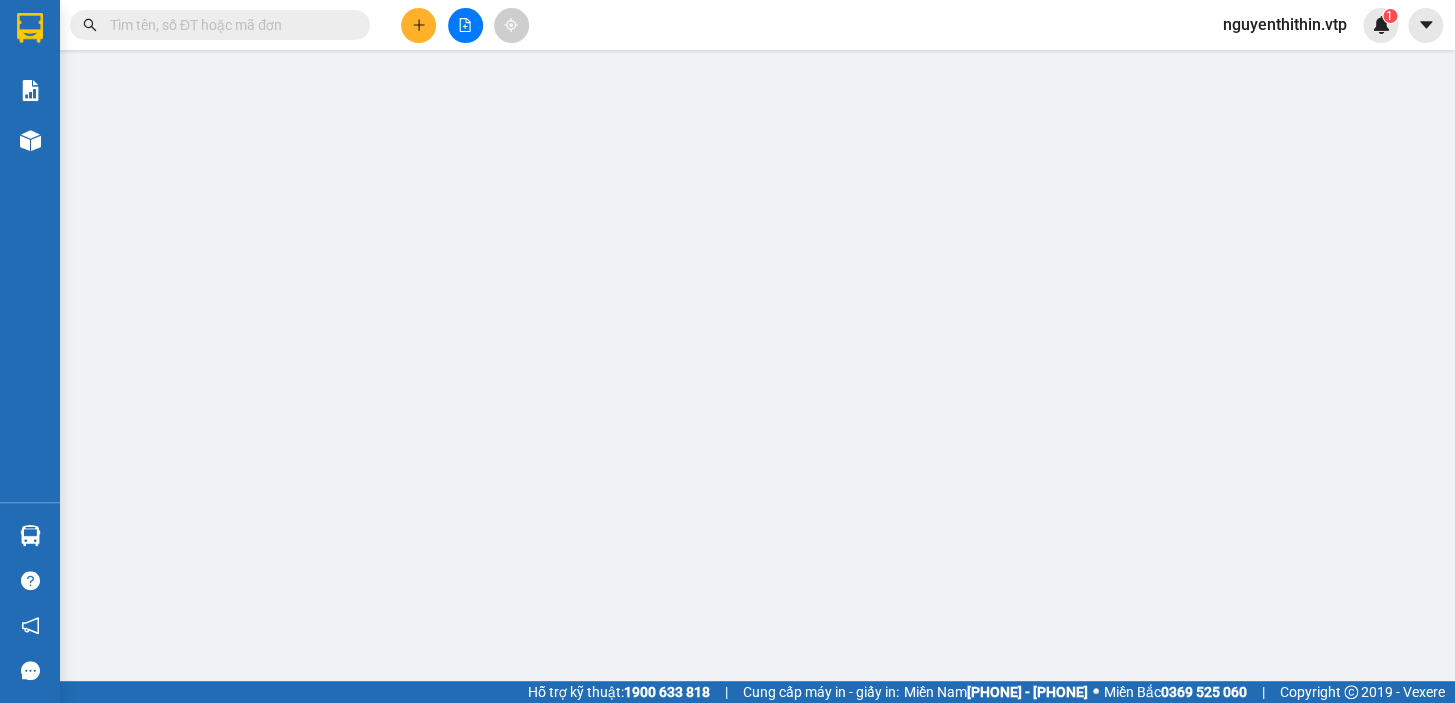 type on "0382416074" 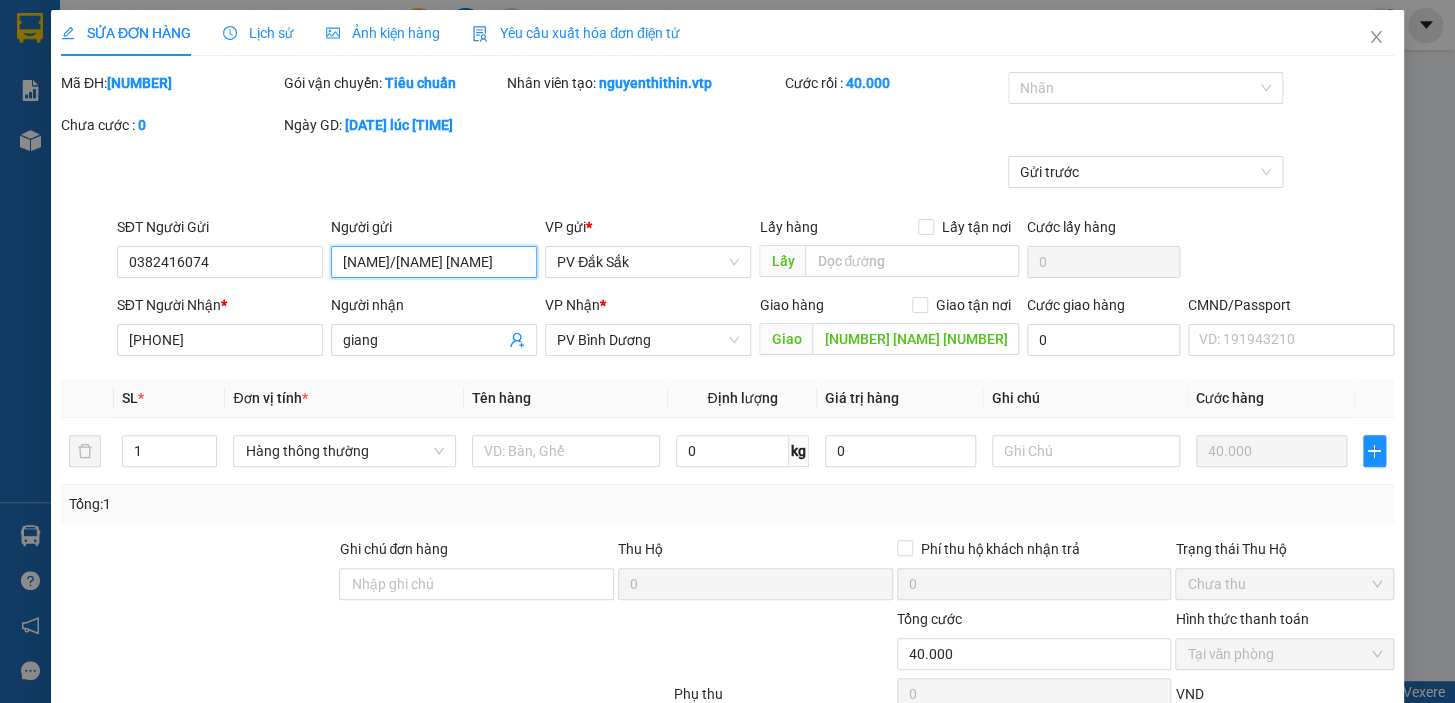 click on "[NAME]/[NAME] [NAME]" at bounding box center [434, 262] 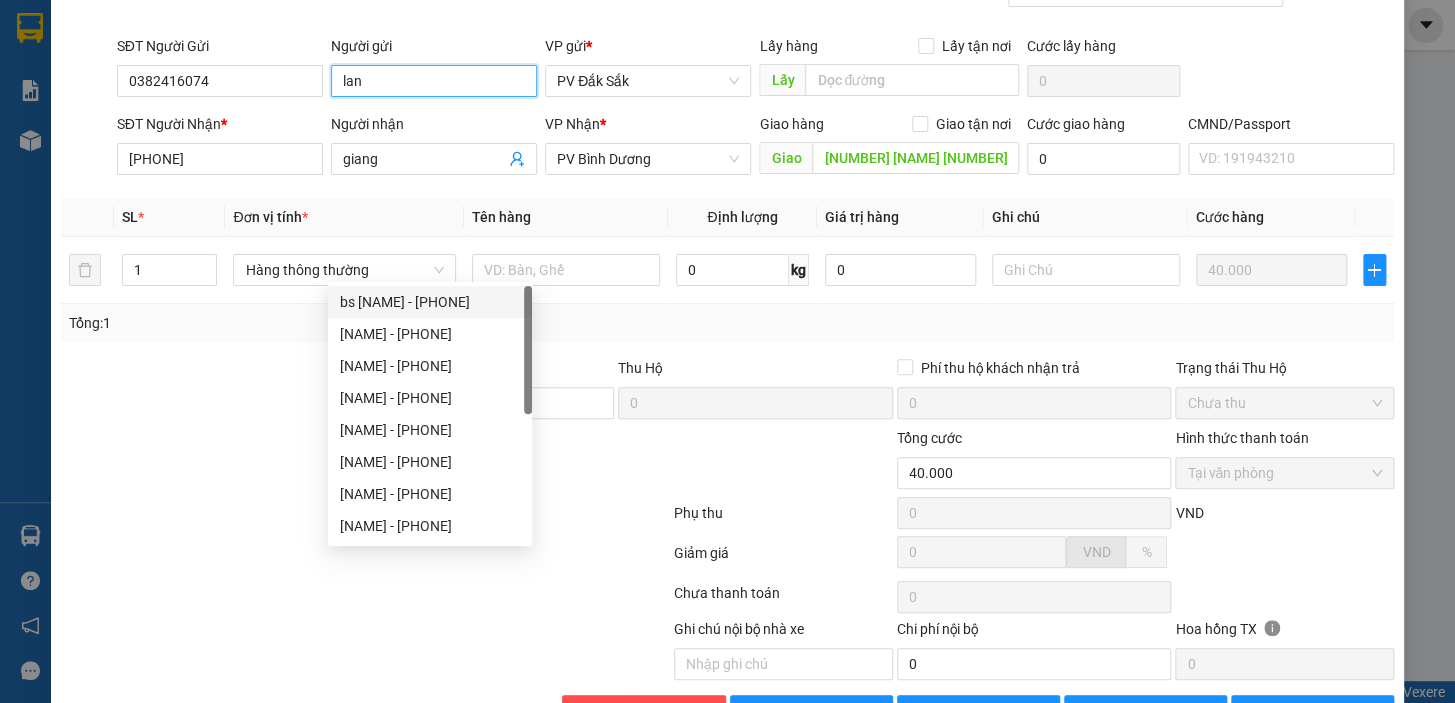scroll, scrollTop: 242, scrollLeft: 0, axis: vertical 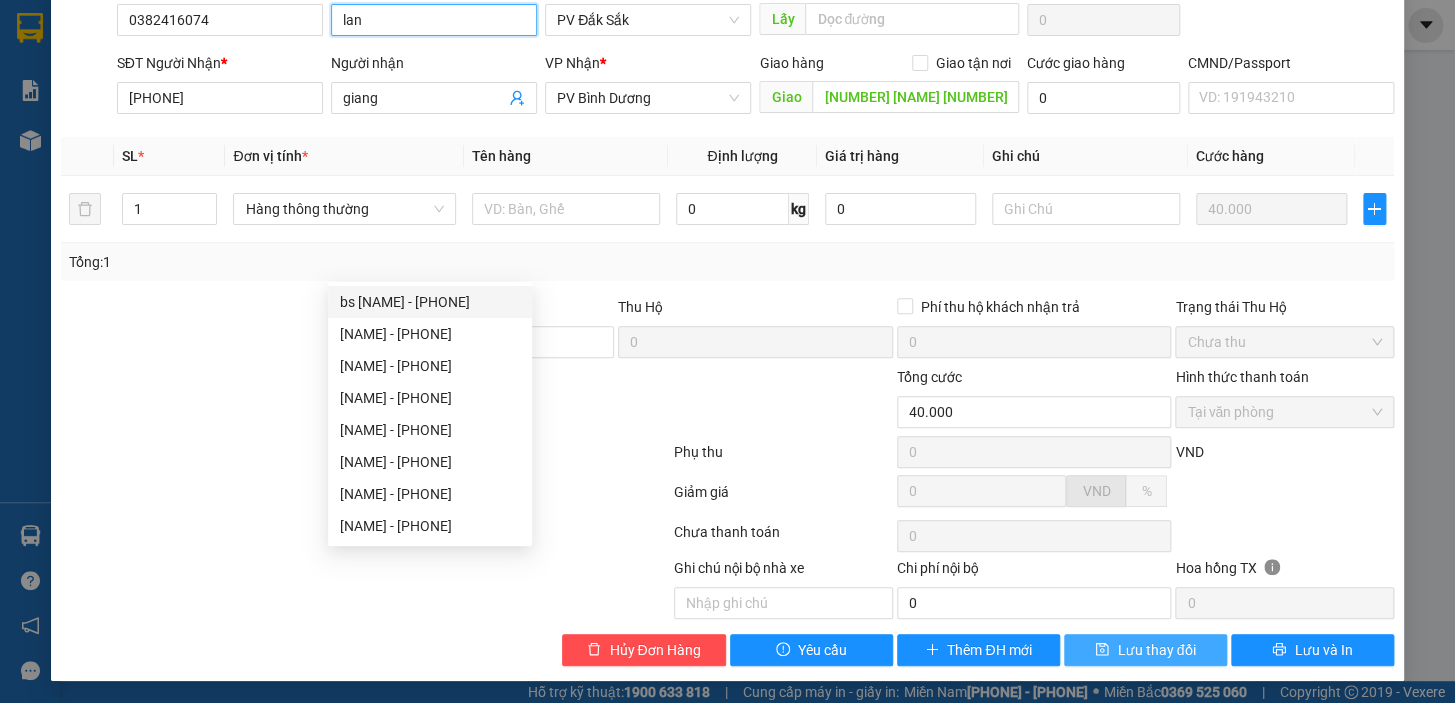 type on "lan" 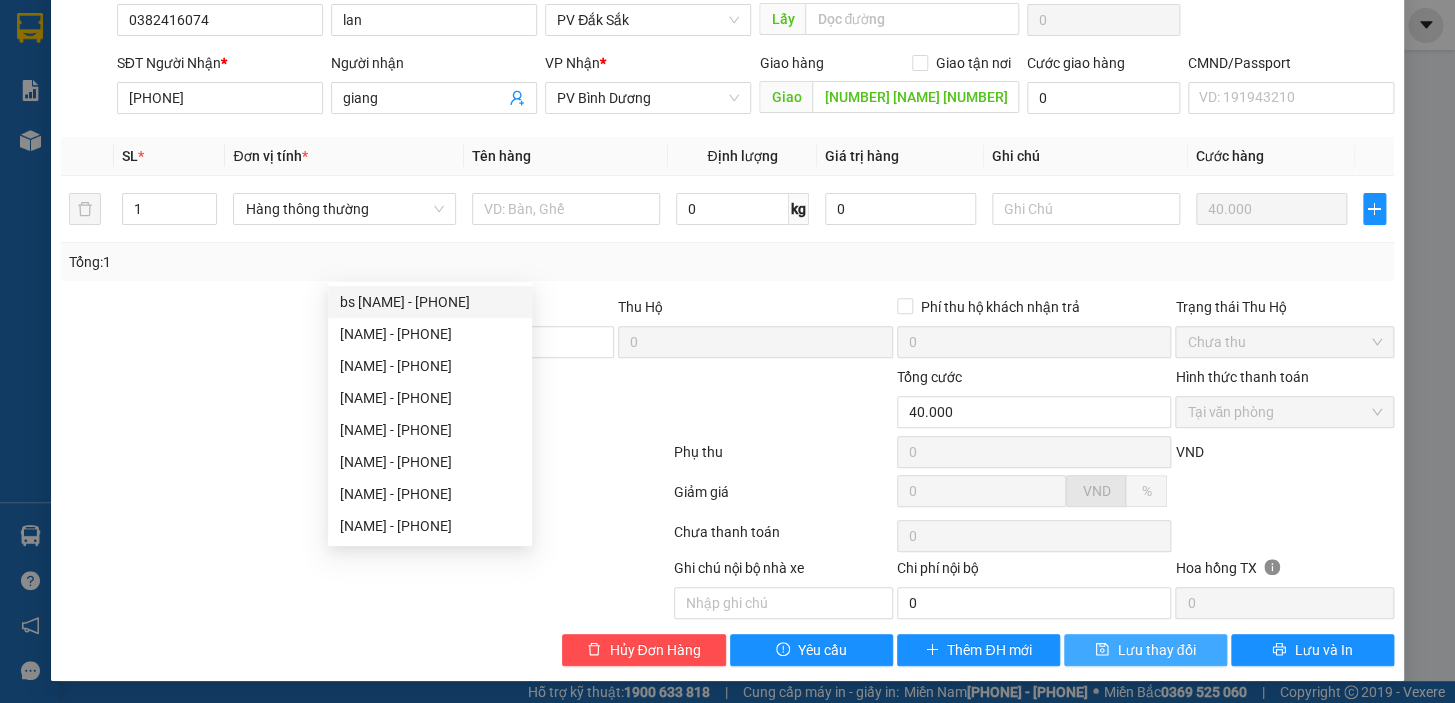 click on "Lưu thay đổi" at bounding box center (1156, 650) 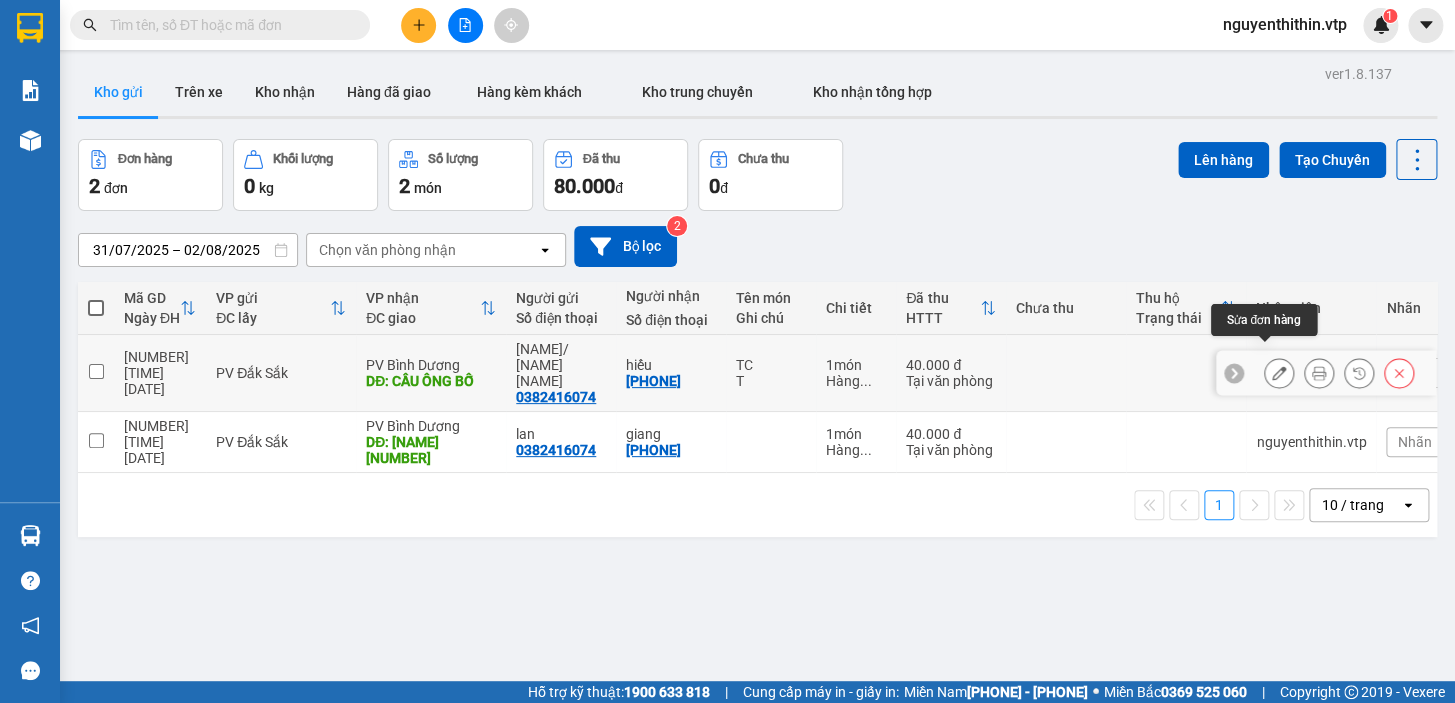 click 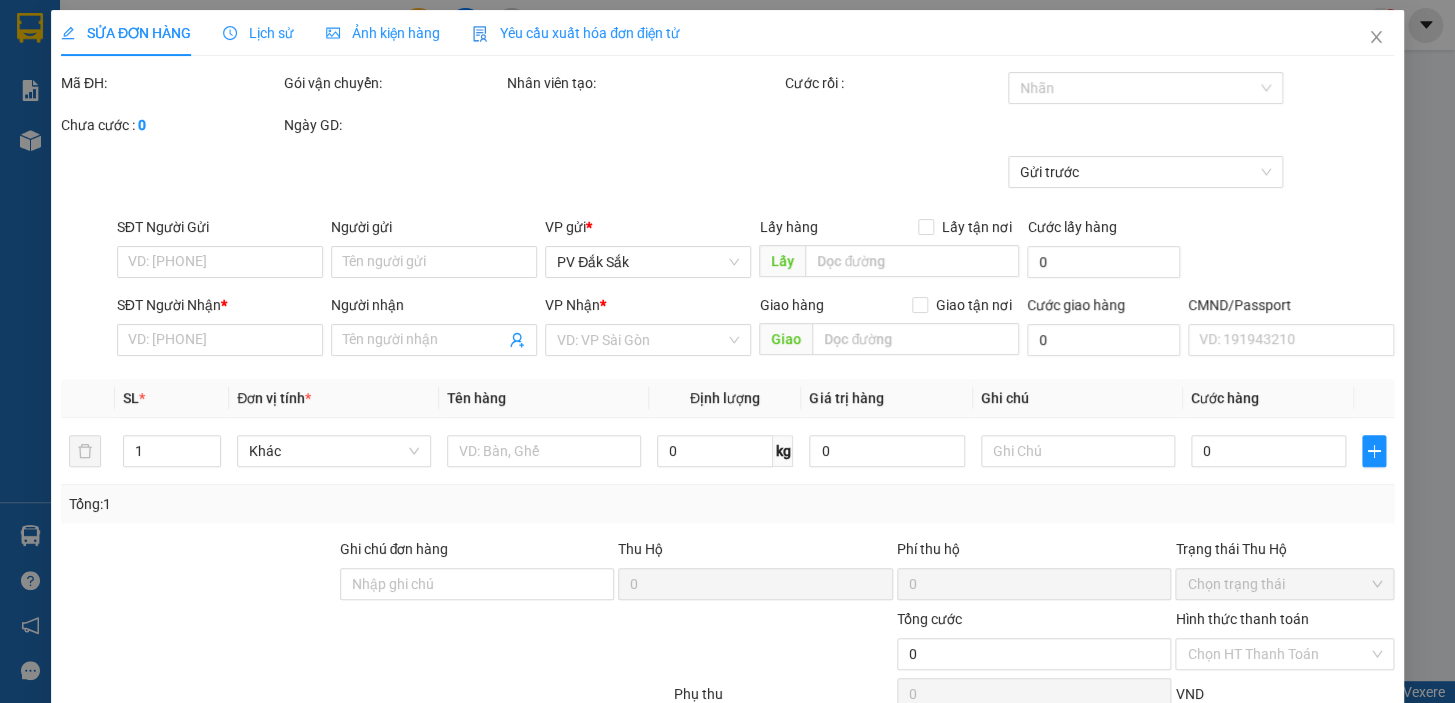 type on "0382416074" 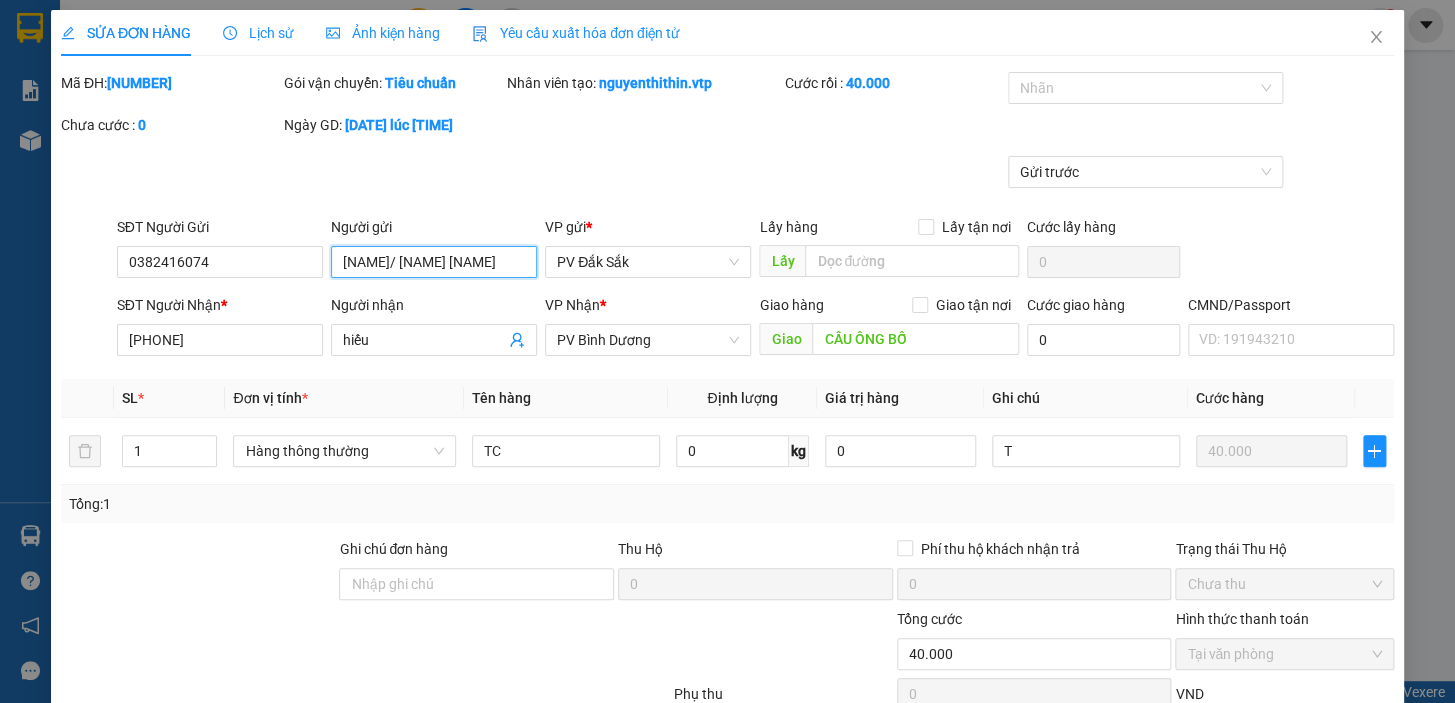 click on "[NAME]/ [NAME] [NAME]" at bounding box center [434, 262] 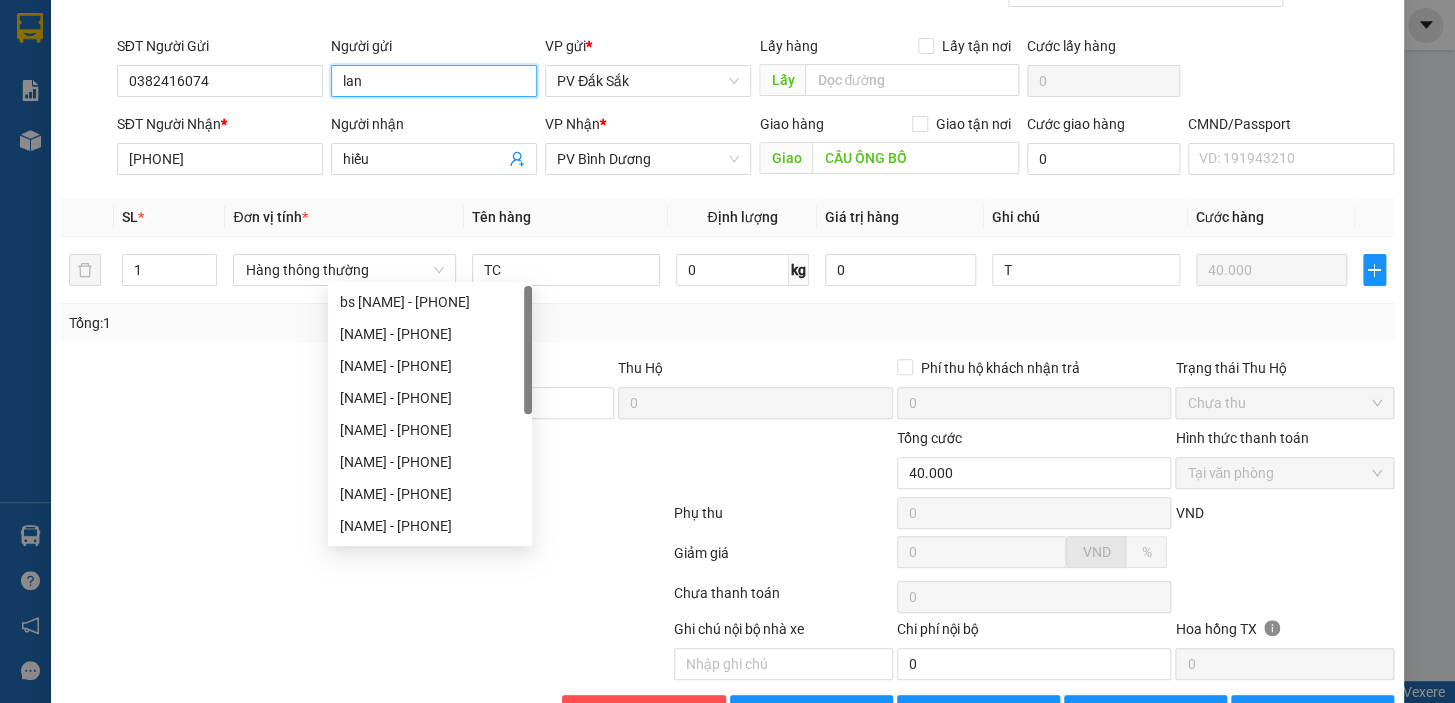 scroll, scrollTop: 242, scrollLeft: 0, axis: vertical 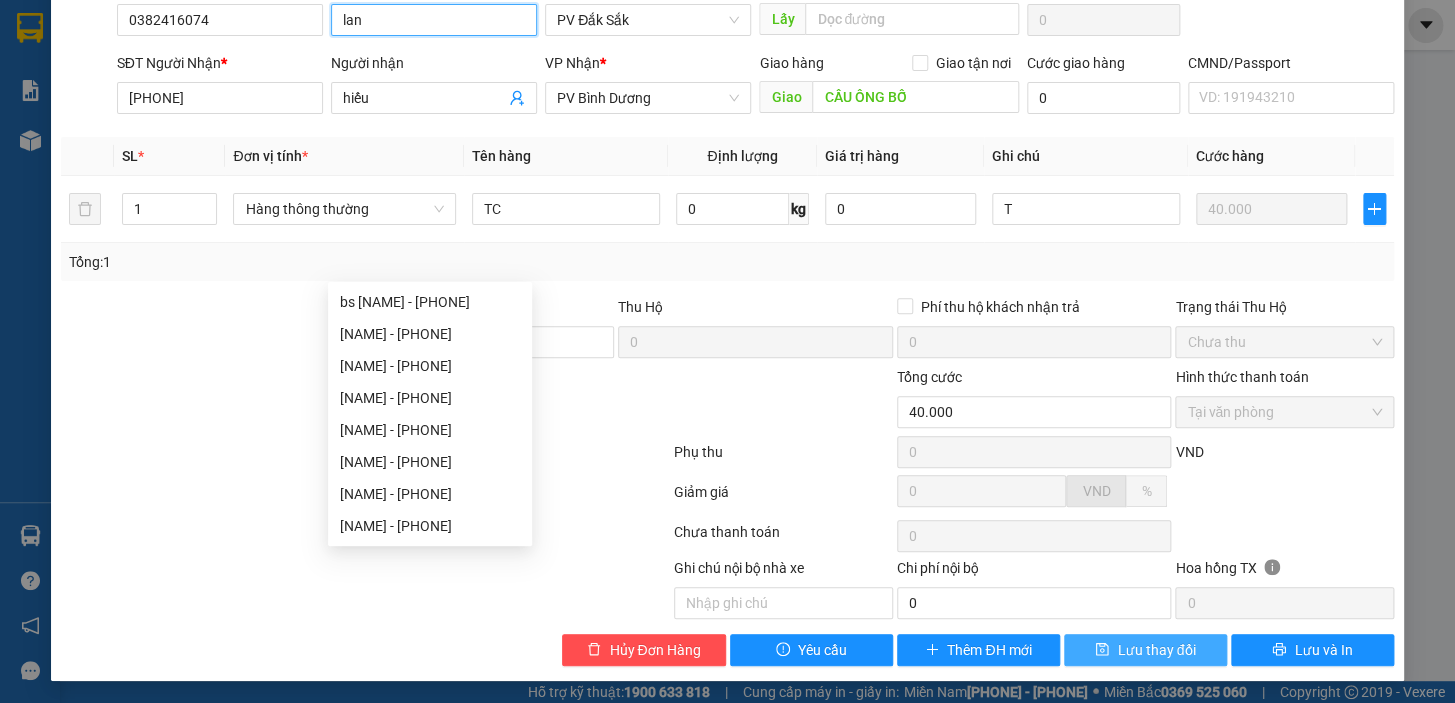 type on "lan" 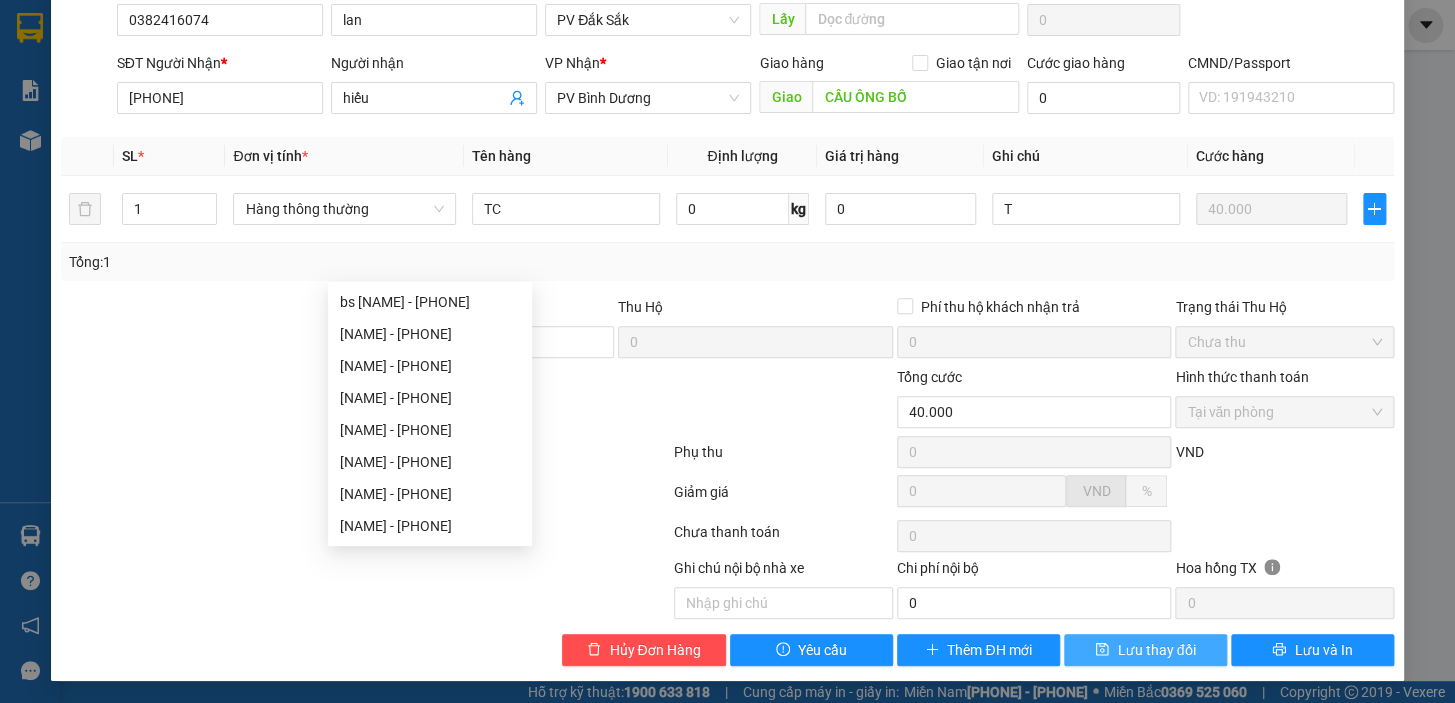 click on "Lưu thay đổi" at bounding box center [1156, 650] 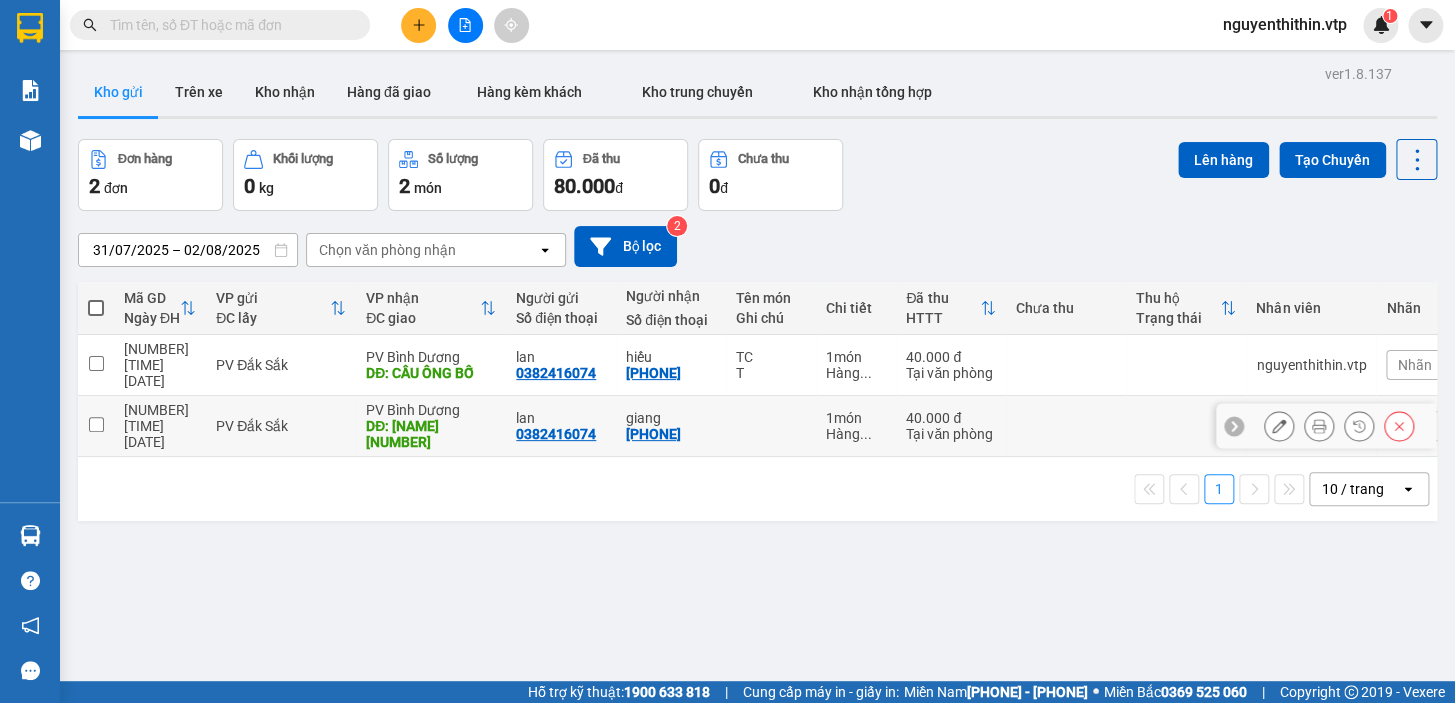 click at bounding box center (96, 424) 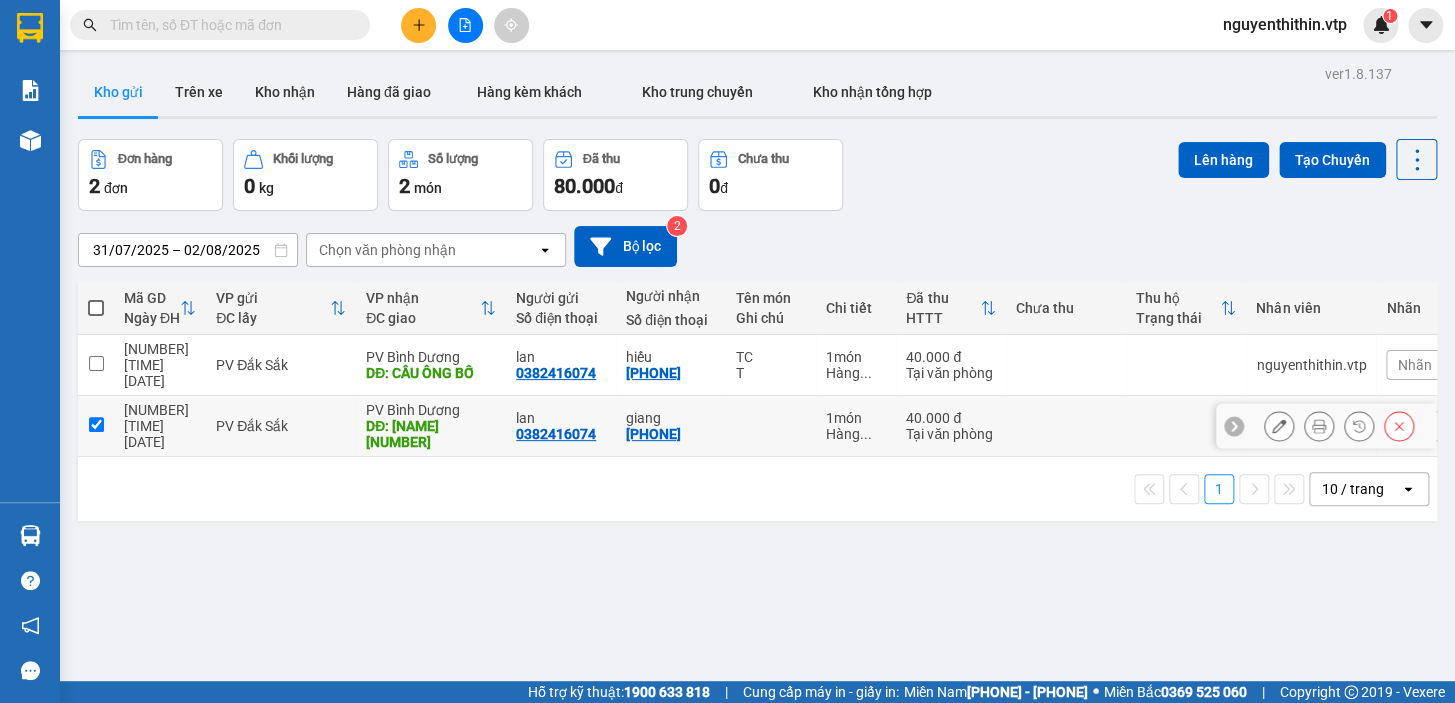 checkbox on "true" 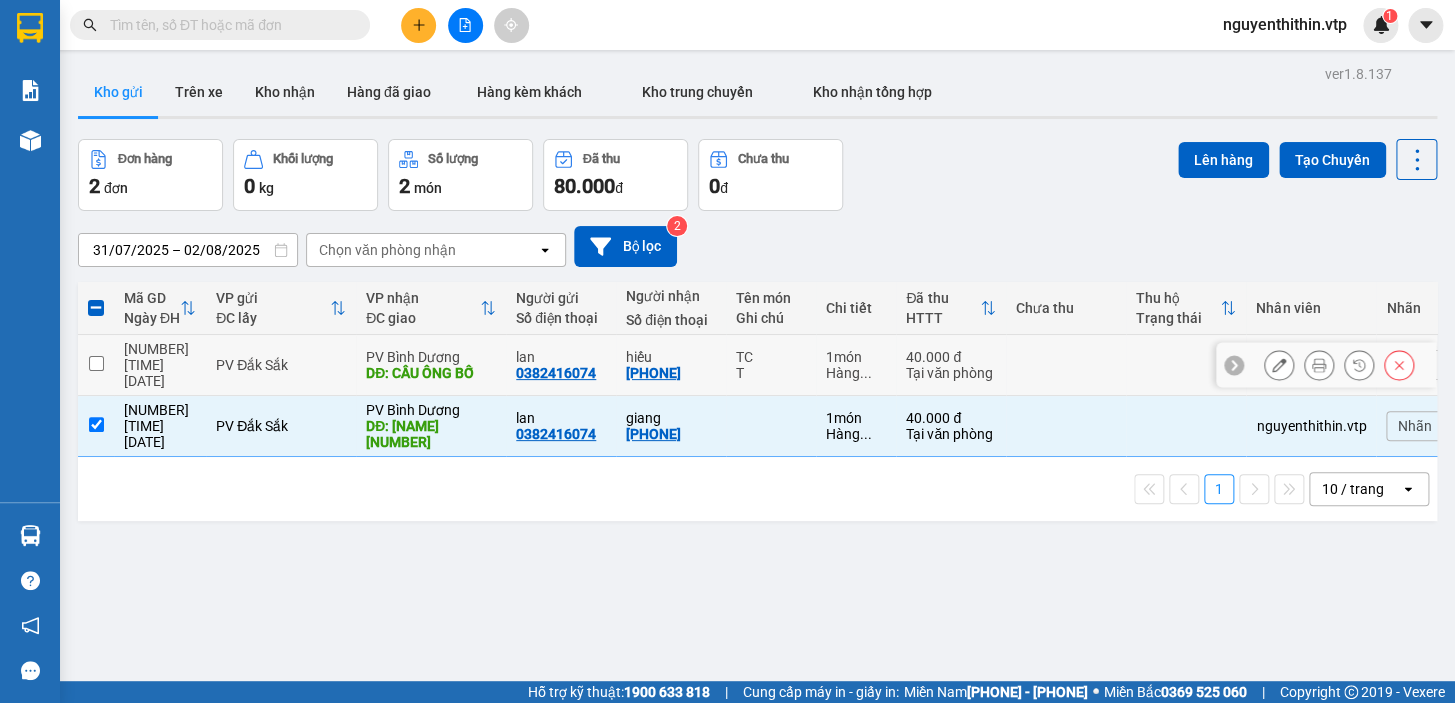 click at bounding box center [96, 363] 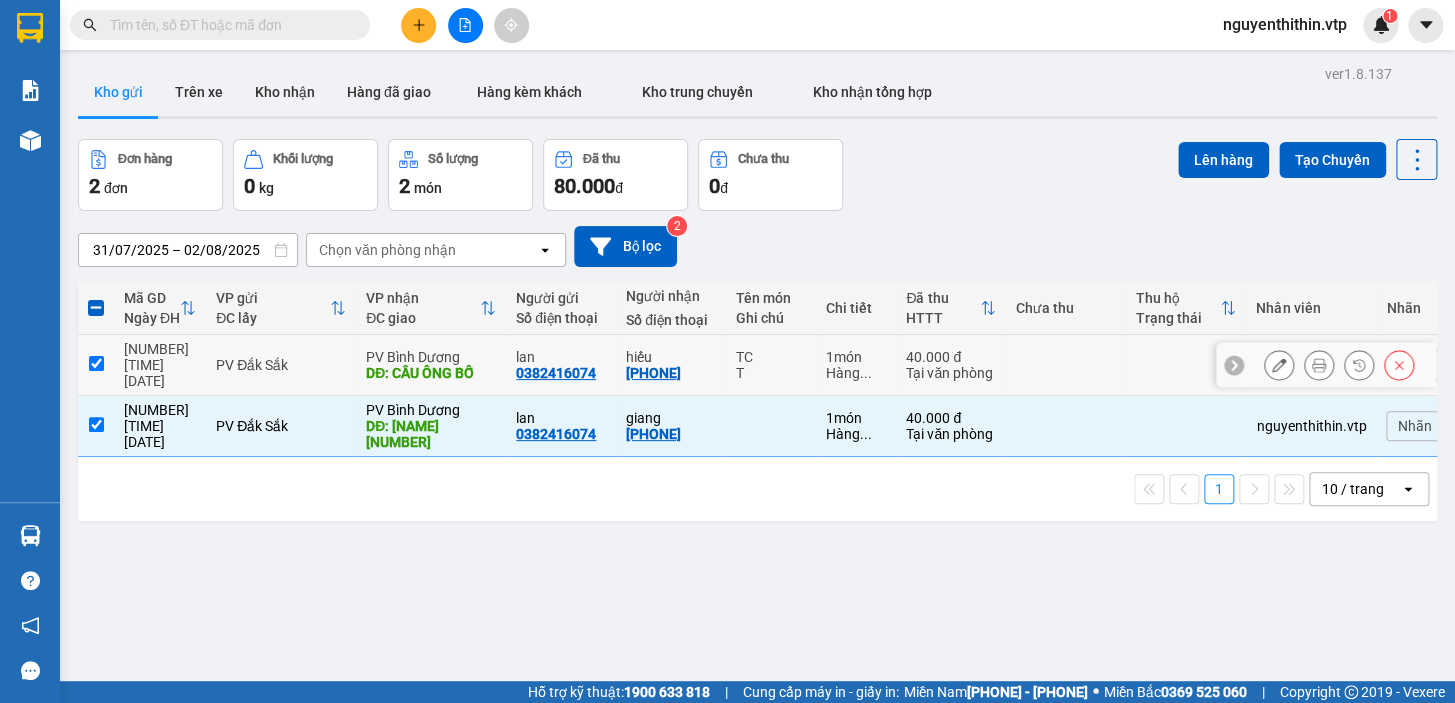 checkbox on "true" 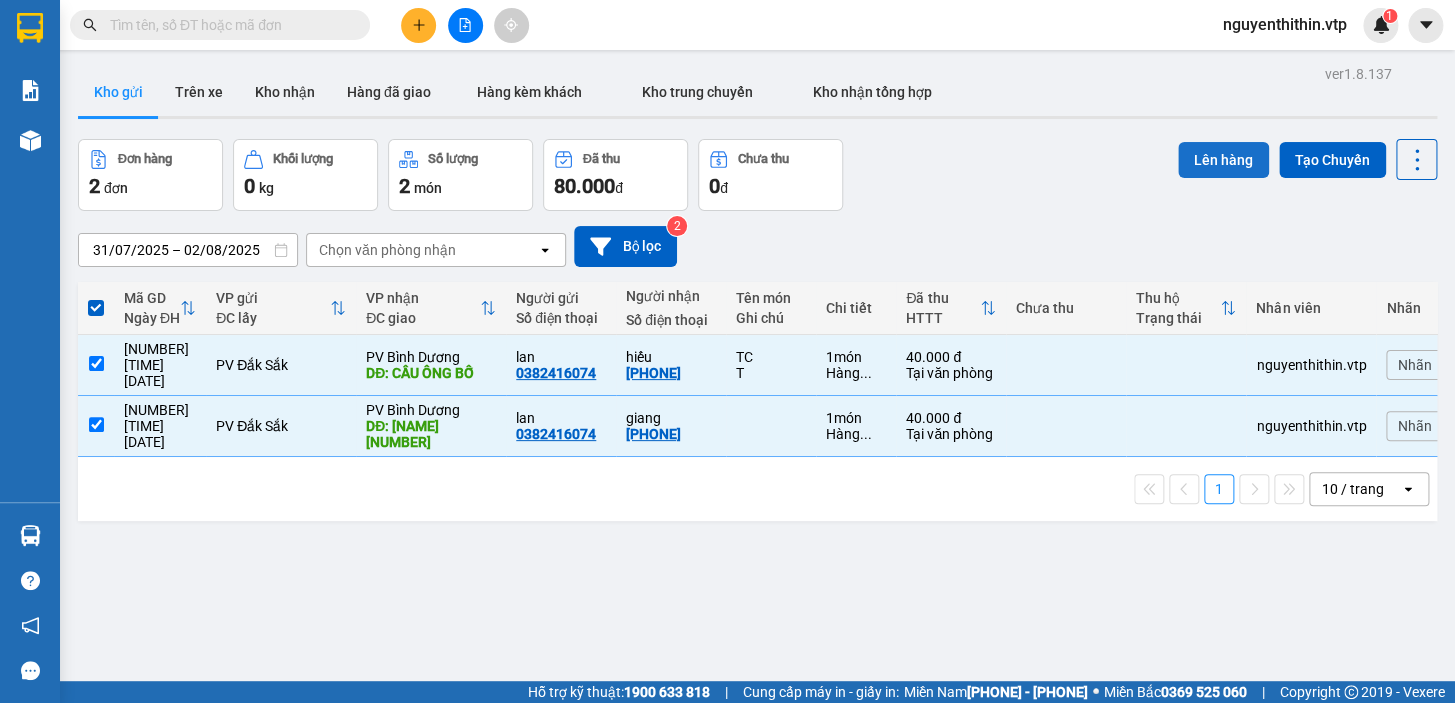 click on "Lên hàng" at bounding box center [1223, 160] 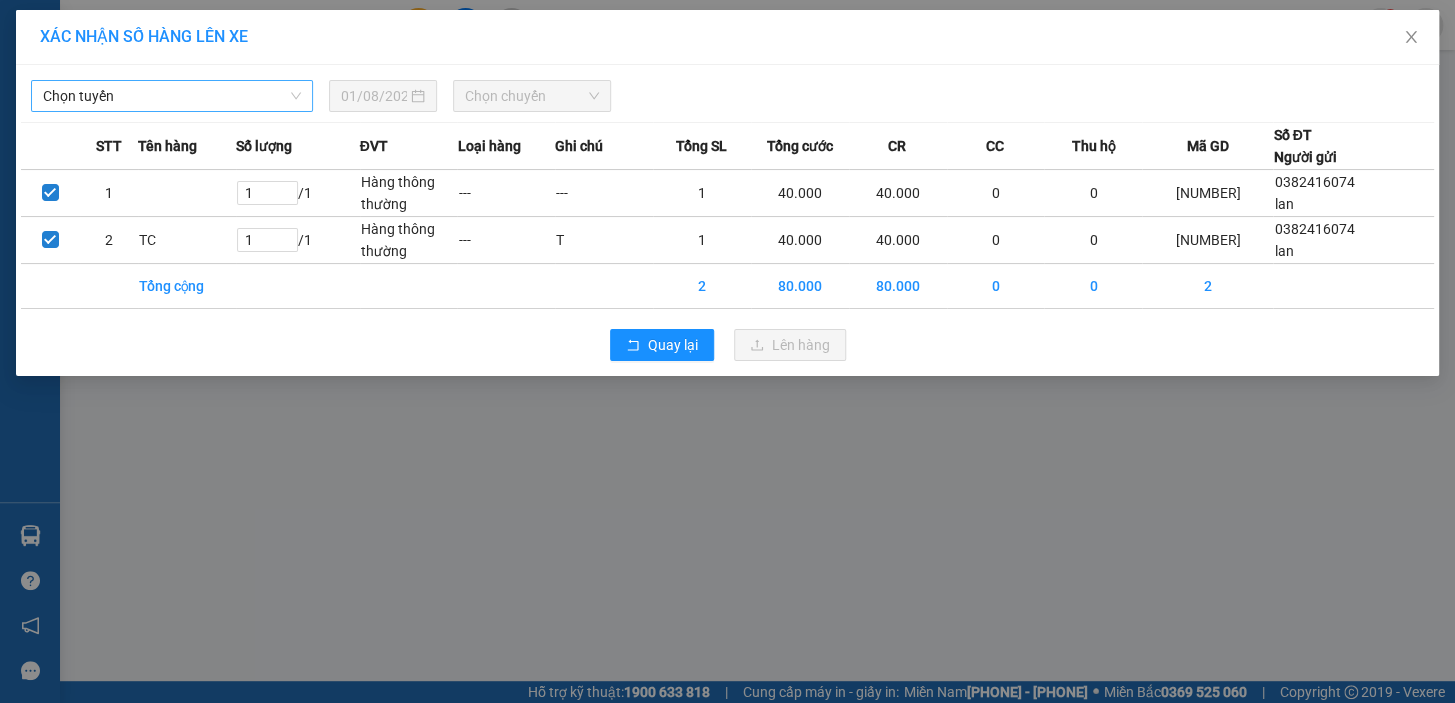 click on "Chọn tuyến" at bounding box center [172, 96] 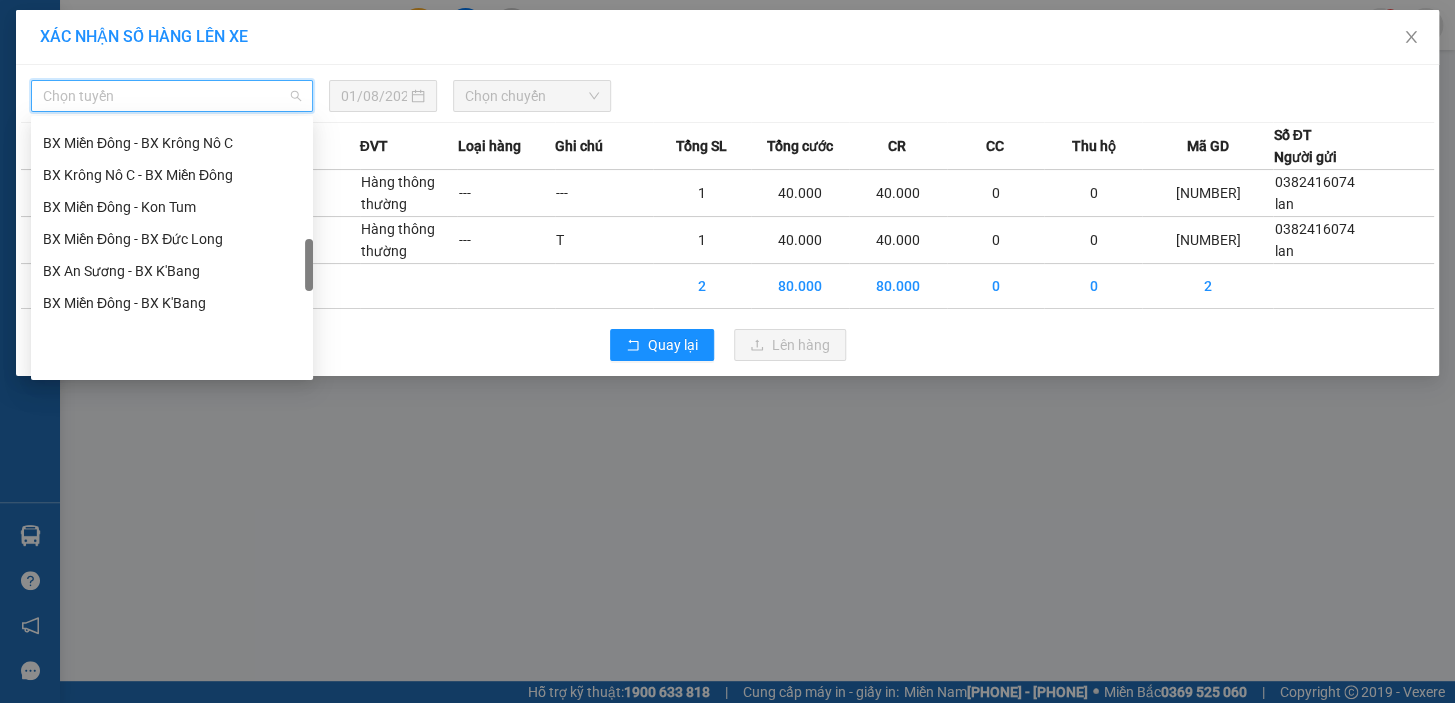 scroll, scrollTop: 766, scrollLeft: 0, axis: vertical 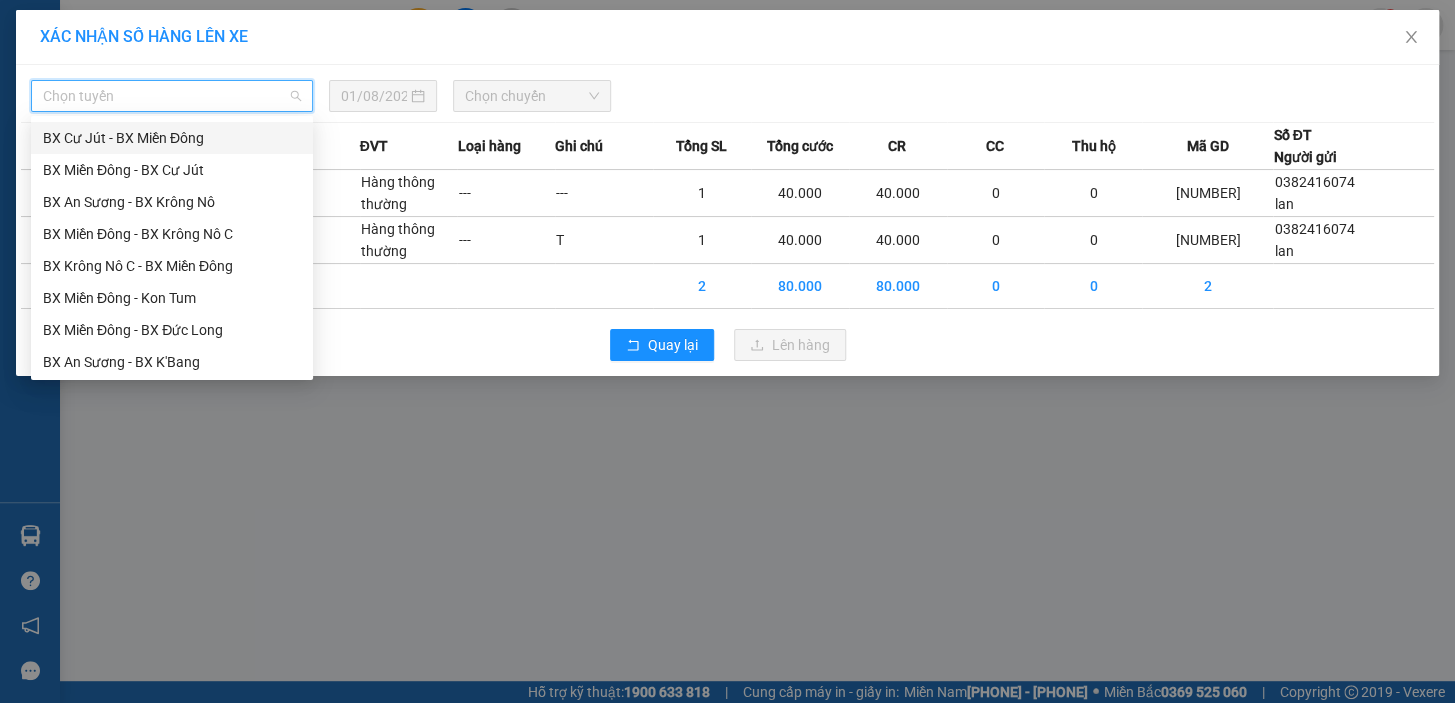 click on "BX Cư Jút - BX Miền Đông" at bounding box center (172, 138) 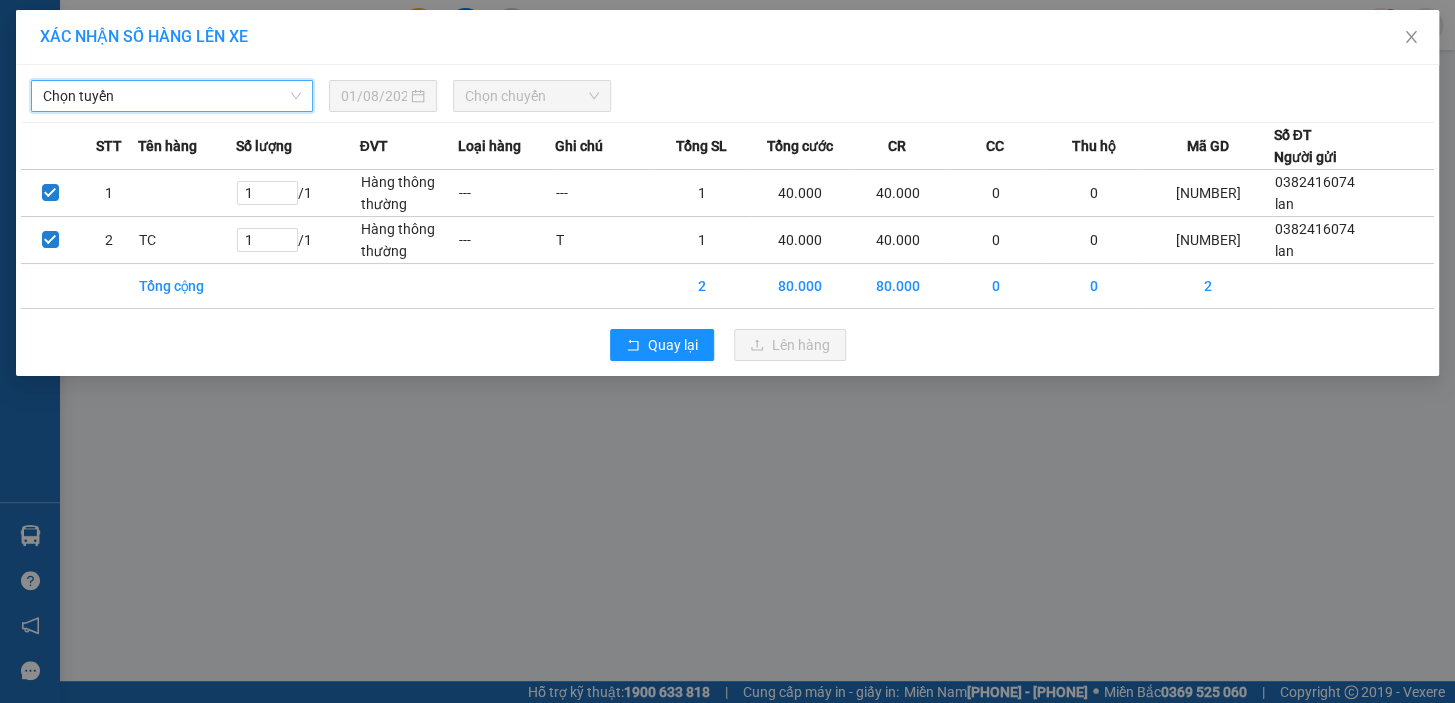 click on "01/08/2025" at bounding box center [374, 96] 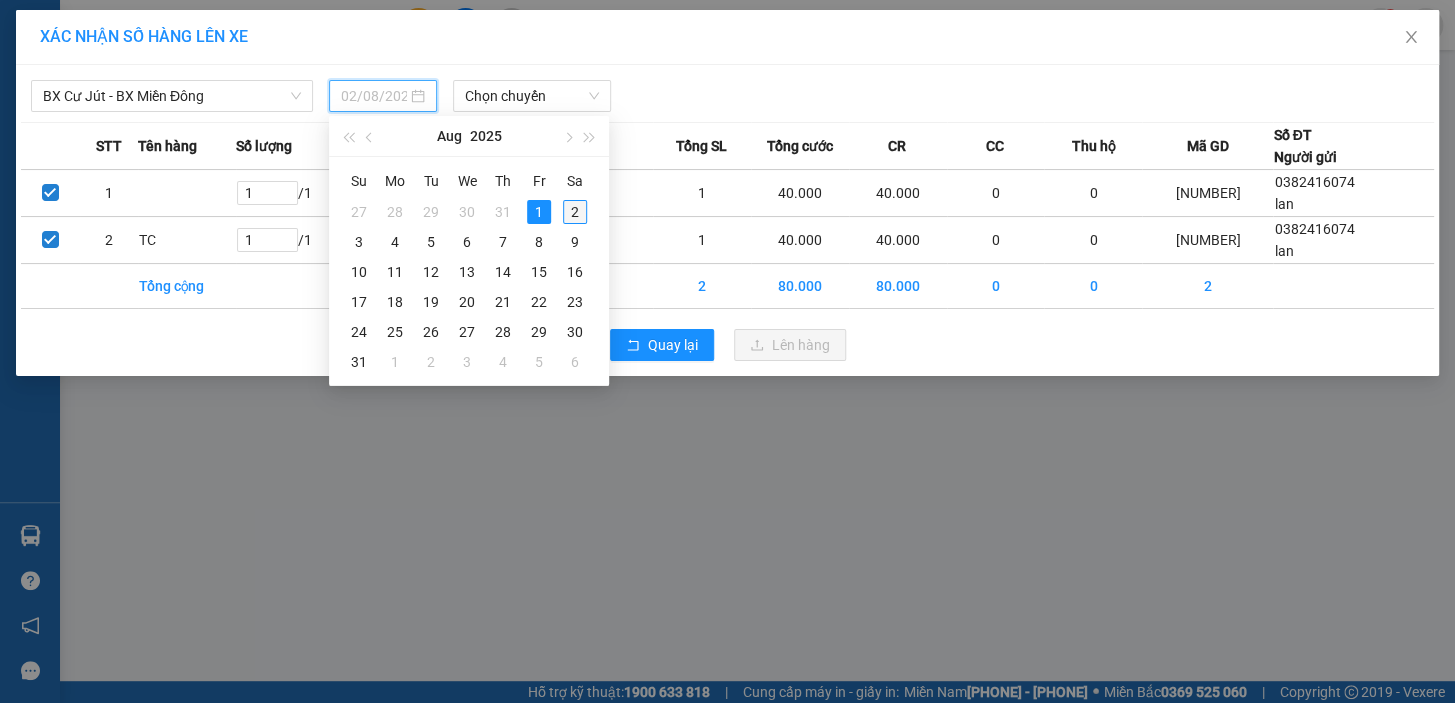 click on "2" at bounding box center [575, 212] 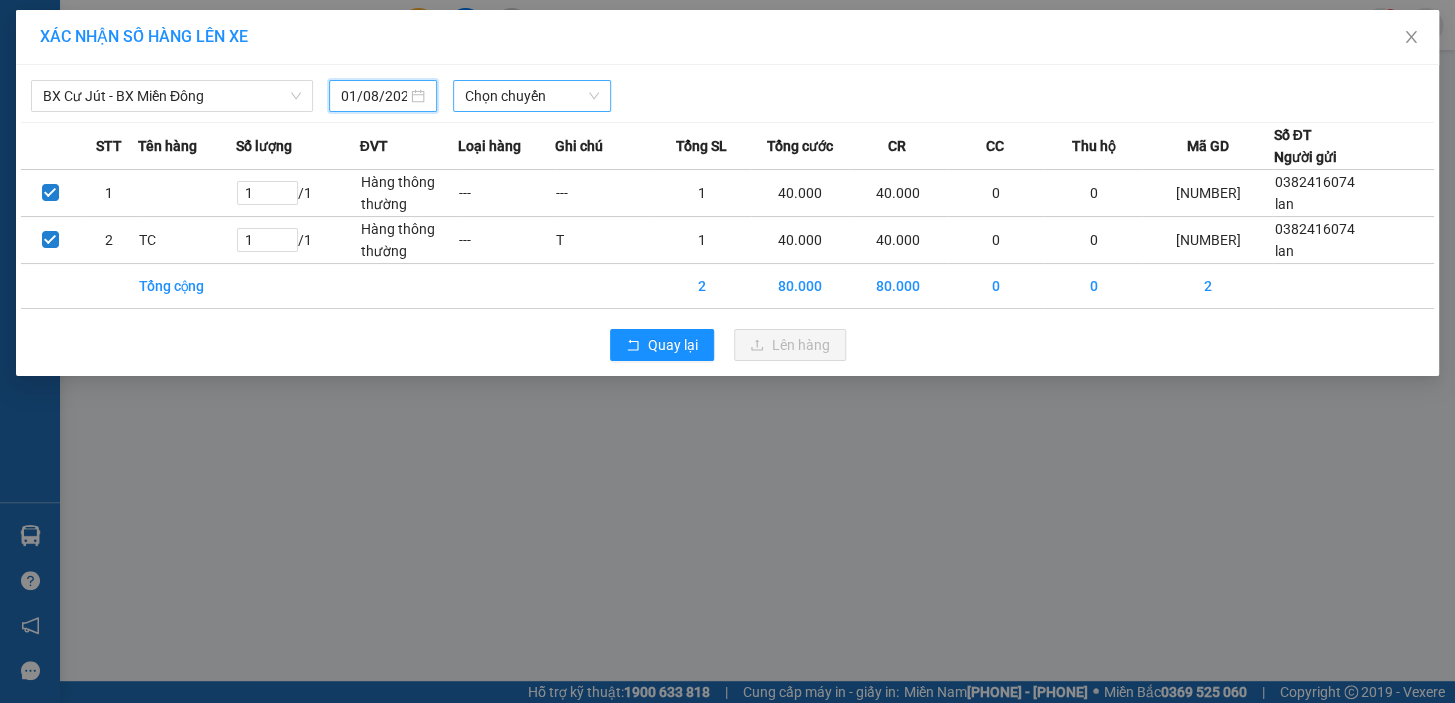 click on "Chọn chuyến" at bounding box center [532, 96] 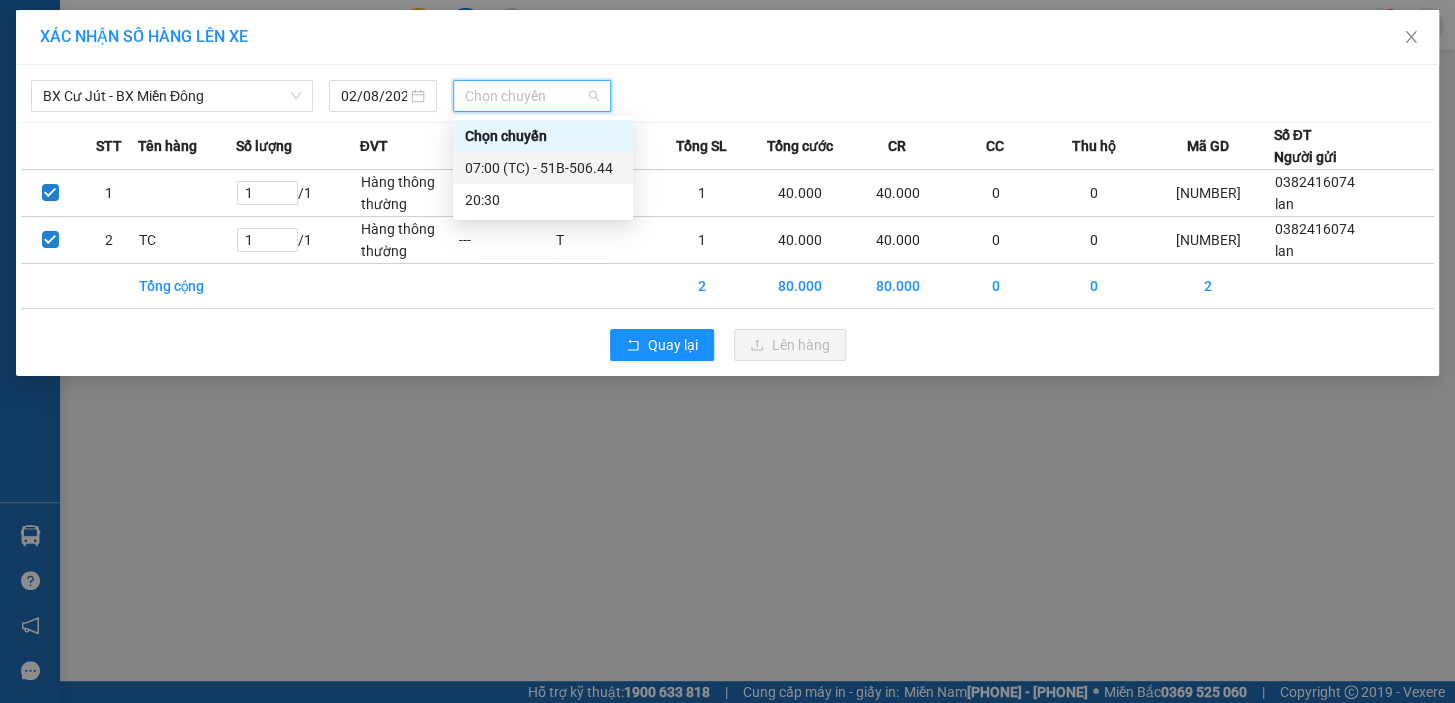 click on "[TIME]   (TC)   - [NUMBER]" at bounding box center [543, 168] 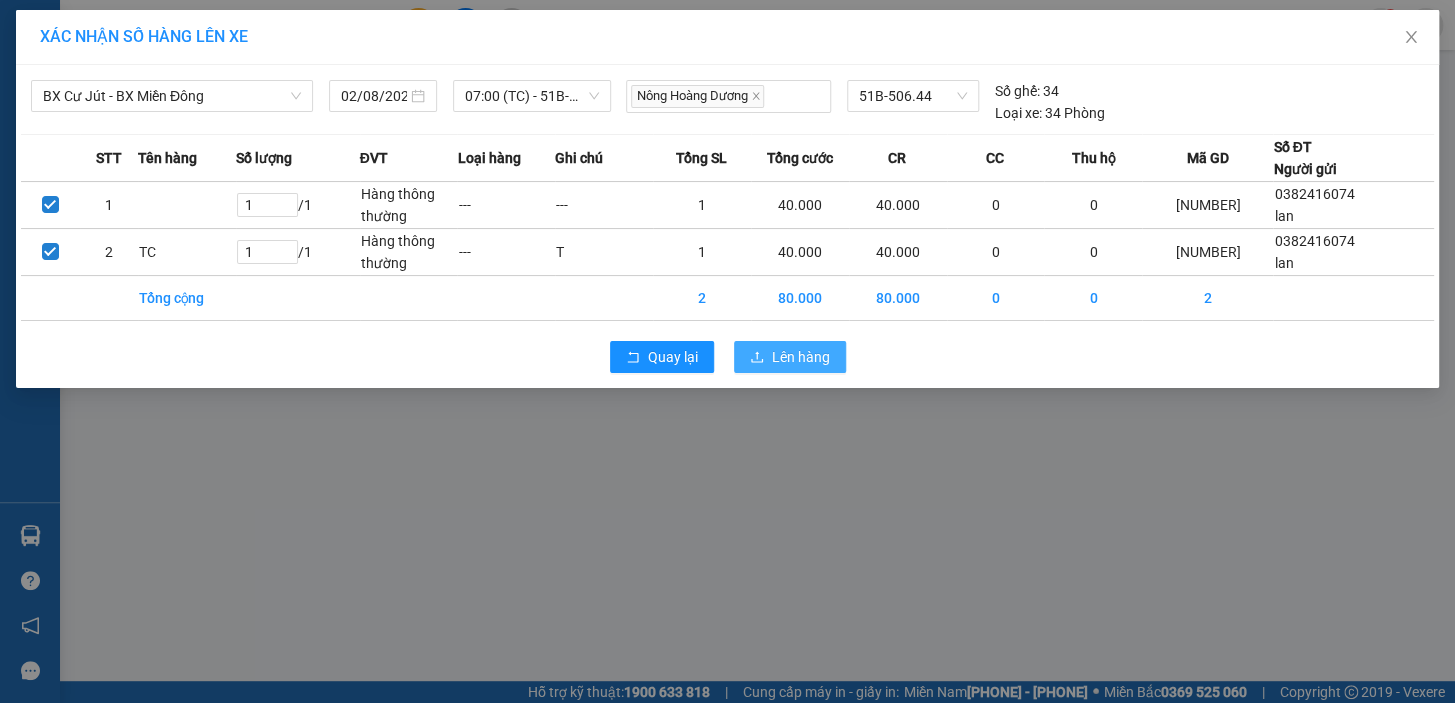 click on "Lên hàng" at bounding box center (801, 357) 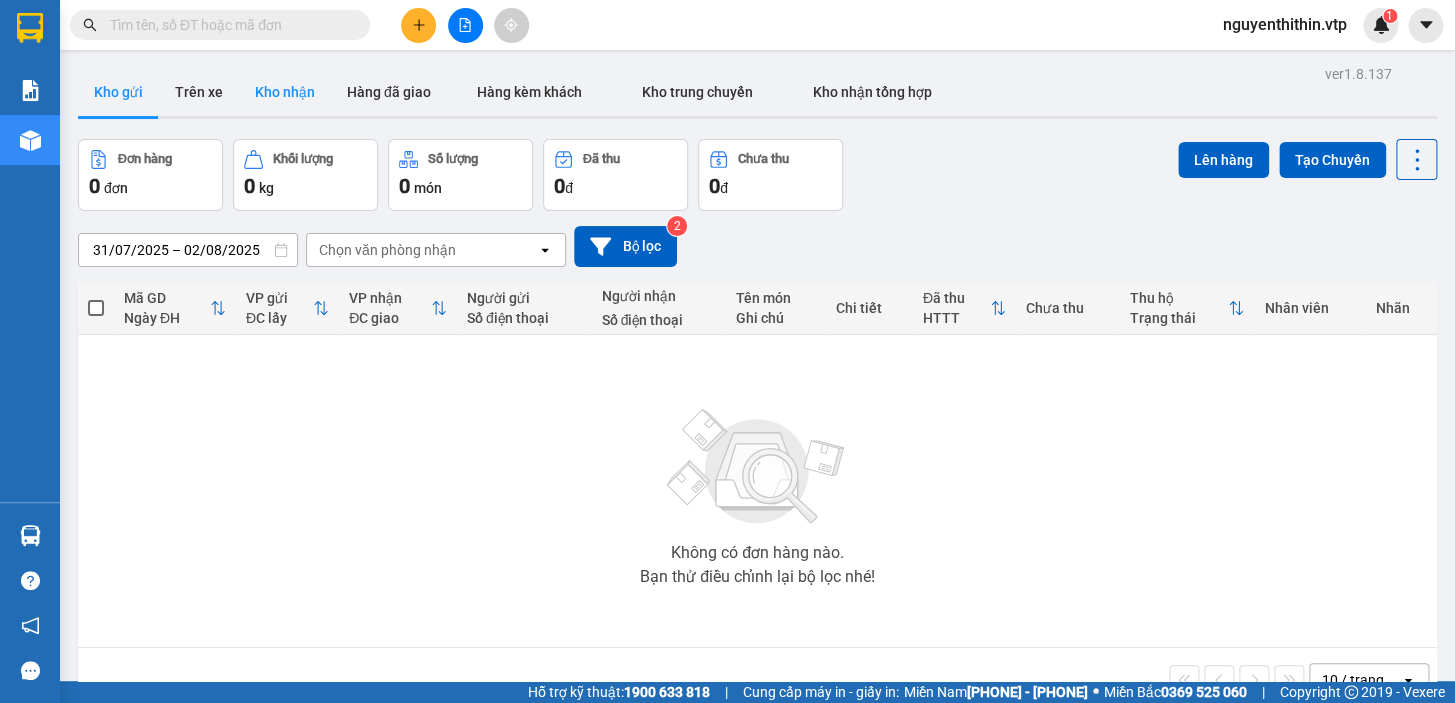 click on "Kho nhận" at bounding box center (285, 92) 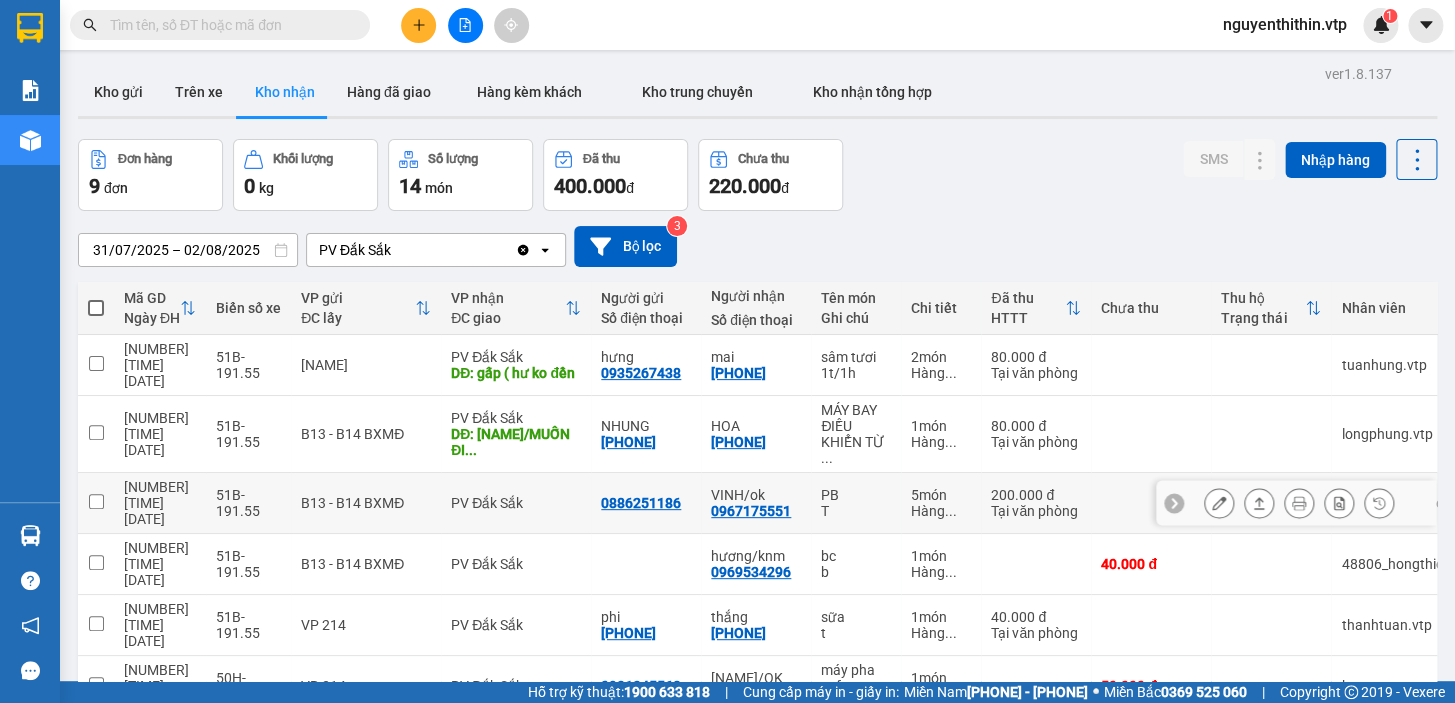 scroll, scrollTop: 195, scrollLeft: 0, axis: vertical 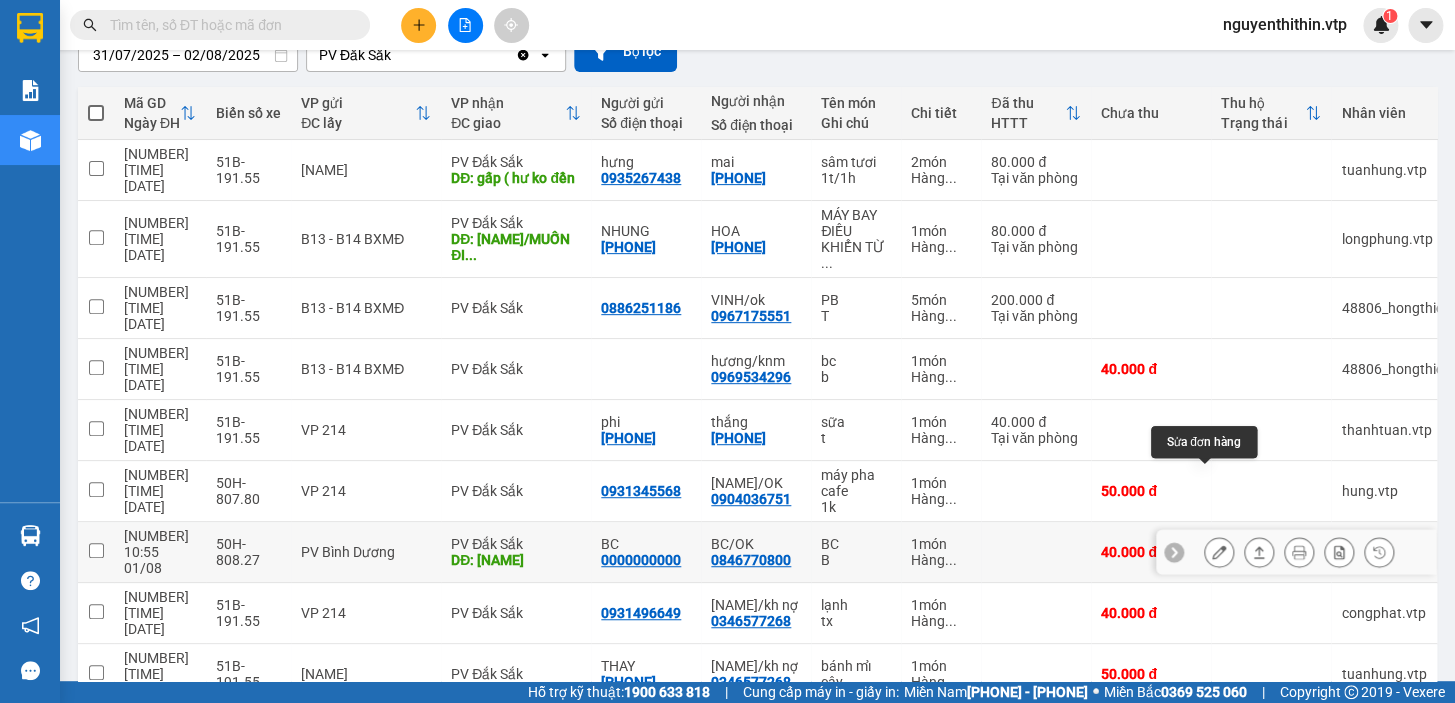 click 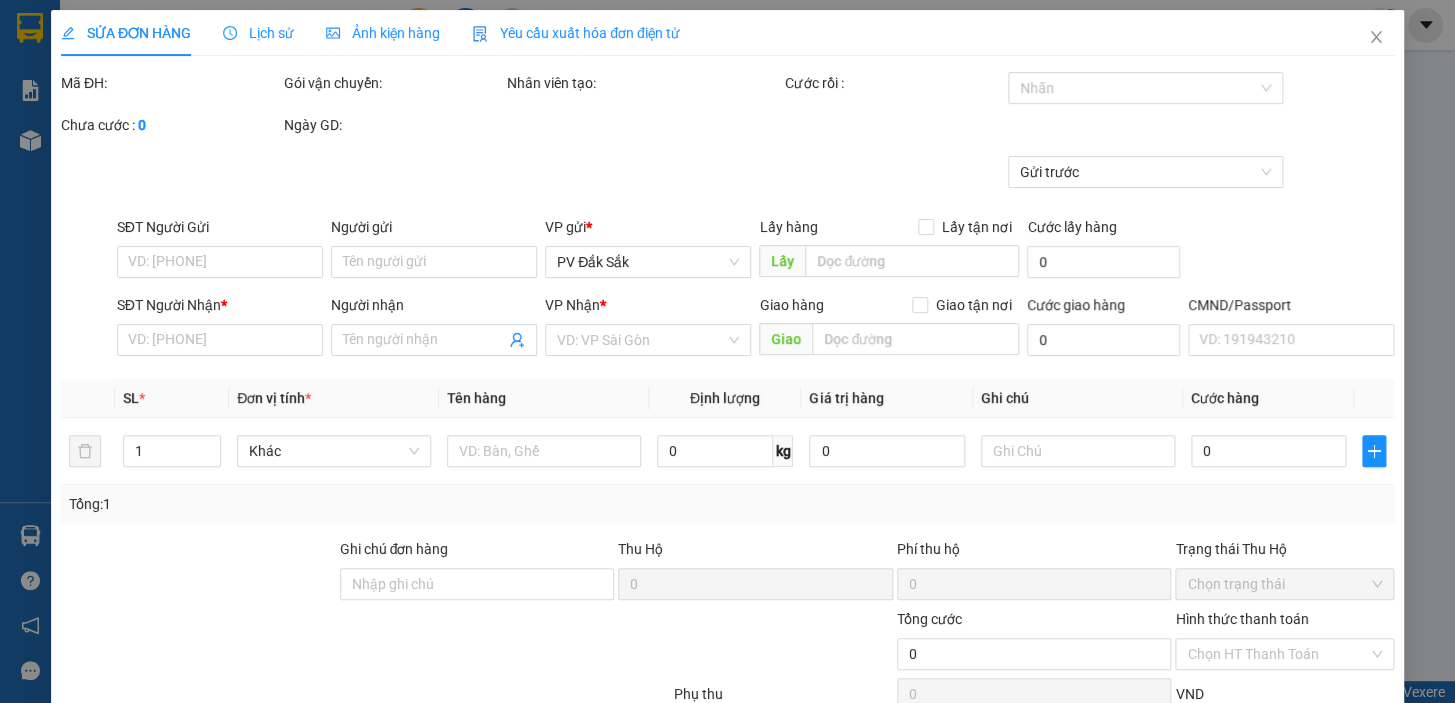 scroll, scrollTop: 0, scrollLeft: 0, axis: both 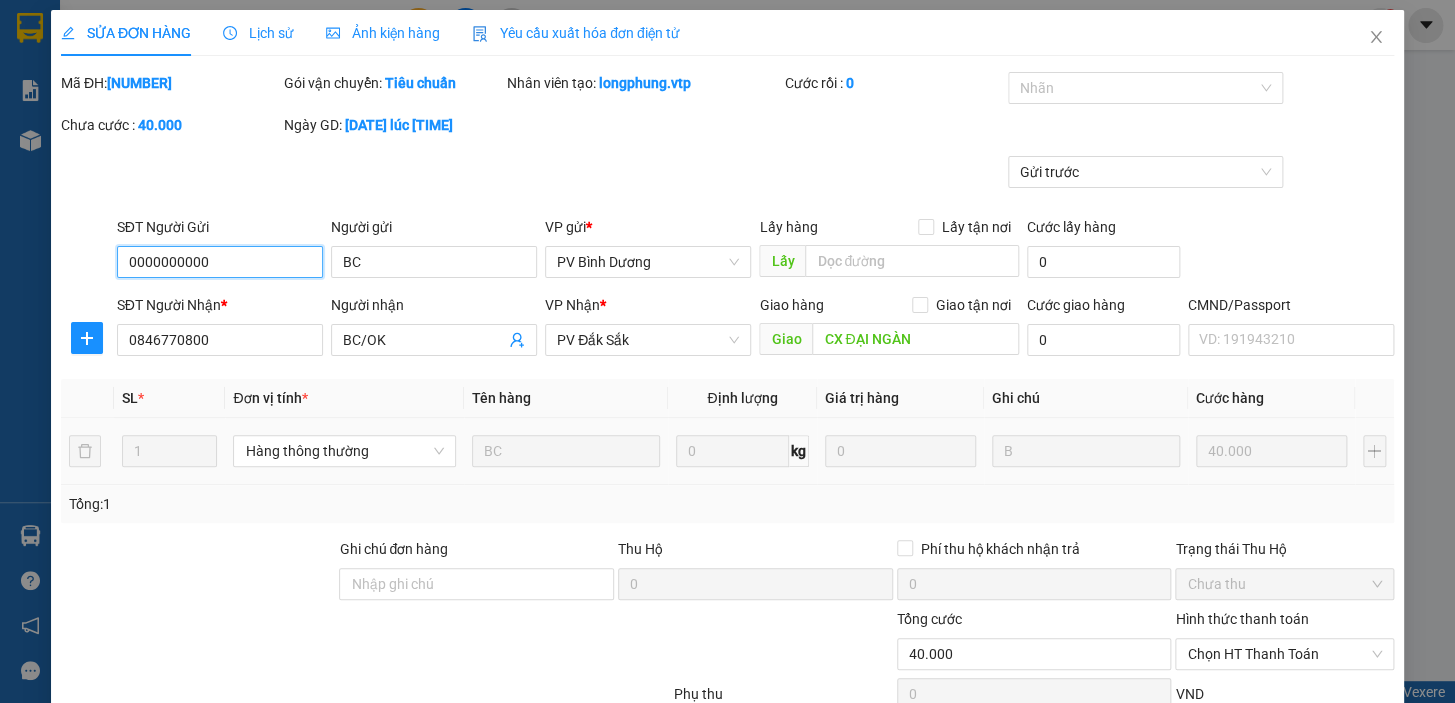 type on "2.000" 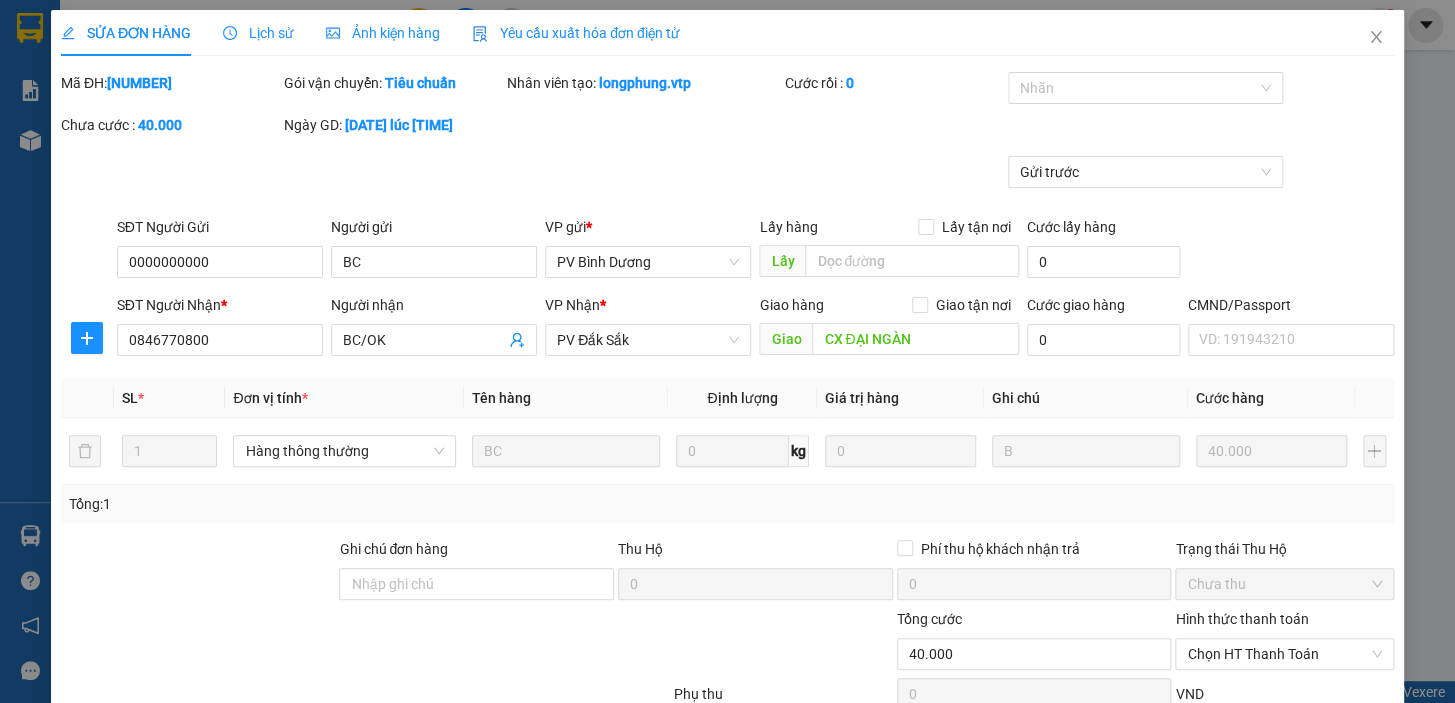 click on "Hình thức thanh toán" at bounding box center (1241, 619) 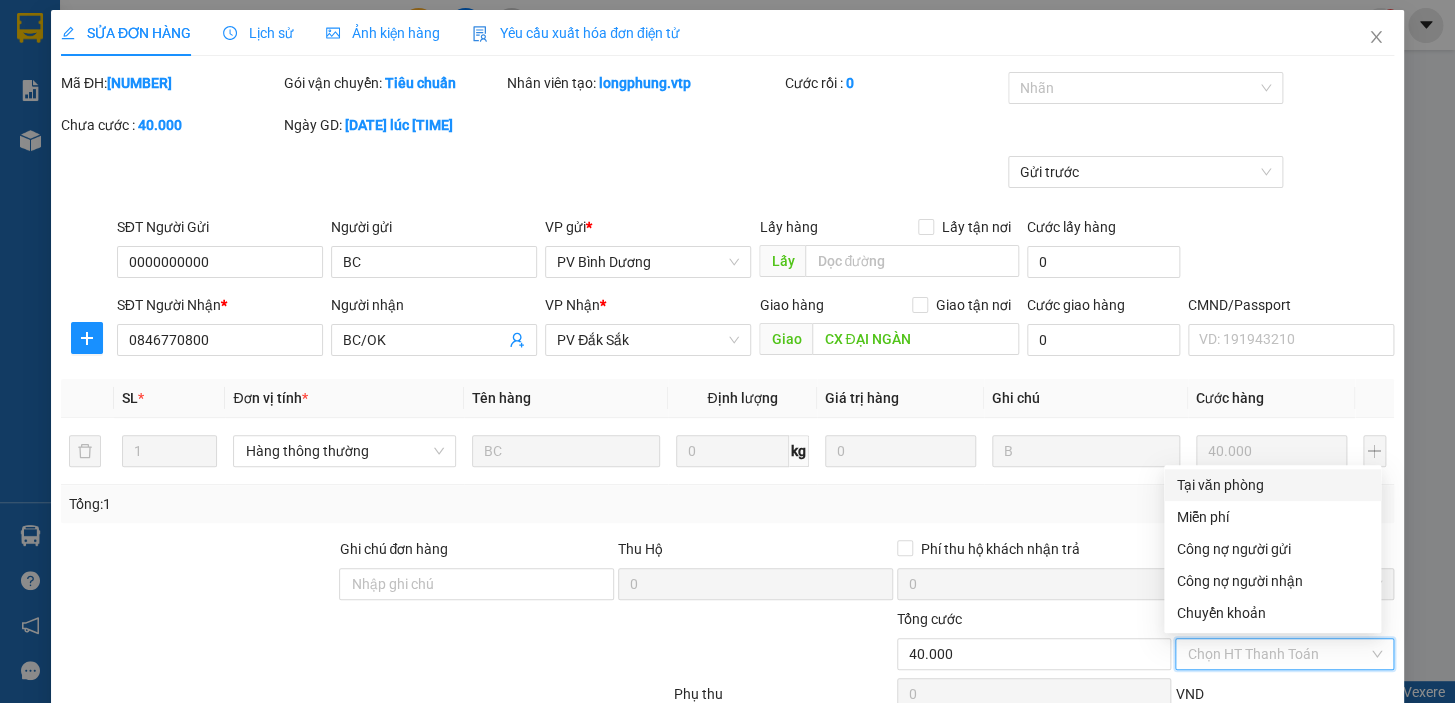 click on "Tại văn phòng" at bounding box center (1272, 485) 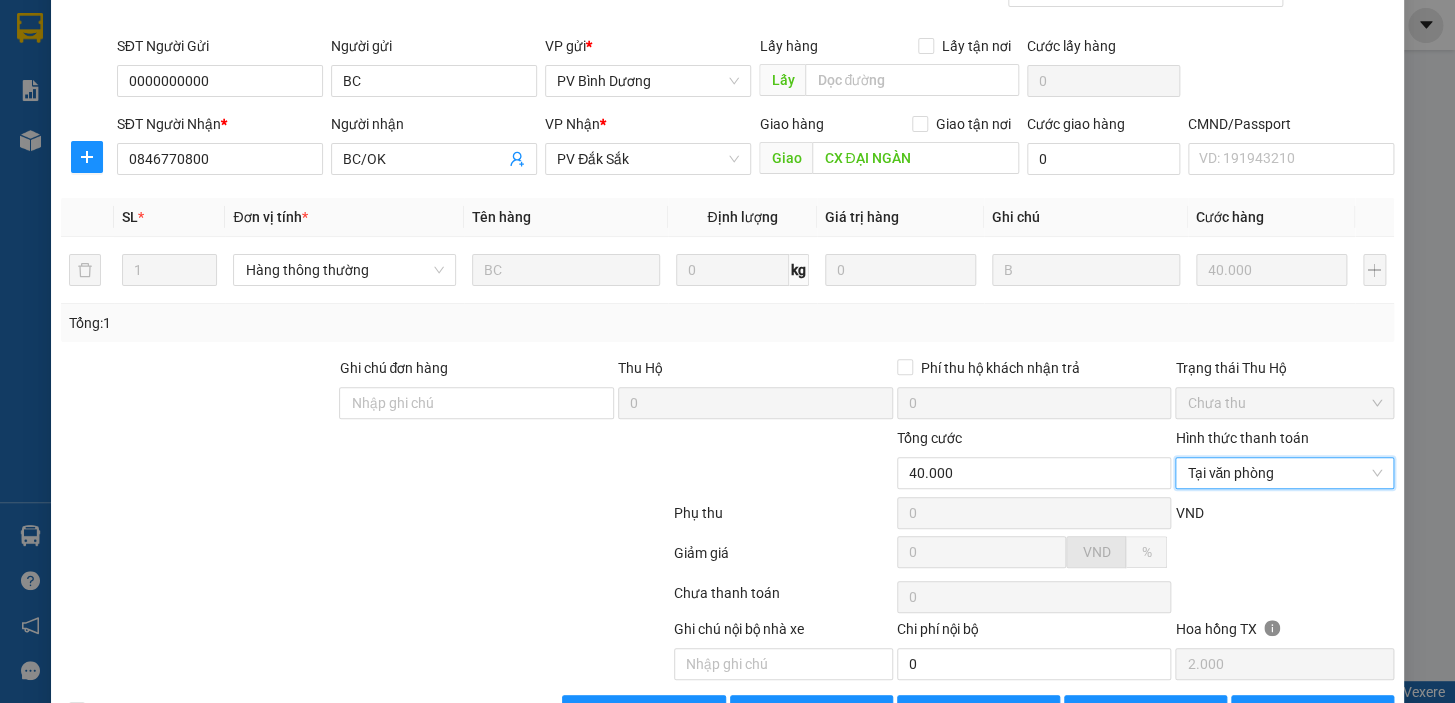 scroll, scrollTop: 242, scrollLeft: 0, axis: vertical 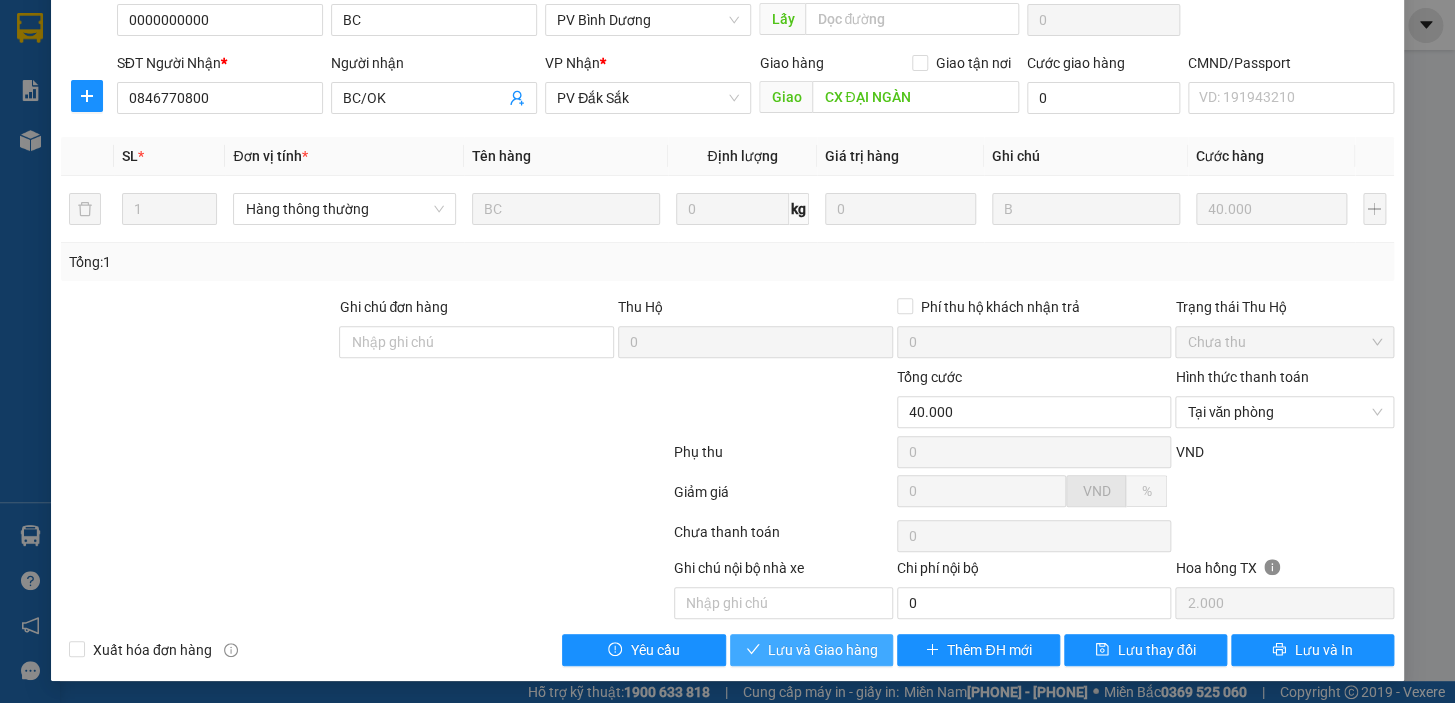 click on "Lưu và Giao hàng" at bounding box center [823, 650] 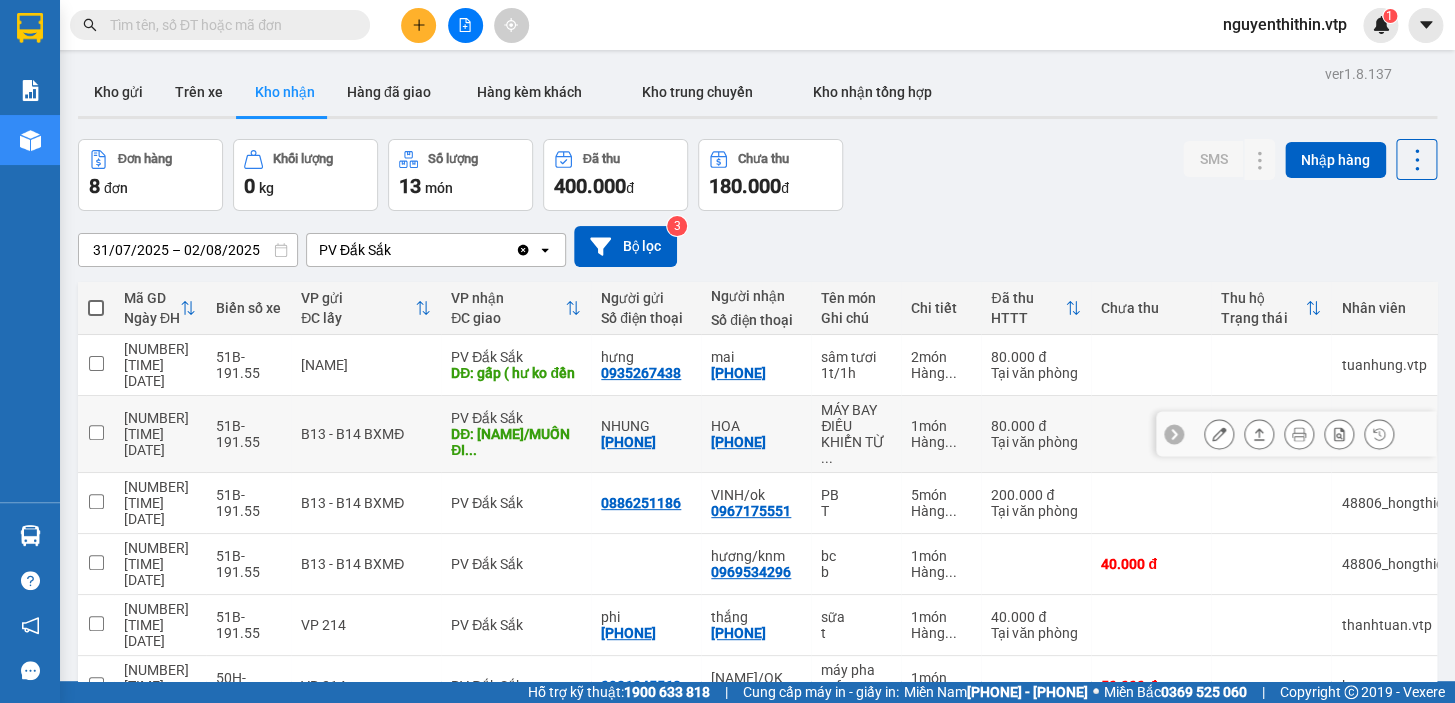 scroll, scrollTop: 90, scrollLeft: 0, axis: vertical 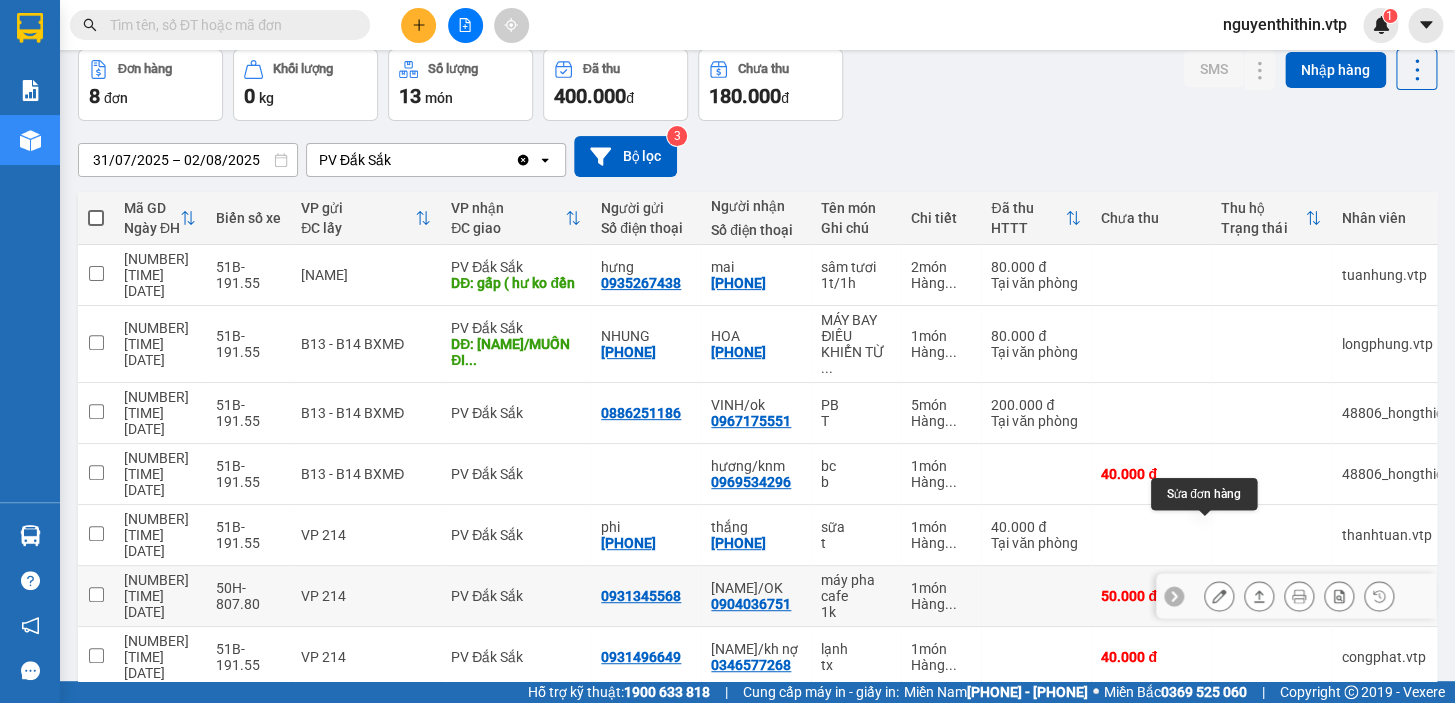 click 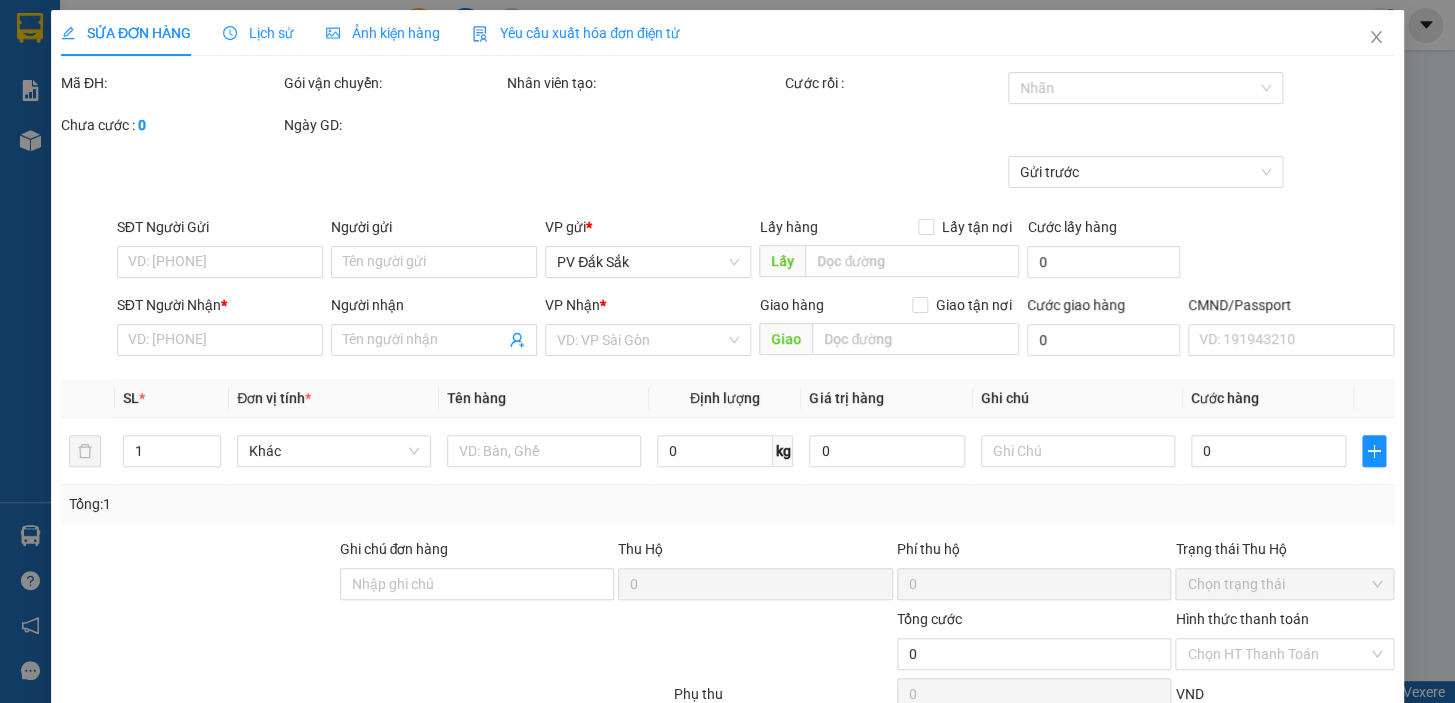 scroll, scrollTop: 0, scrollLeft: 0, axis: both 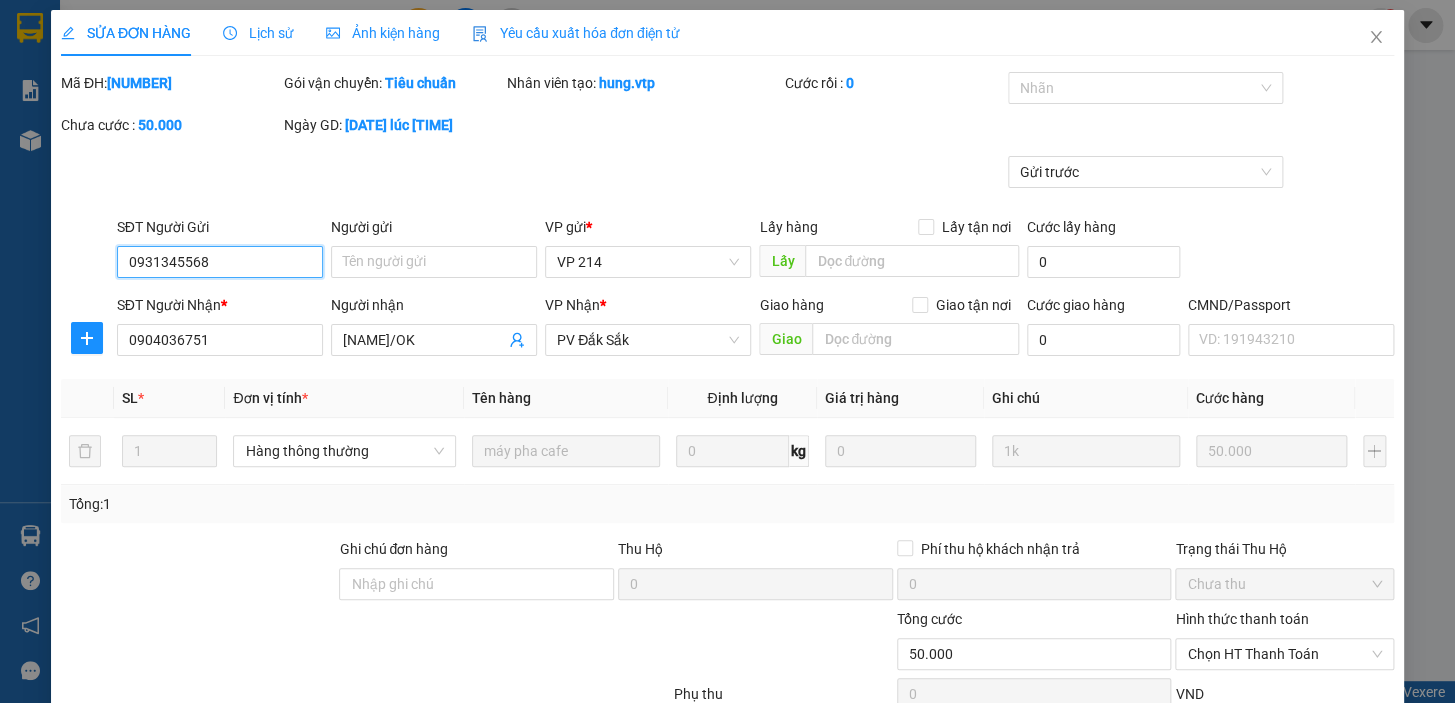 type on "2.500" 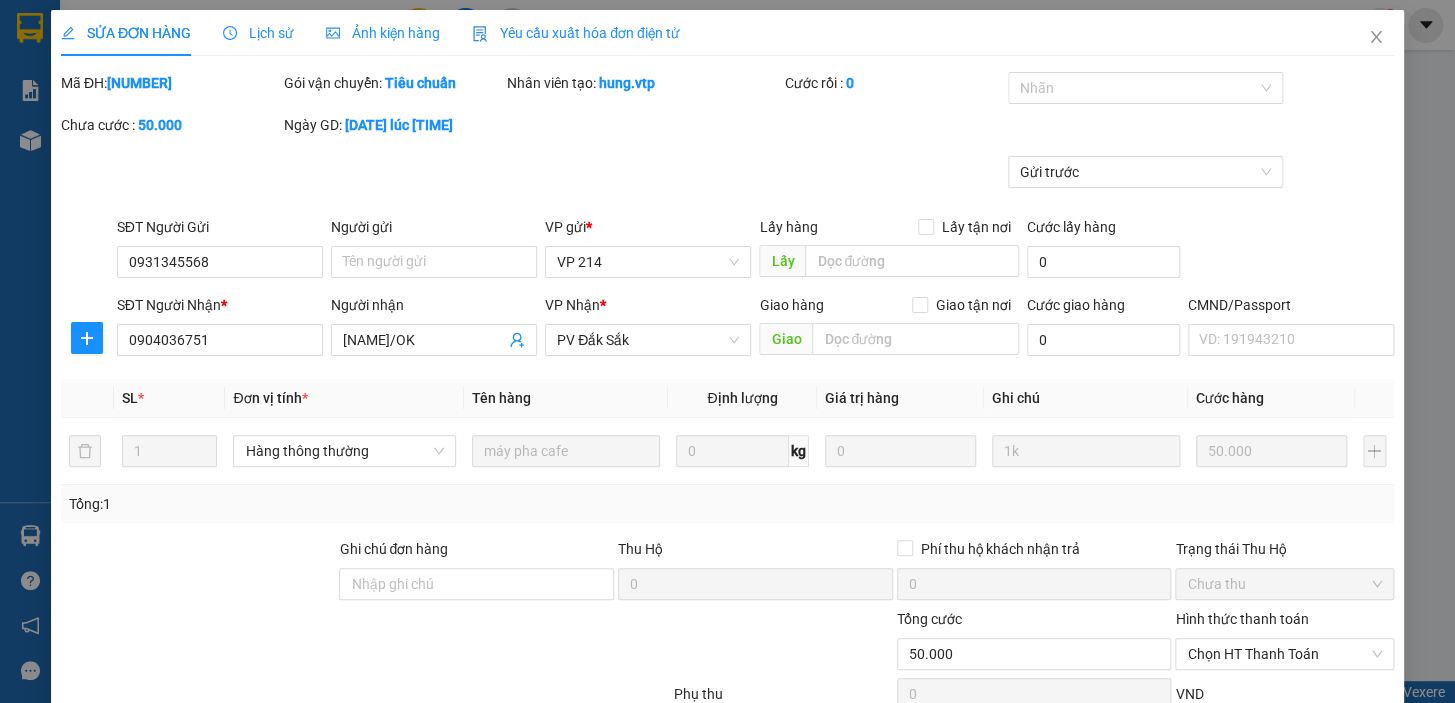 click on "Hình thức thanh toán" at bounding box center (1241, 619) 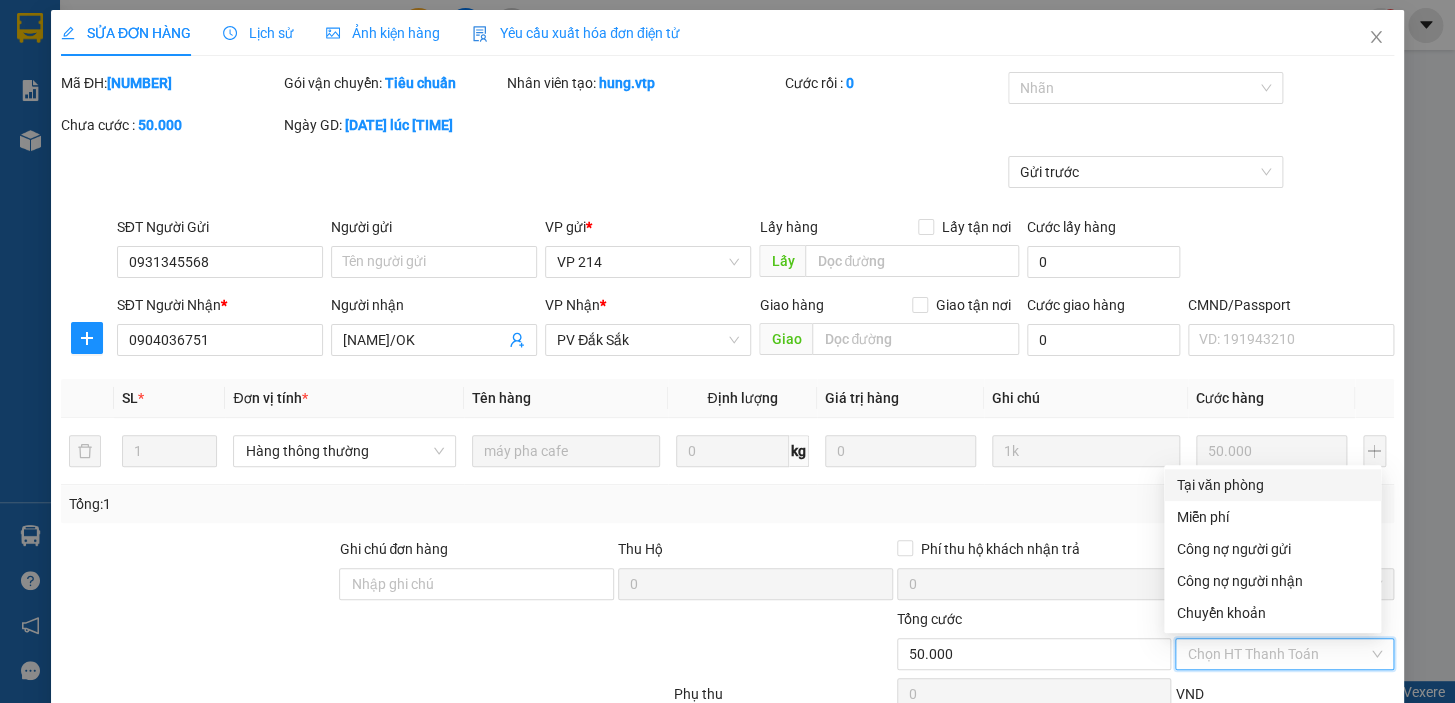 click on "Tại văn phòng" at bounding box center (1272, 485) 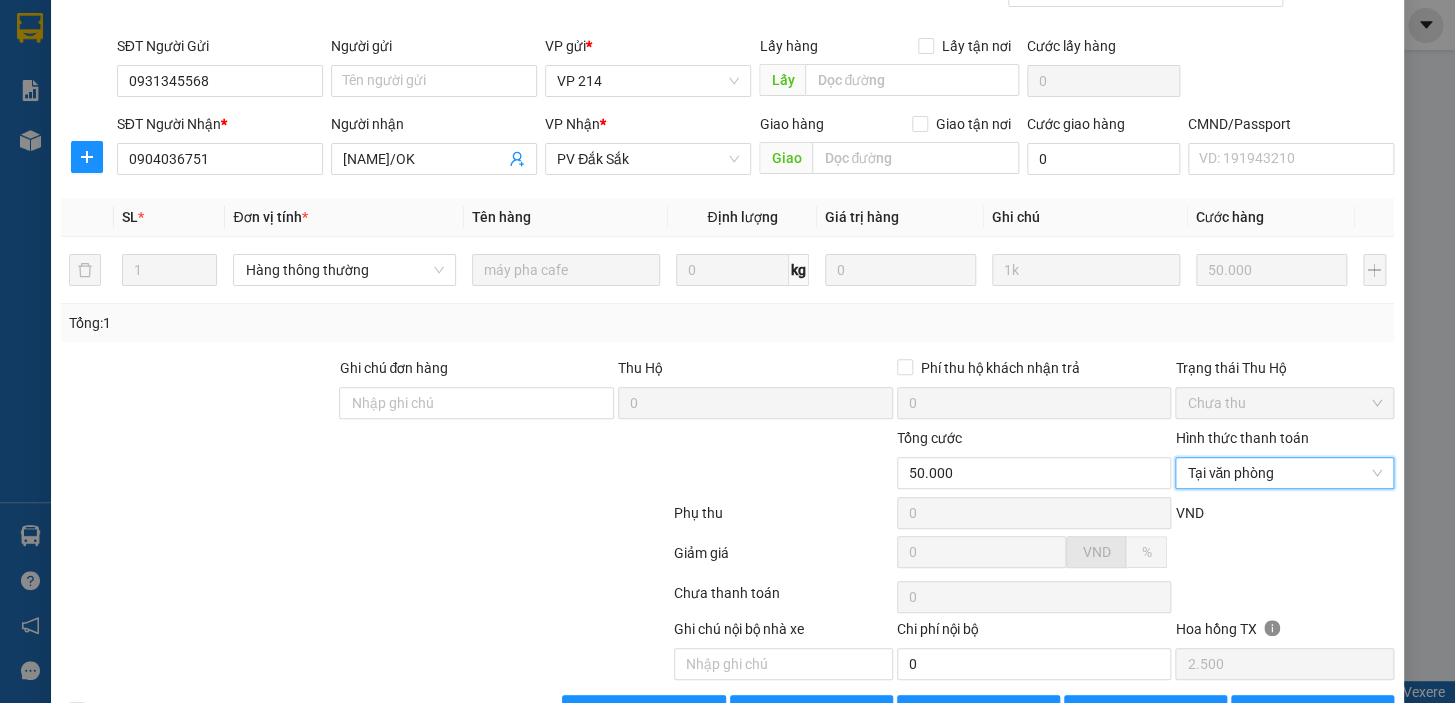 scroll, scrollTop: 242, scrollLeft: 0, axis: vertical 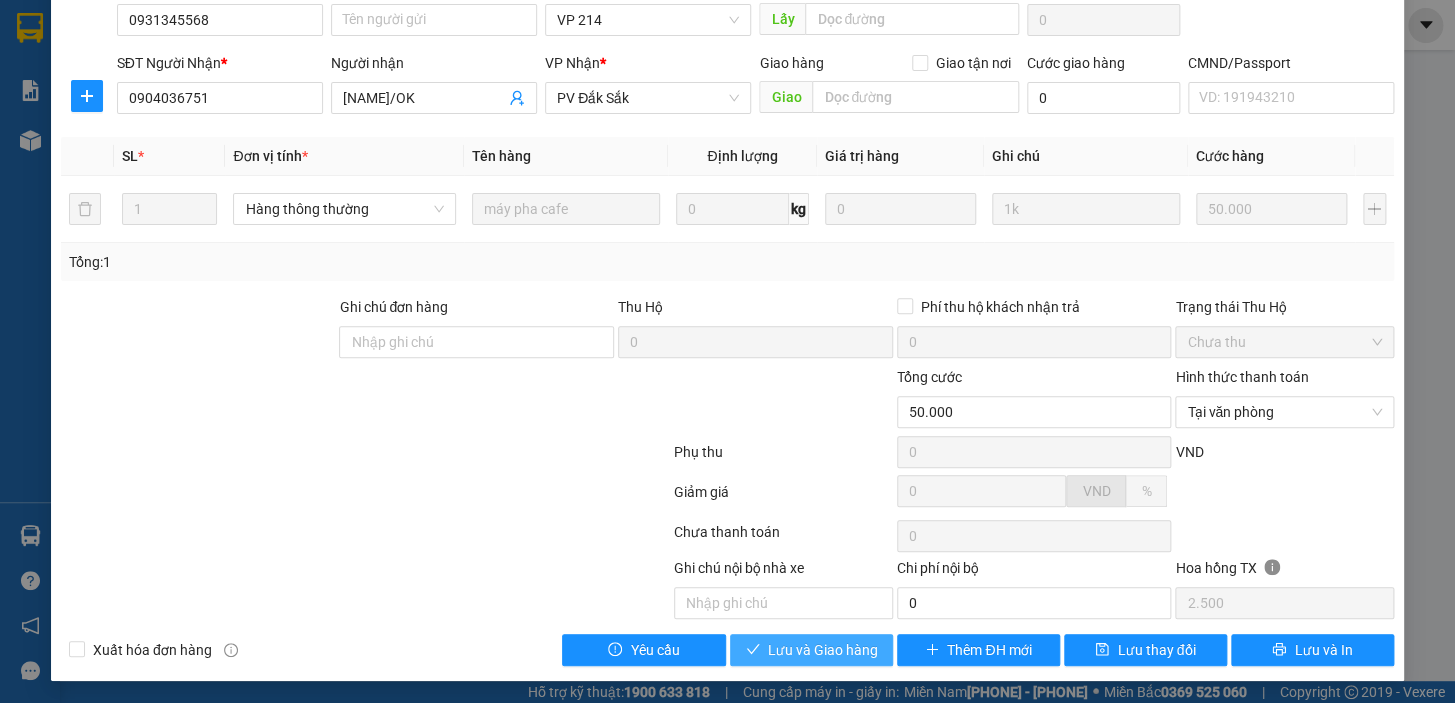 click on "Lưu và Giao hàng" at bounding box center [823, 650] 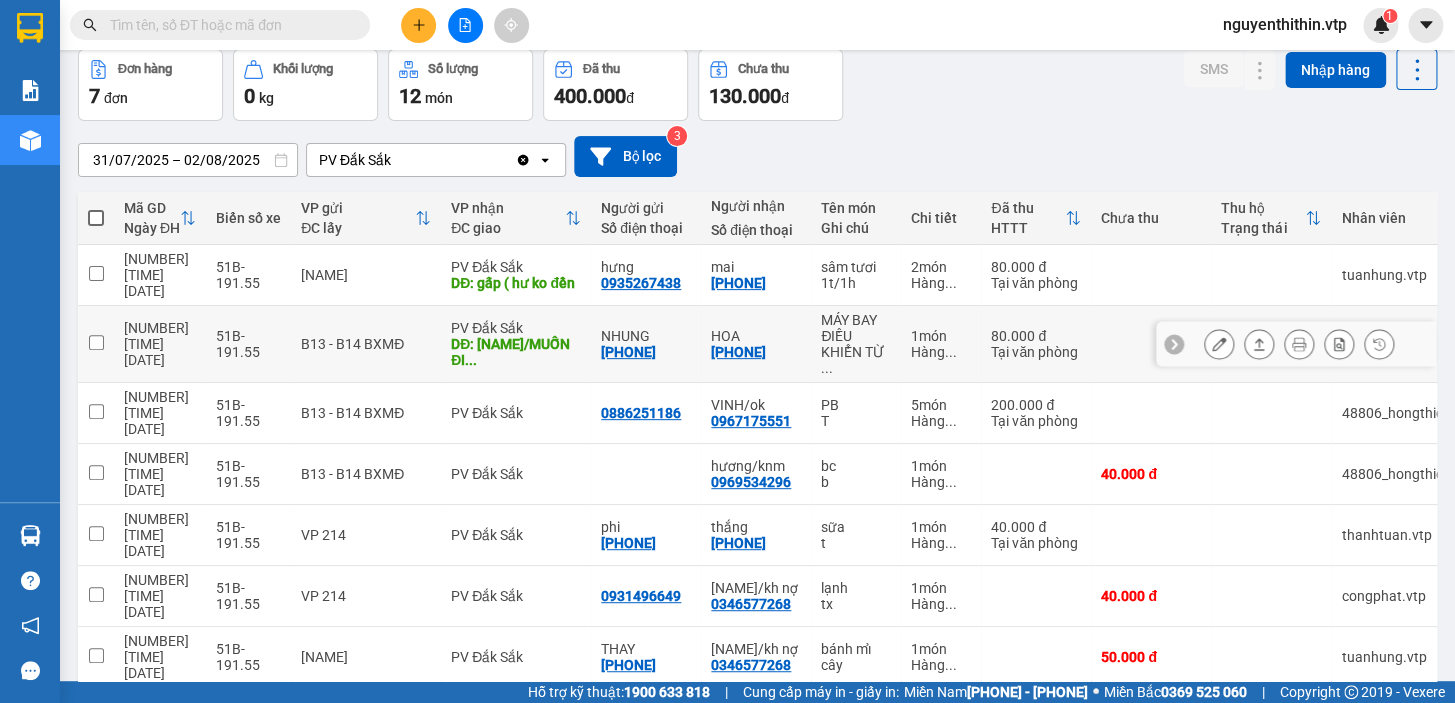 scroll, scrollTop: 0, scrollLeft: 0, axis: both 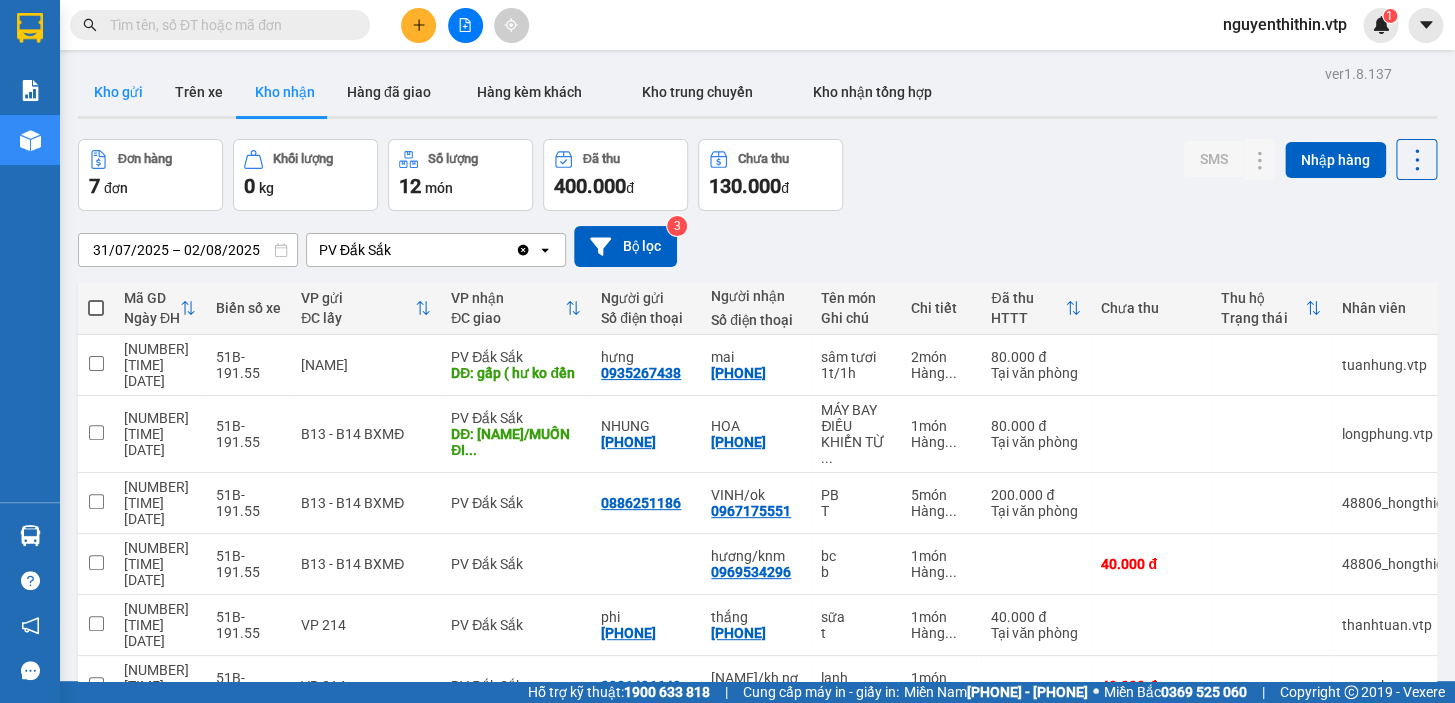 click on "Kho gửi" at bounding box center [118, 92] 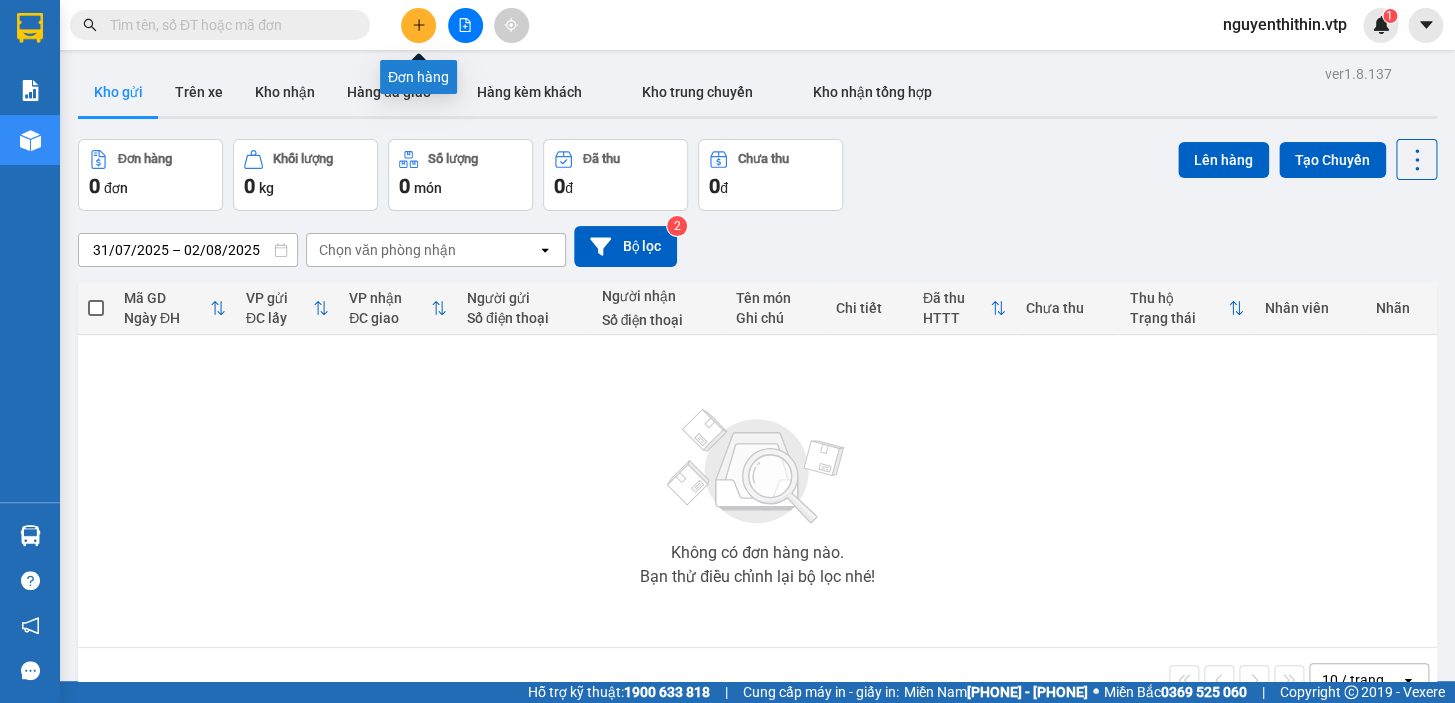 click 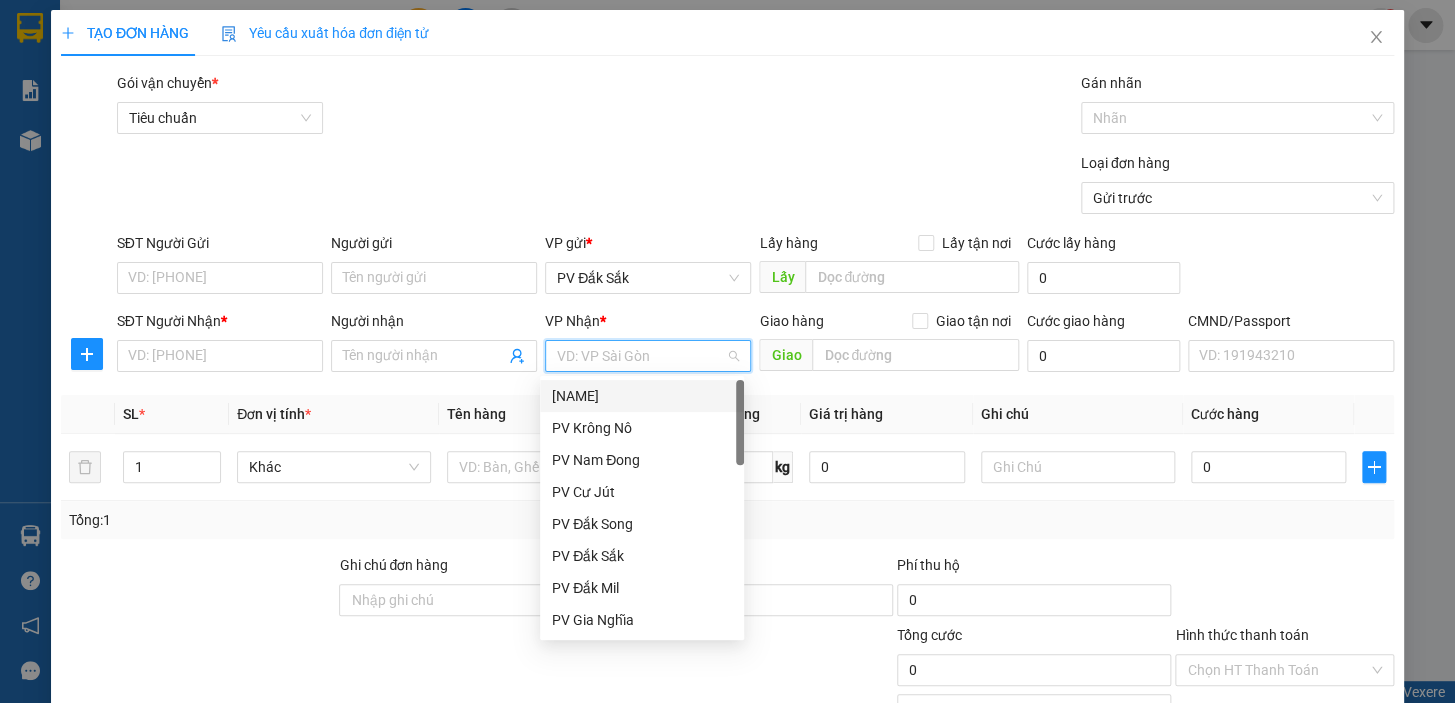 click at bounding box center (641, 356) 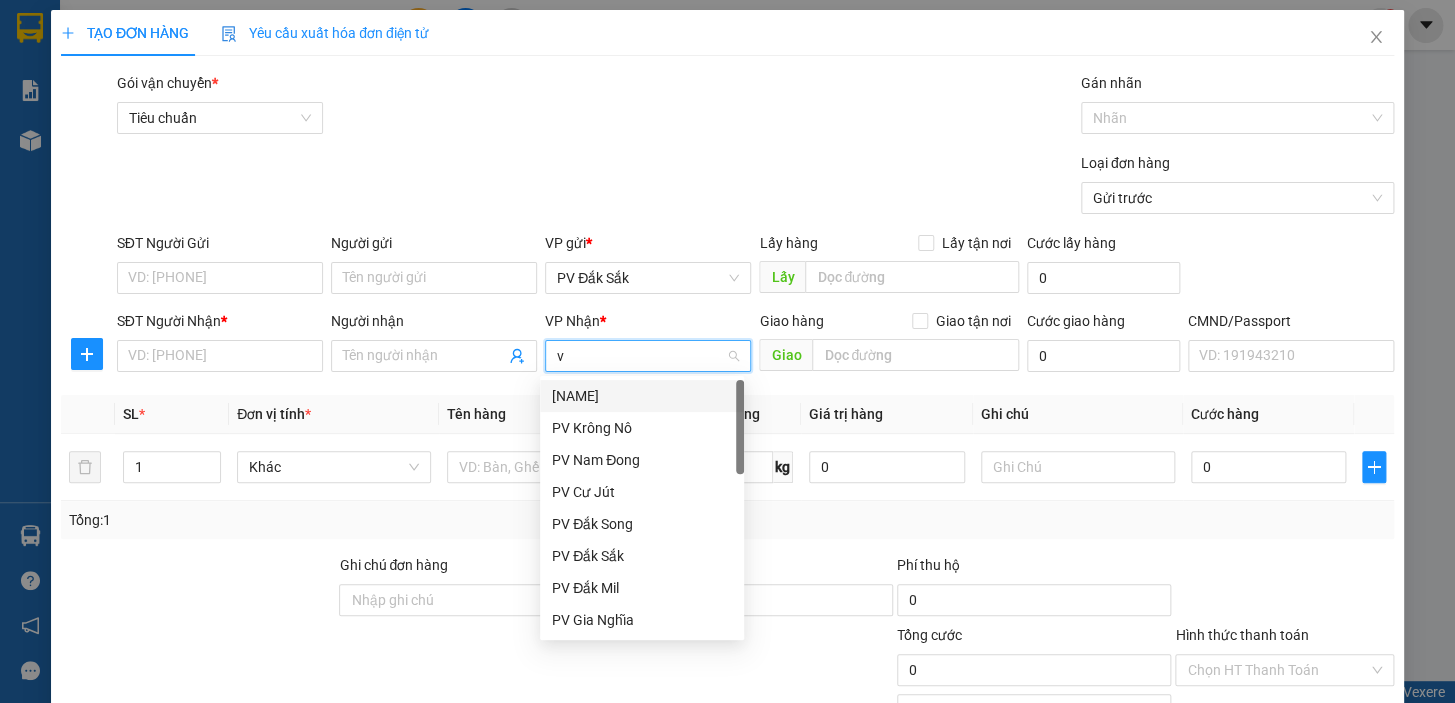 type on "vp" 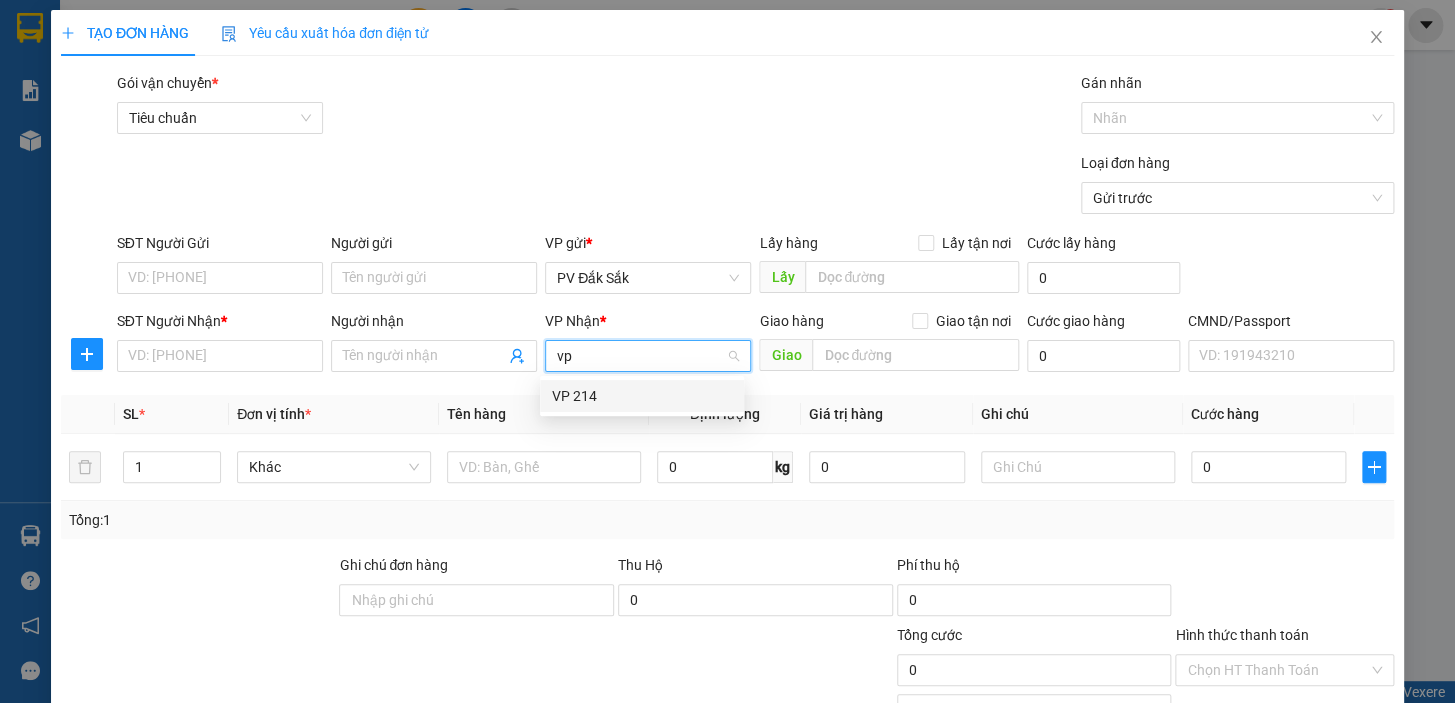 click on "VP 214" at bounding box center [642, 396] 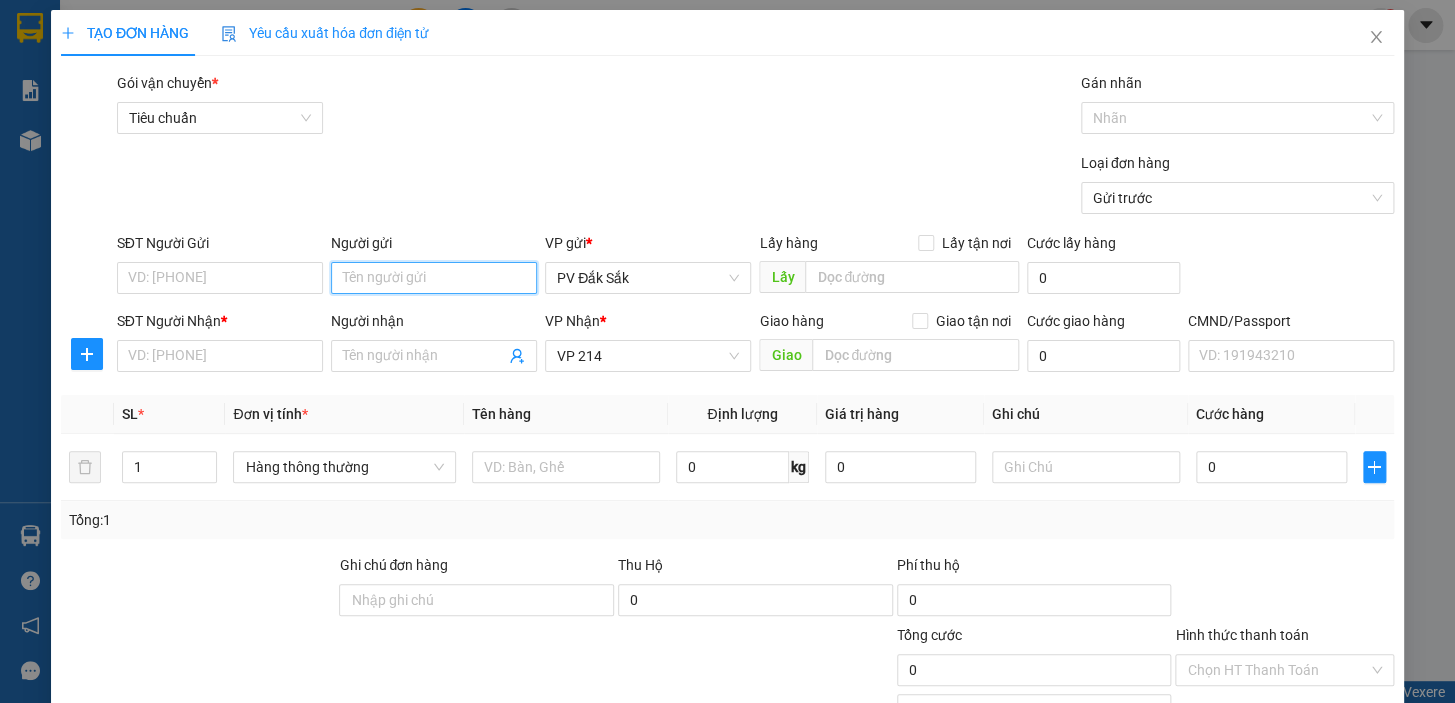 click on "Người gửi" at bounding box center (434, 278) 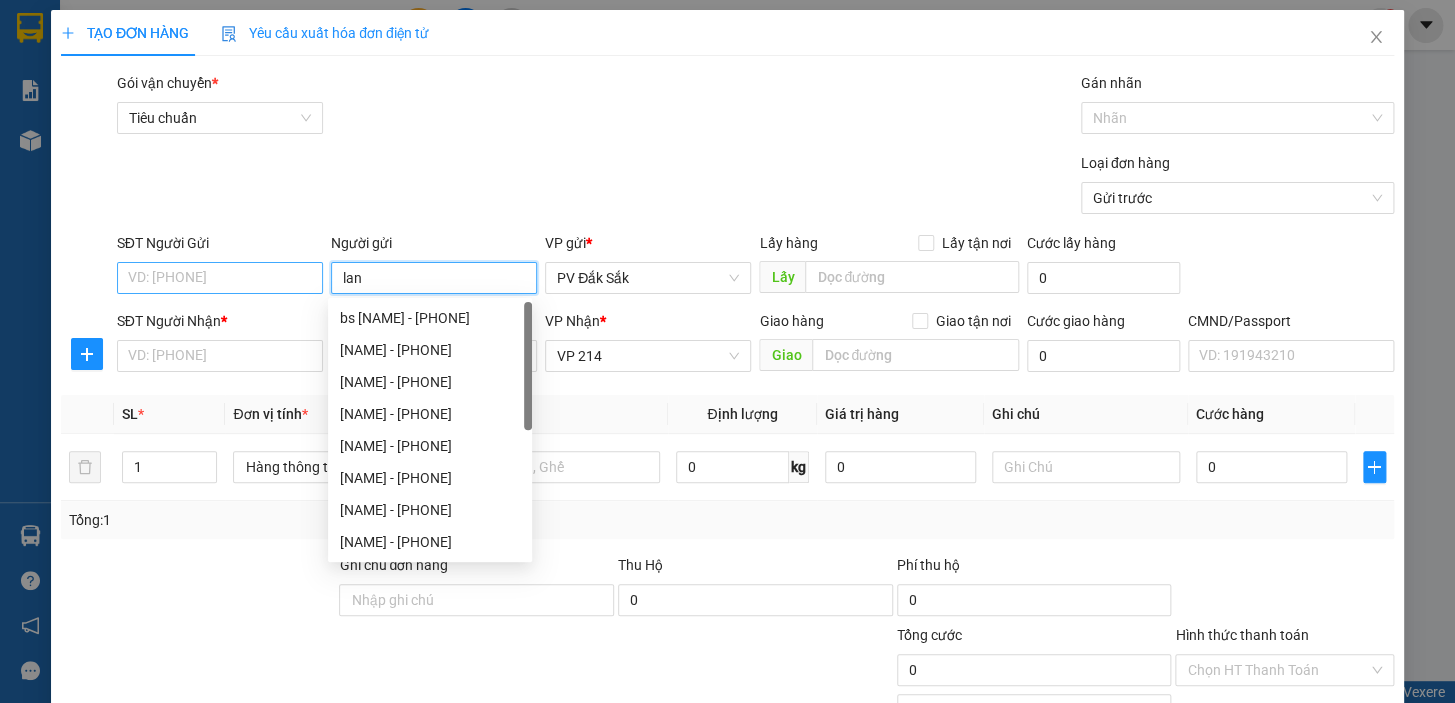 type on "lan" 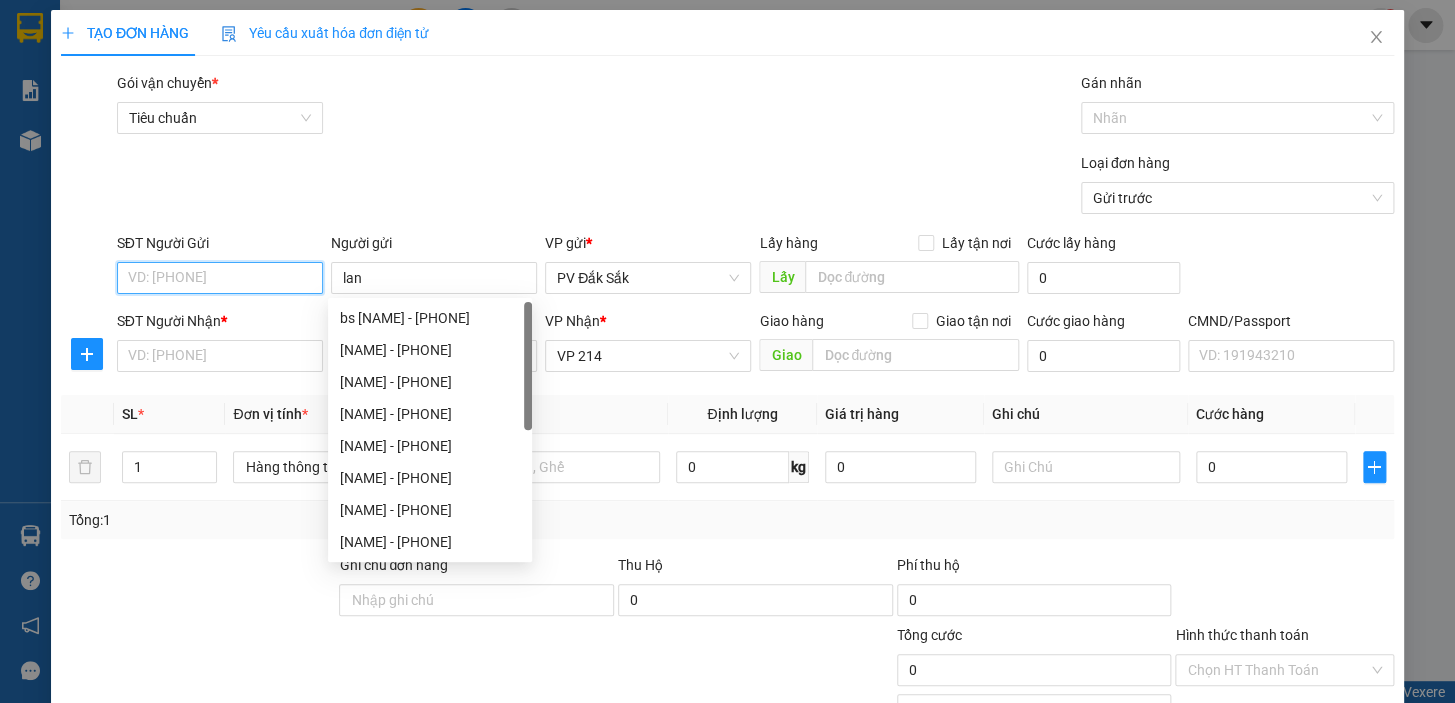 click on "SĐT Người Gửi" at bounding box center [220, 278] 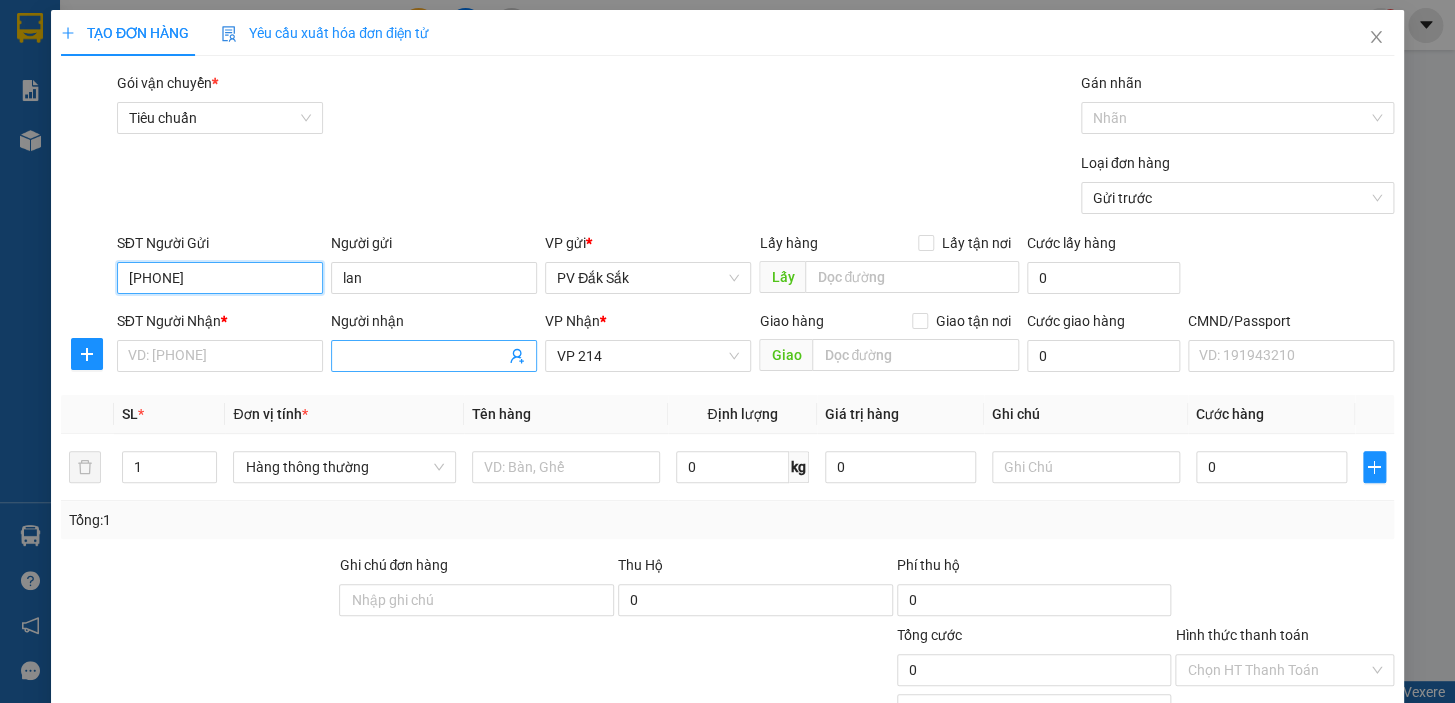 type on "[PHONE]" 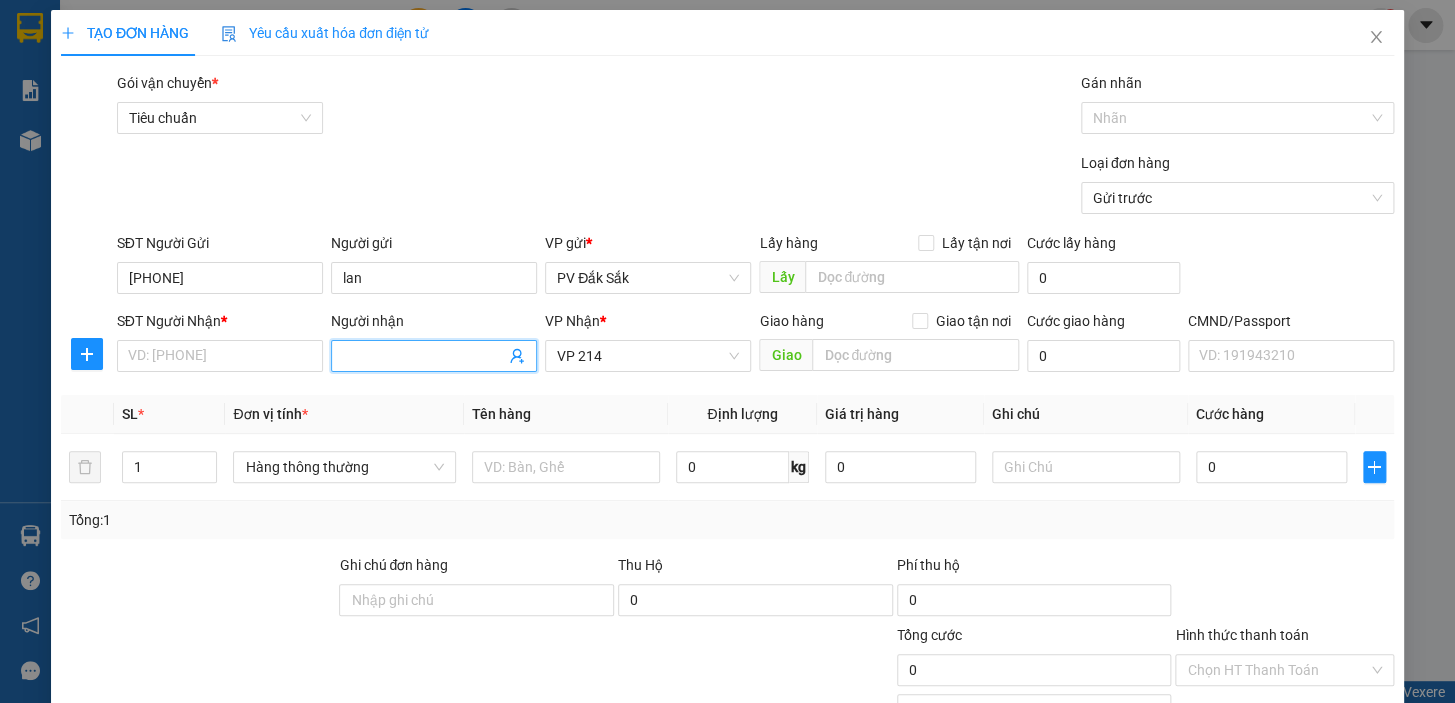 click on "Người nhận" at bounding box center [424, 356] 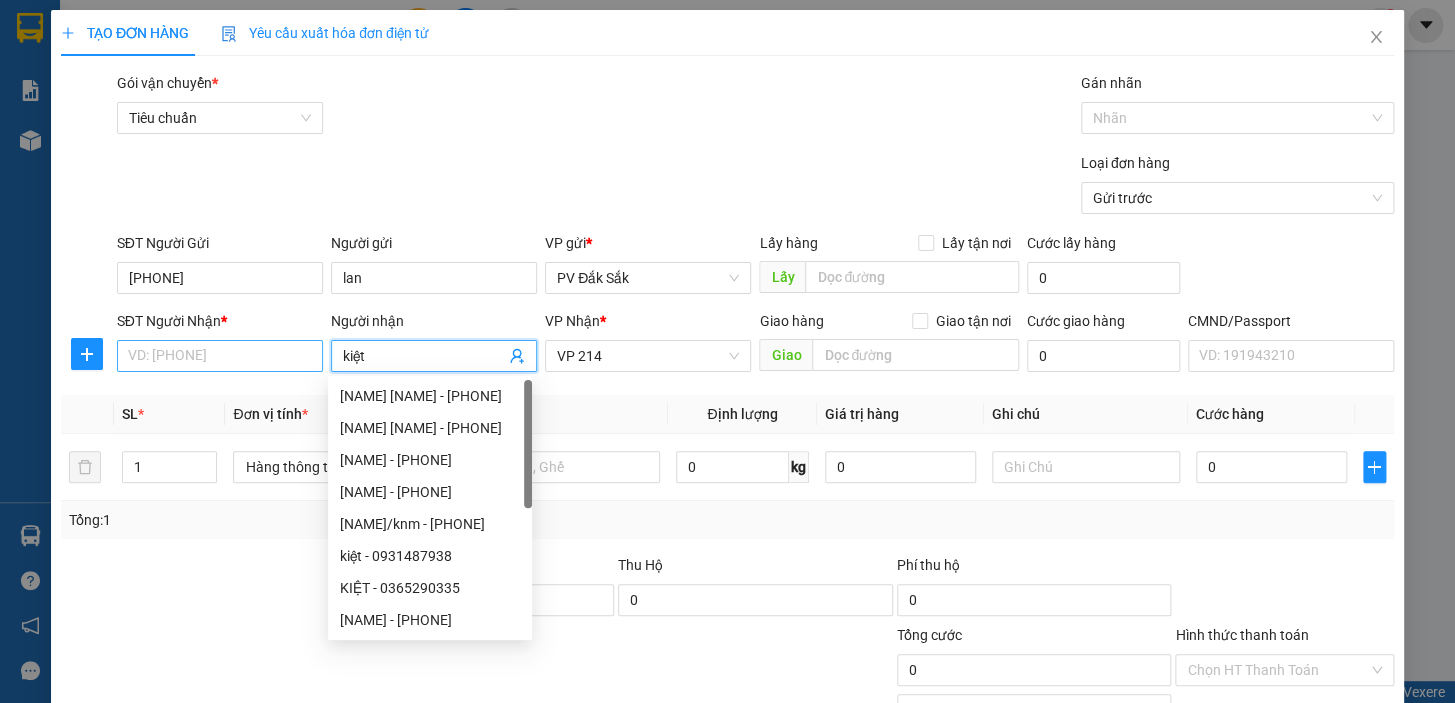 type on "kiệt" 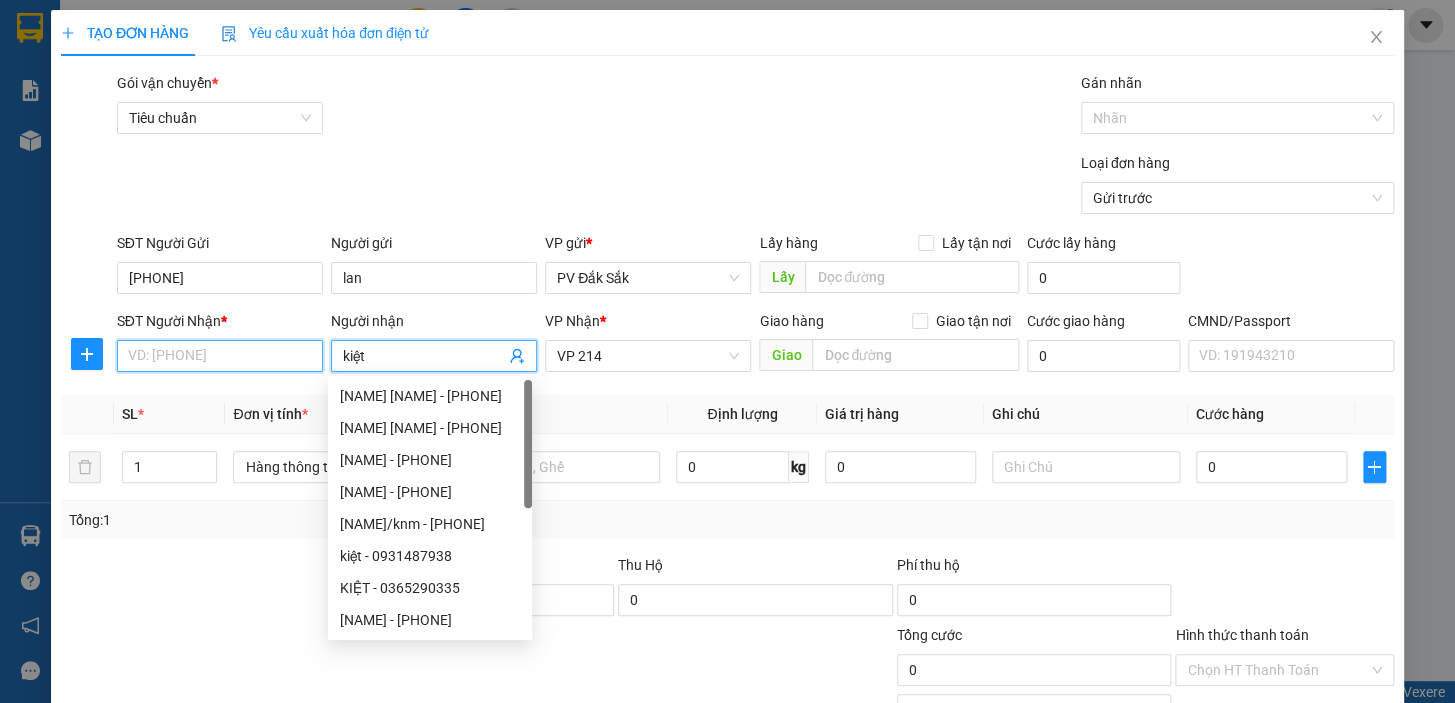 click on "SĐT Người Nhận  *" at bounding box center (220, 356) 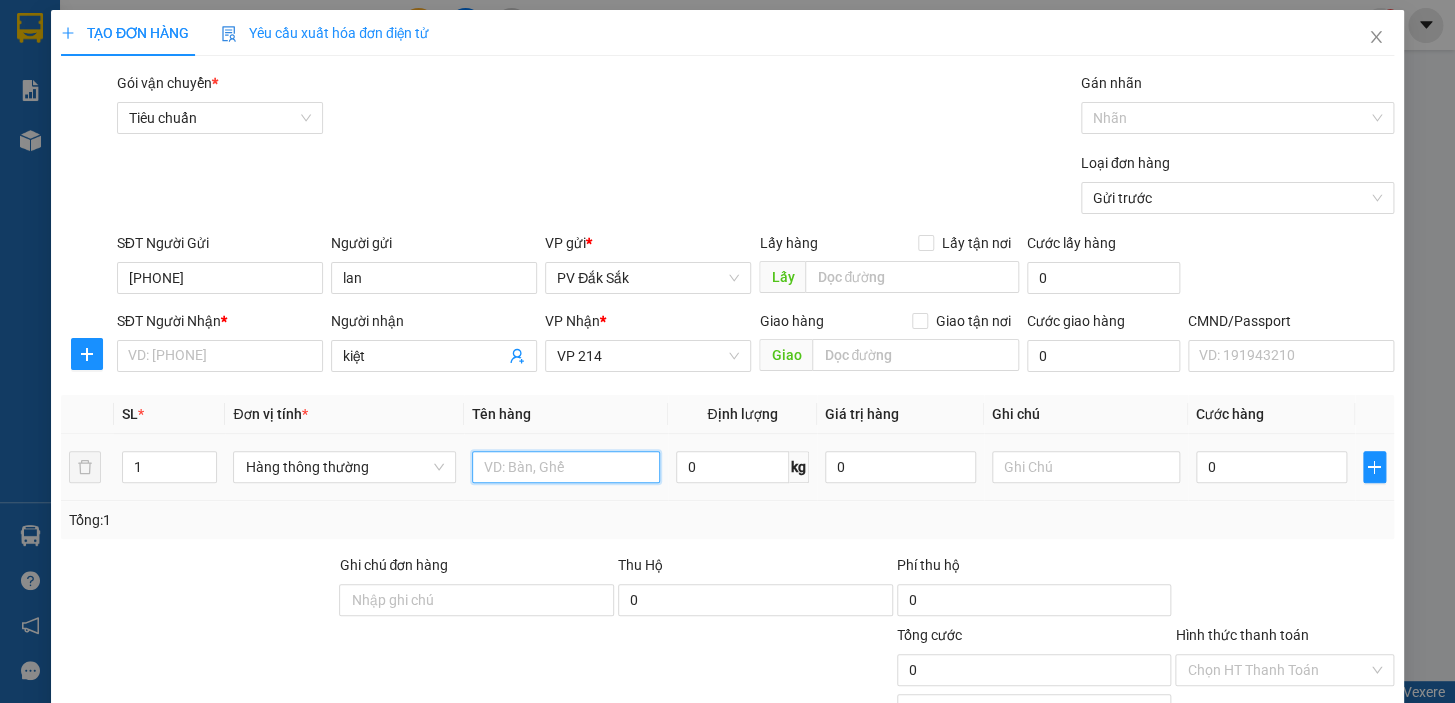 click at bounding box center (566, 467) 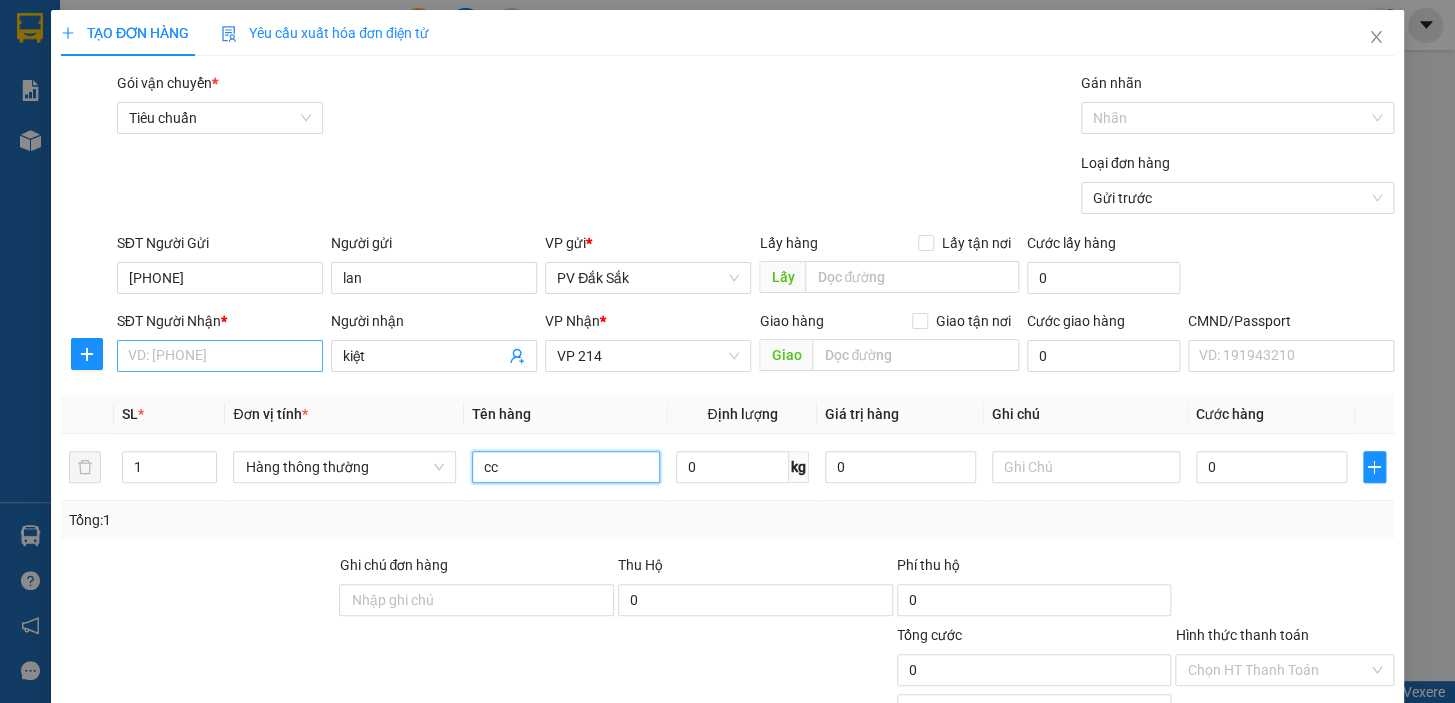 type on "cc" 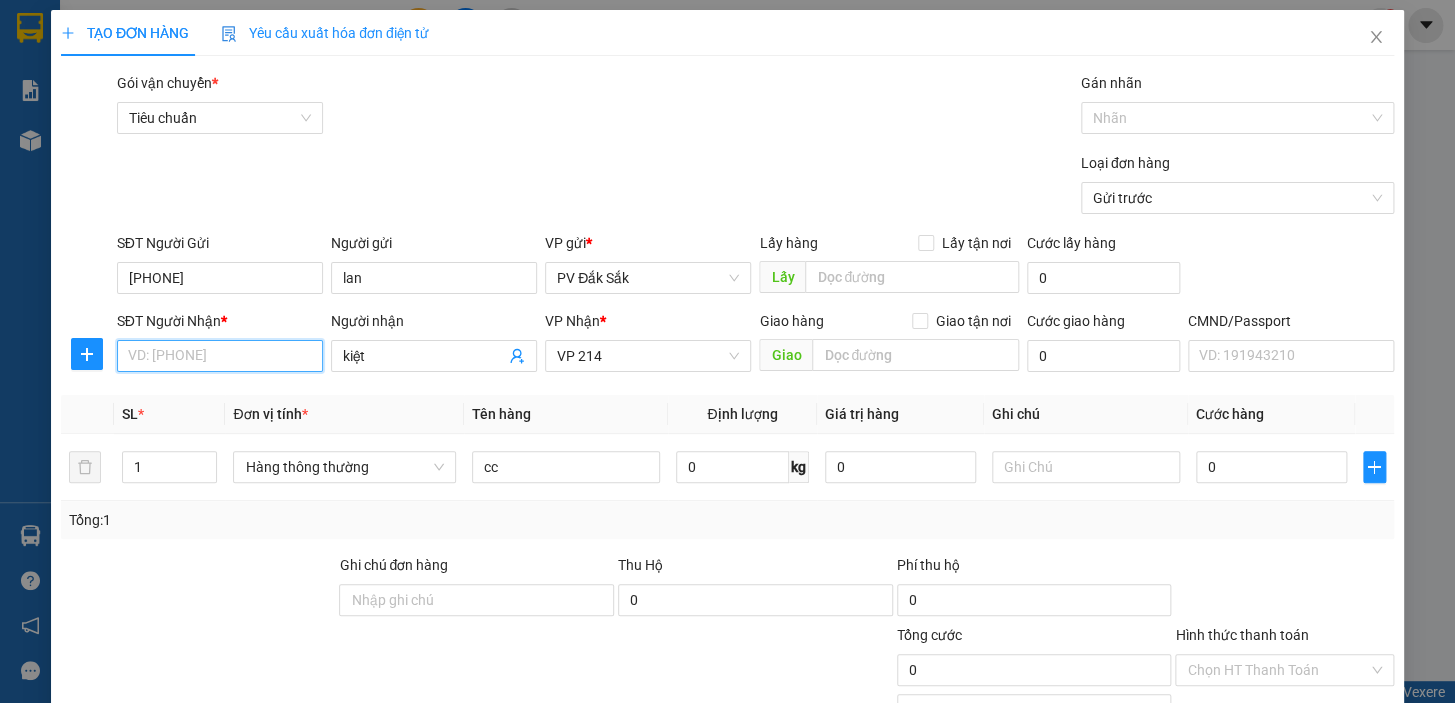 click on "SĐT Người Nhận  *" at bounding box center [220, 356] 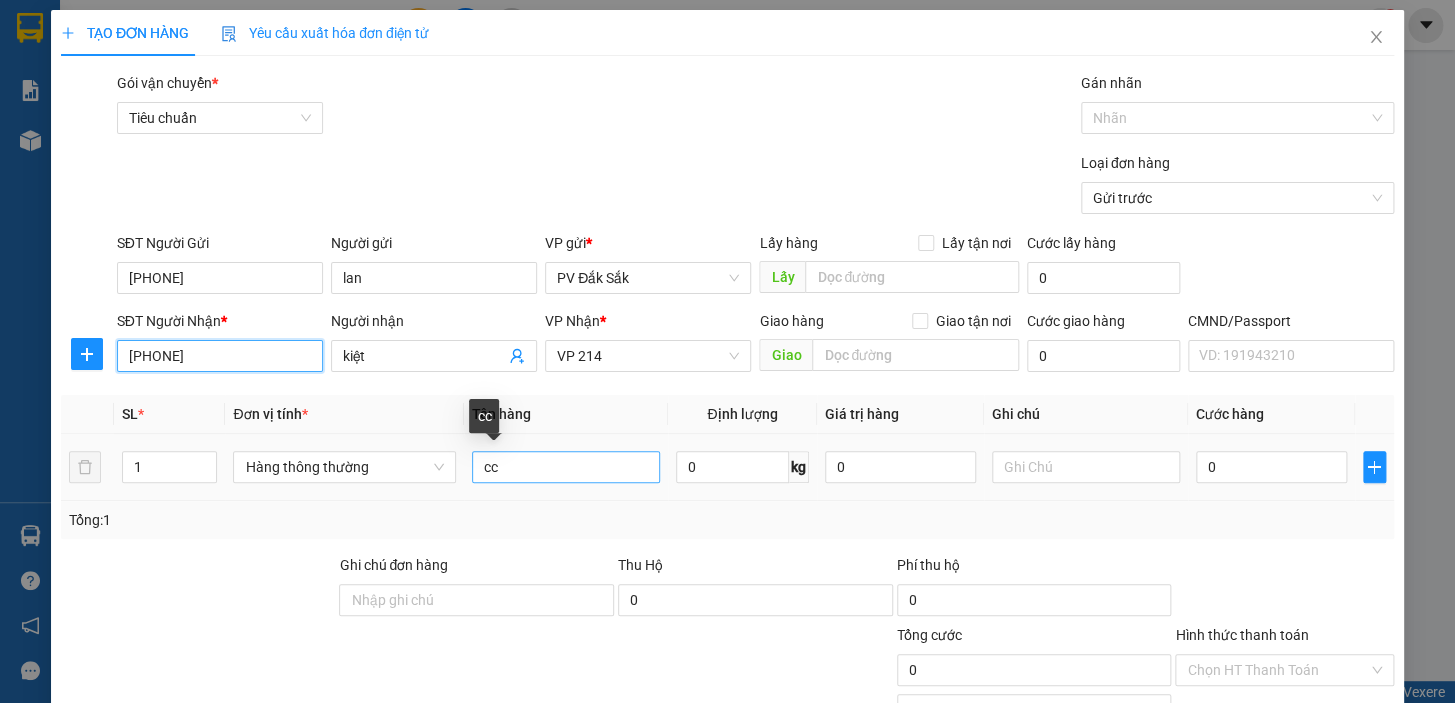type on "[PHONE]" 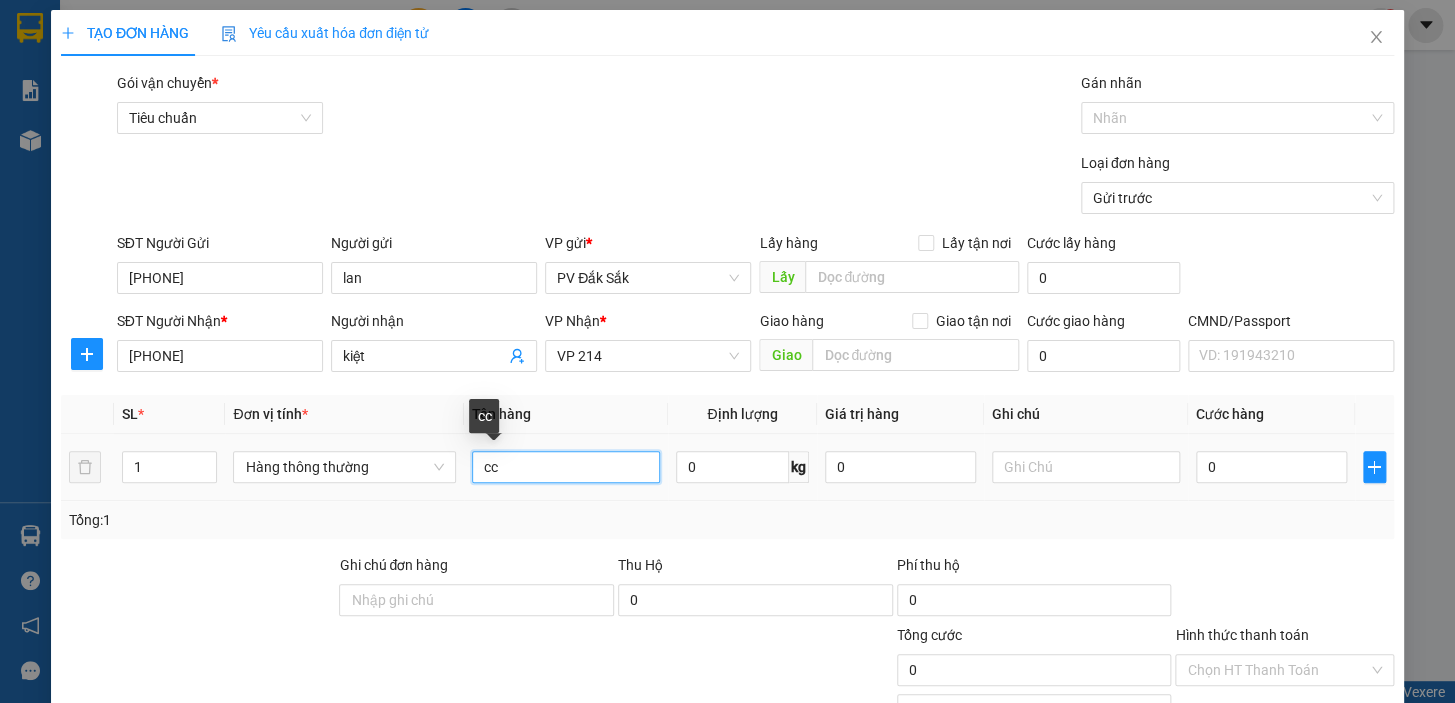 click on "cc" at bounding box center (566, 467) 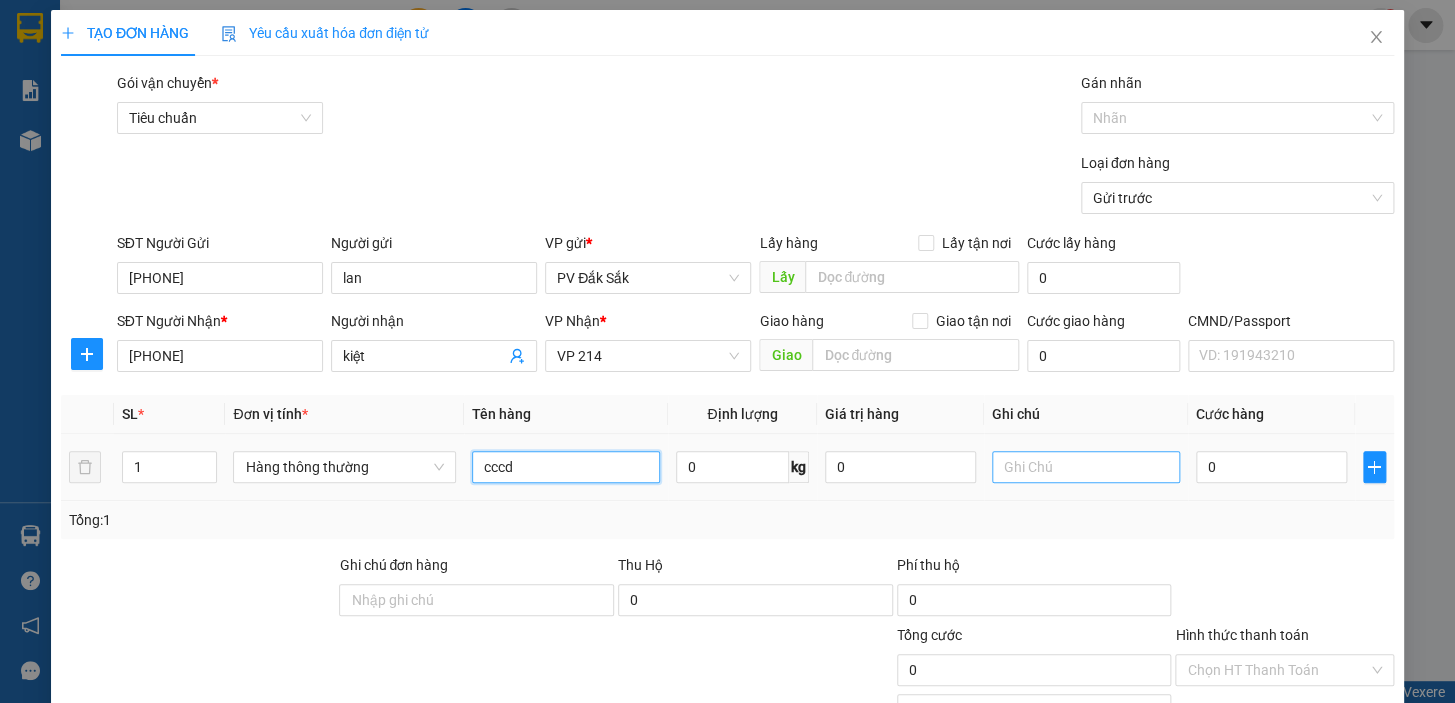 type on "cccd" 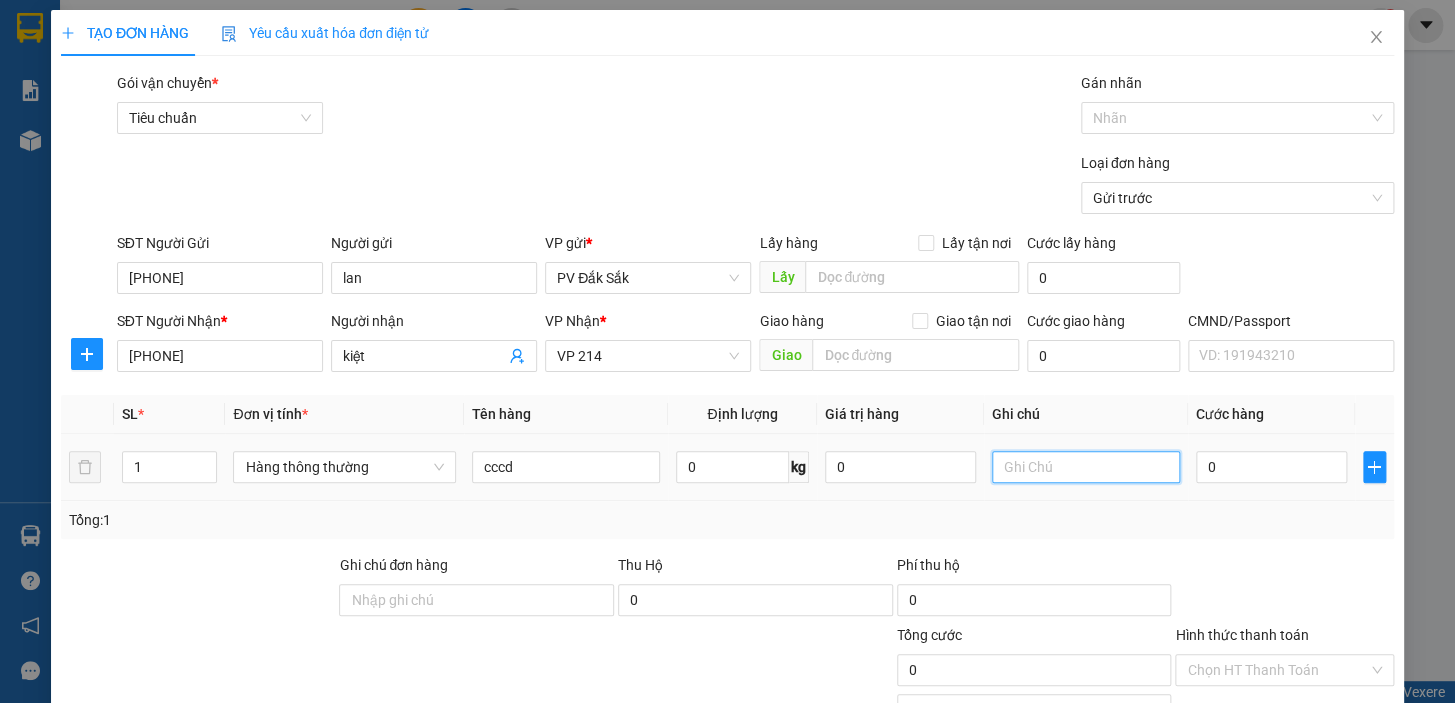 click at bounding box center [1086, 467] 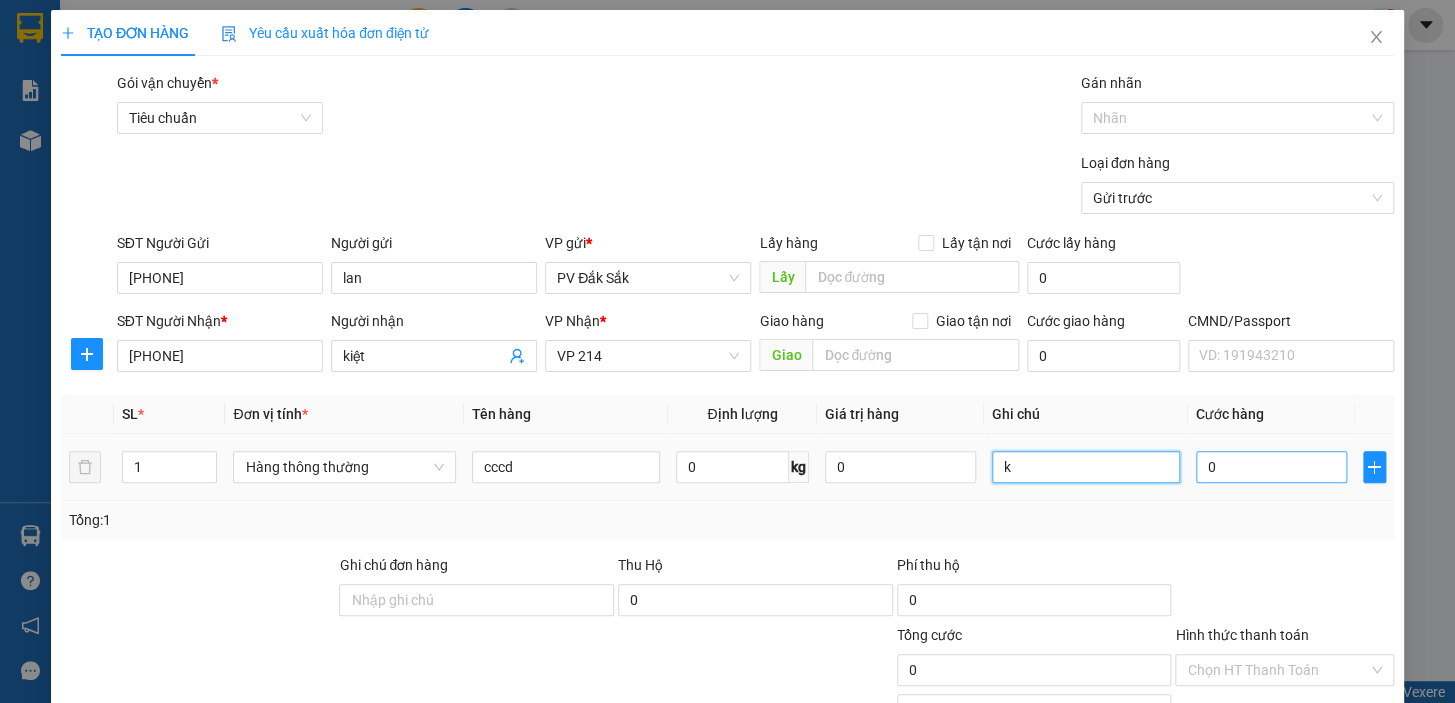 type on "k" 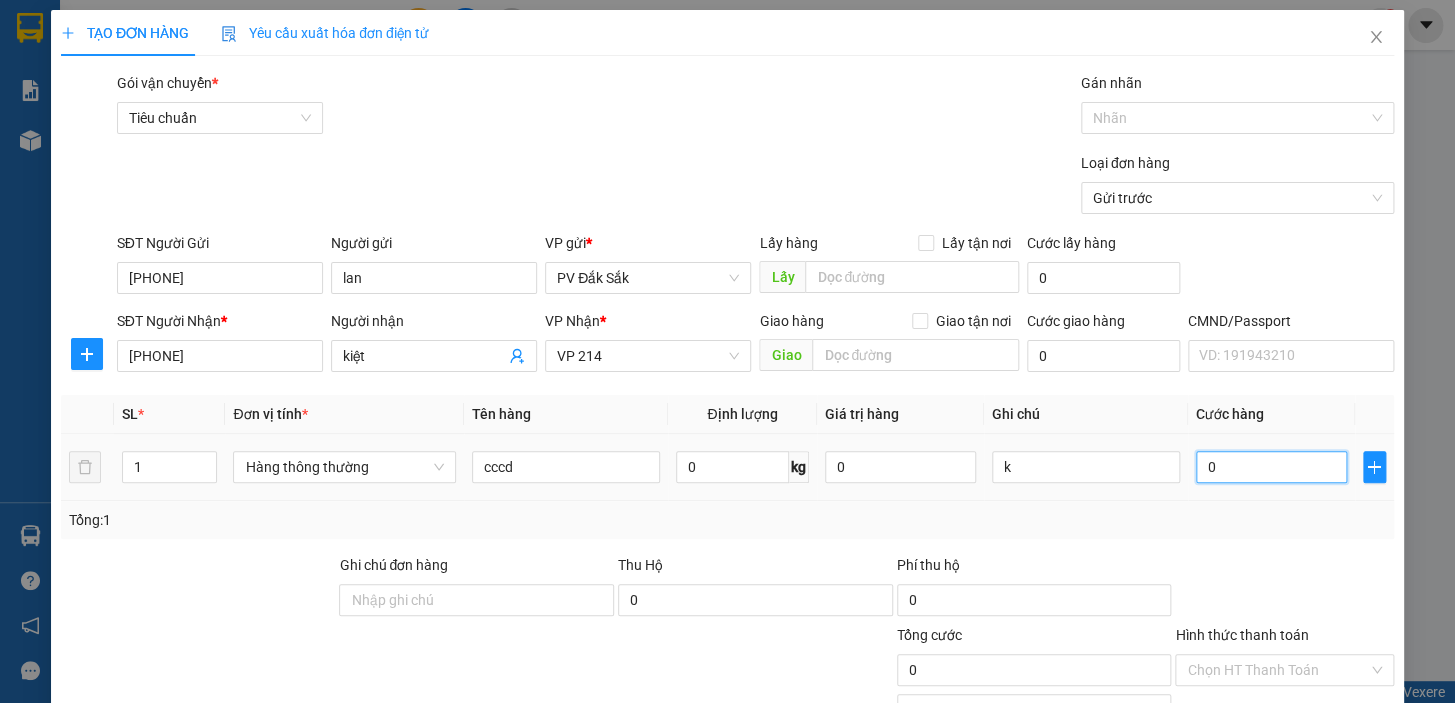 click on "0" at bounding box center (1271, 467) 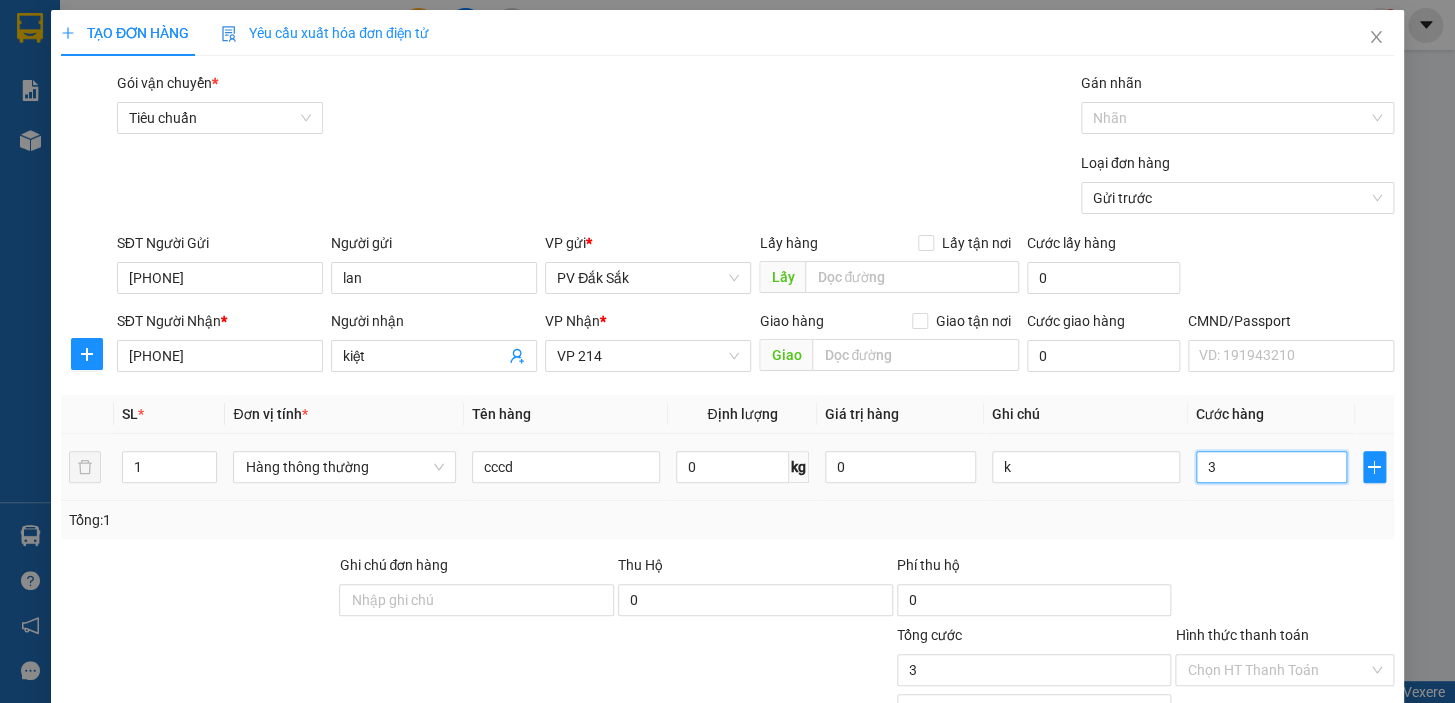 type on "30" 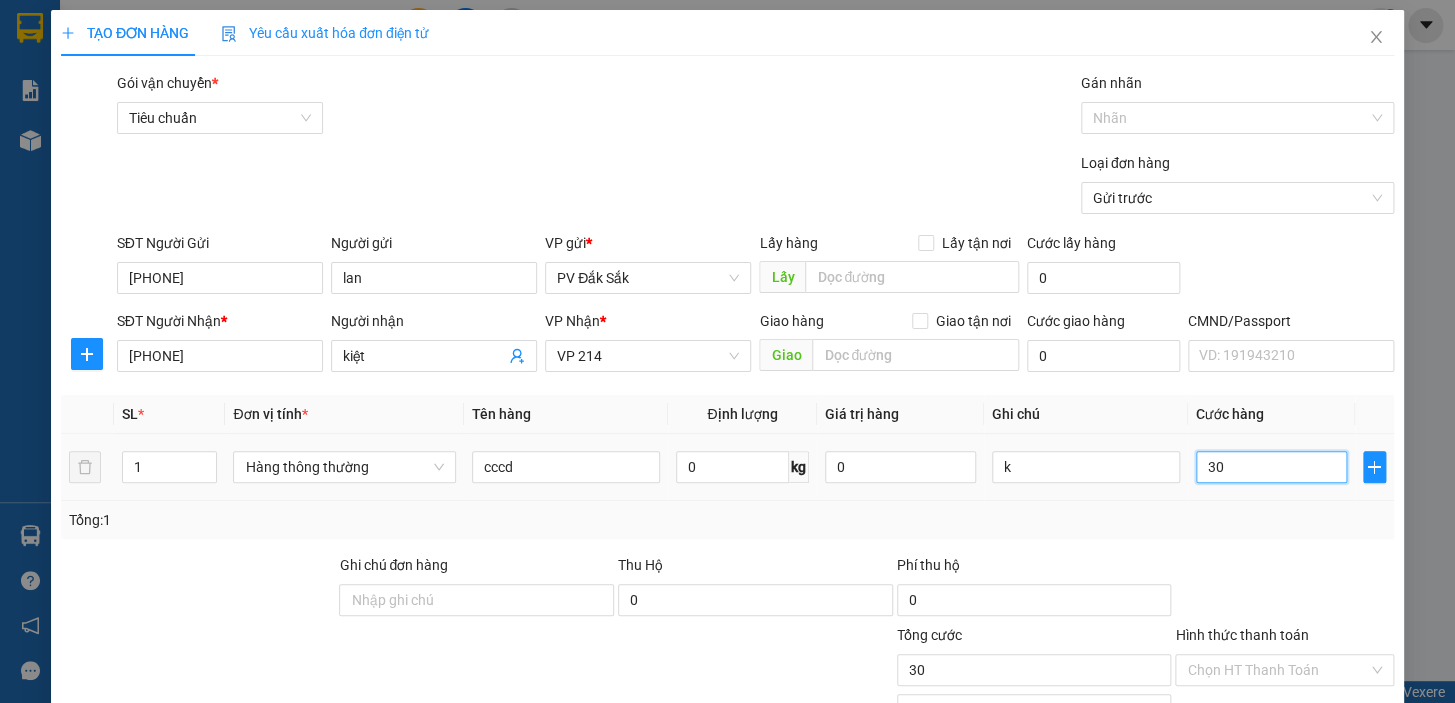 type on "300" 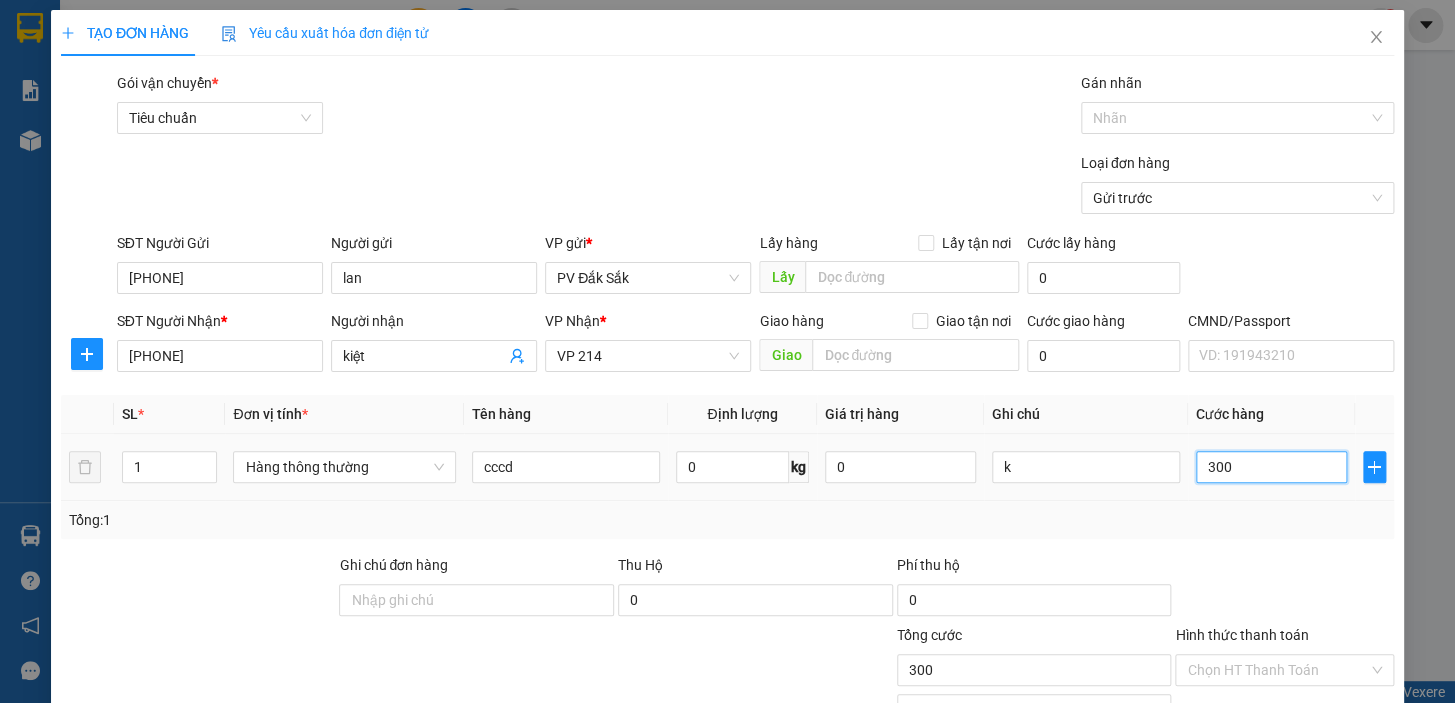 type on "3.000" 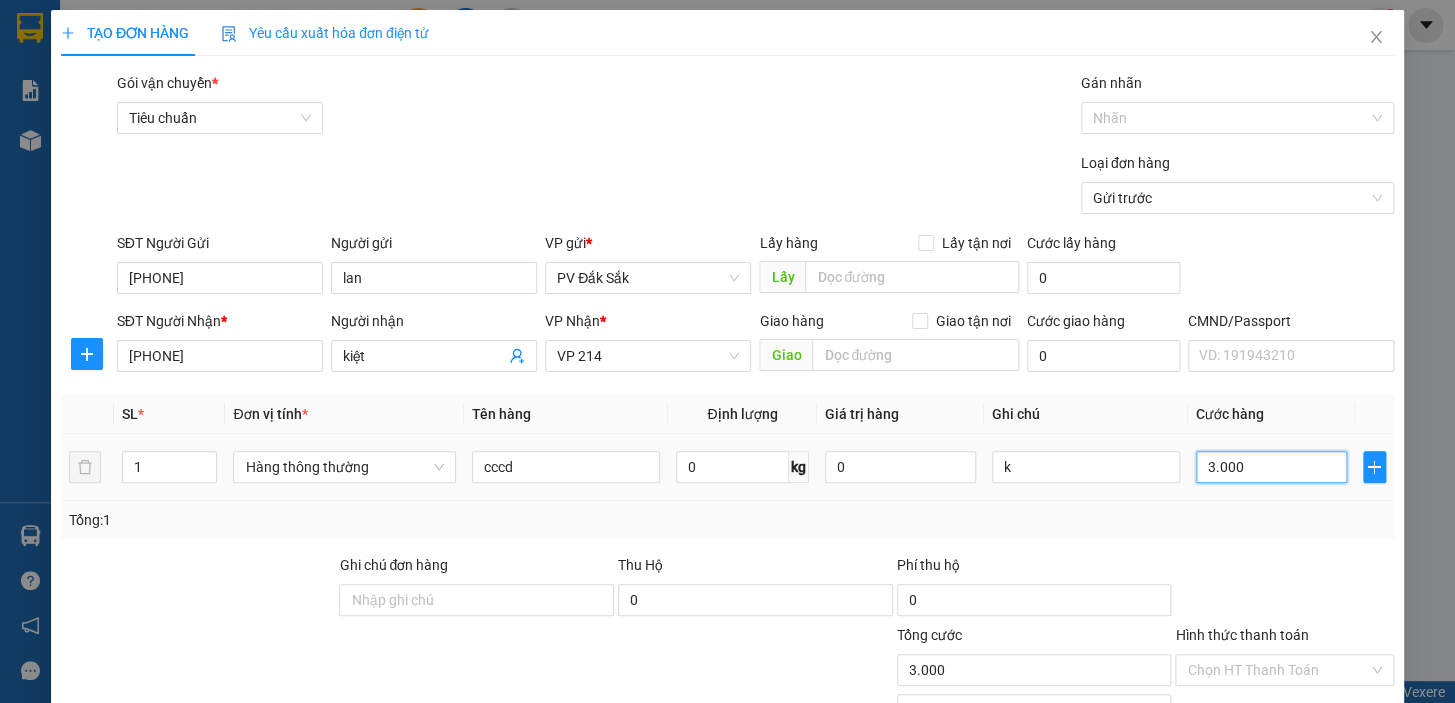 type on "30.000" 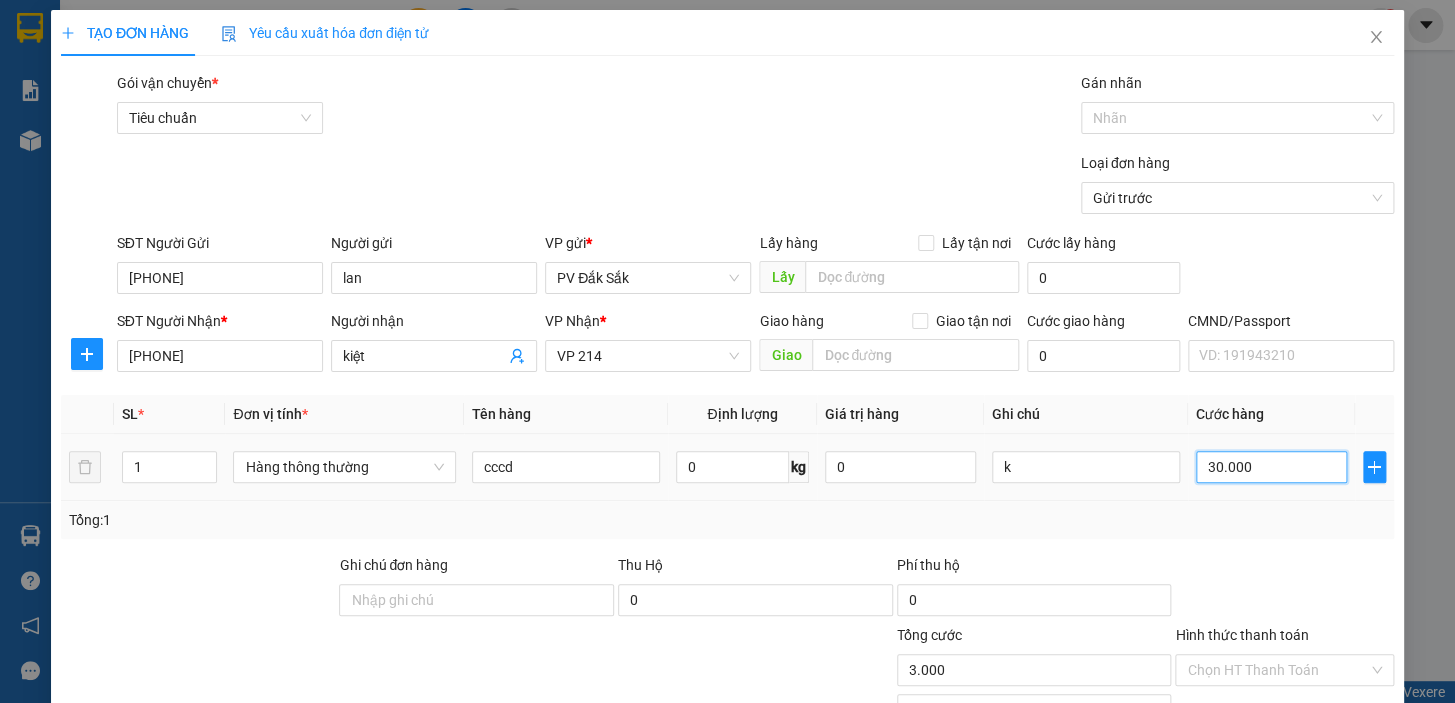 type on "30.000" 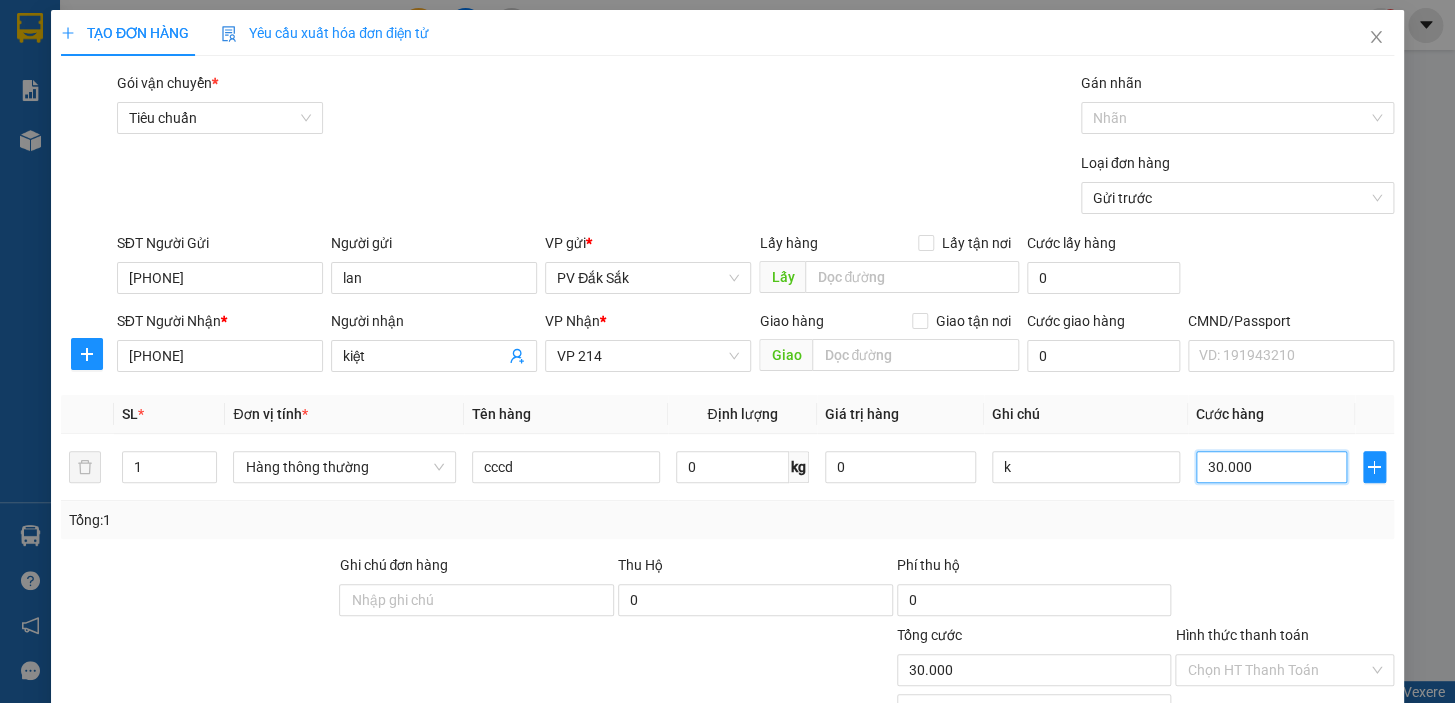 scroll, scrollTop: 90, scrollLeft: 0, axis: vertical 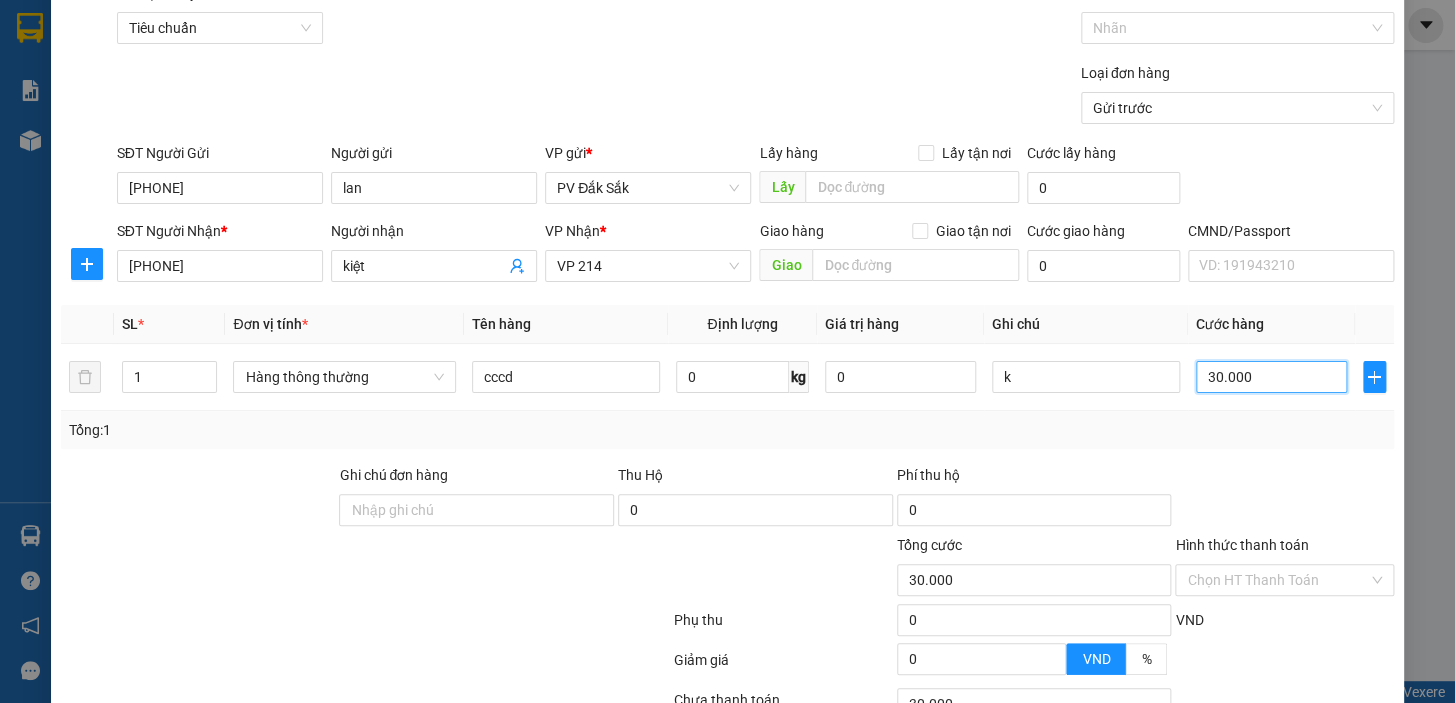 type on "30.000" 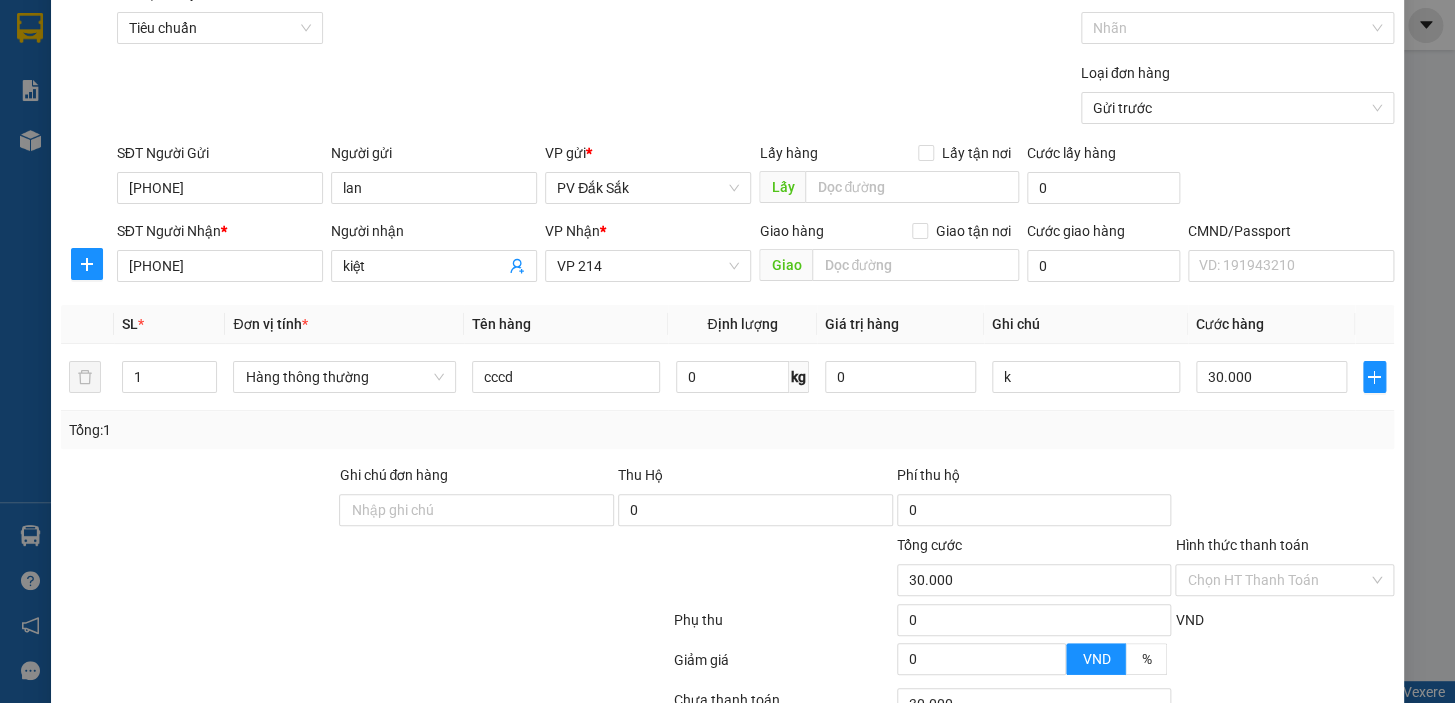 click on "Hình thức thanh toán" at bounding box center (1241, 545) 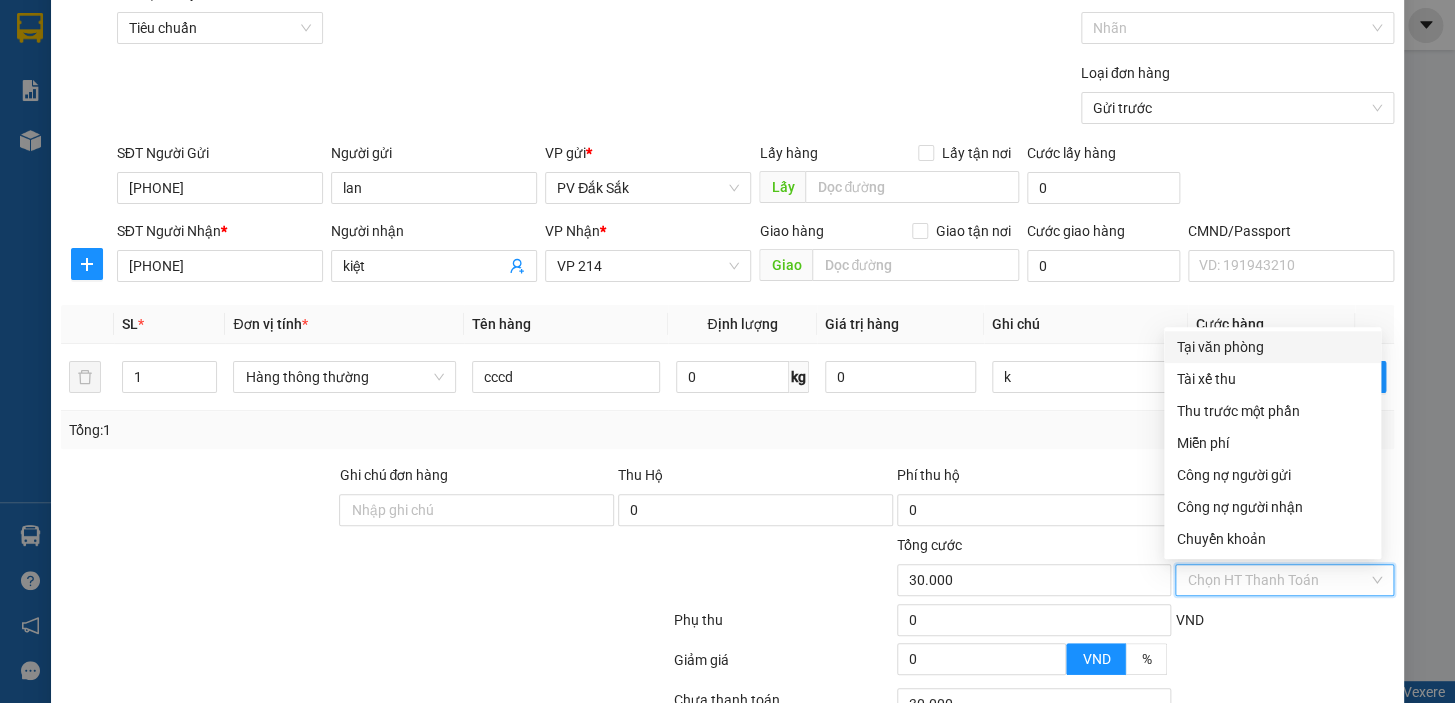 click on "Tại văn phòng" at bounding box center [1272, 347] 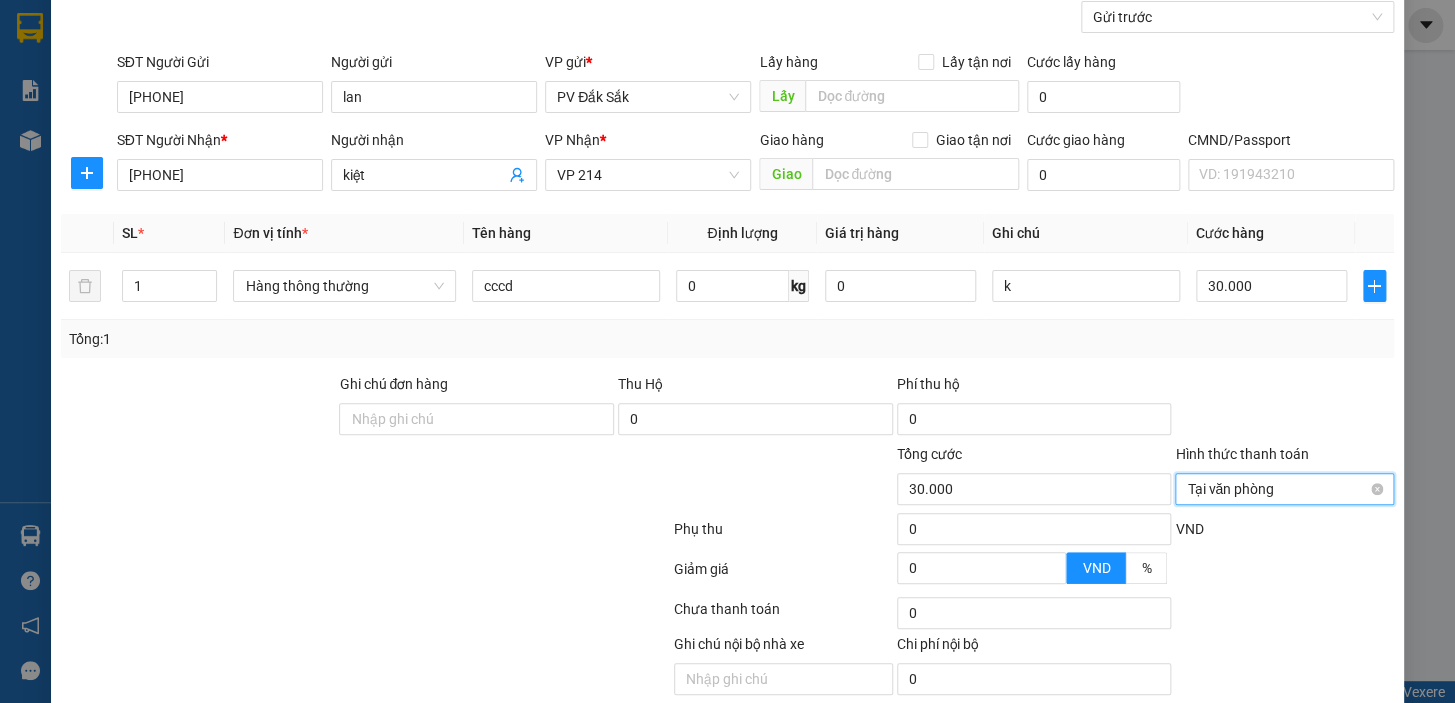 scroll, scrollTop: 258, scrollLeft: 0, axis: vertical 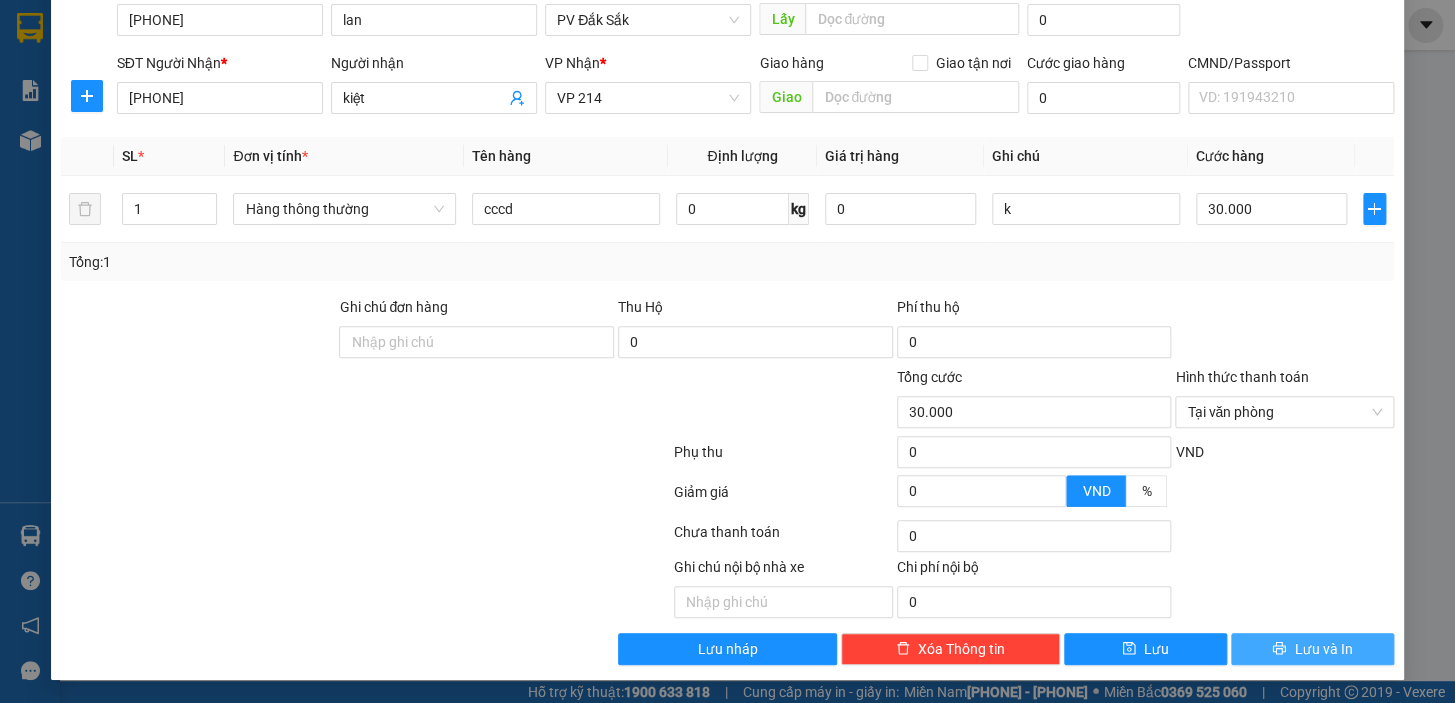 click on "Lưu và In" at bounding box center (1323, 649) 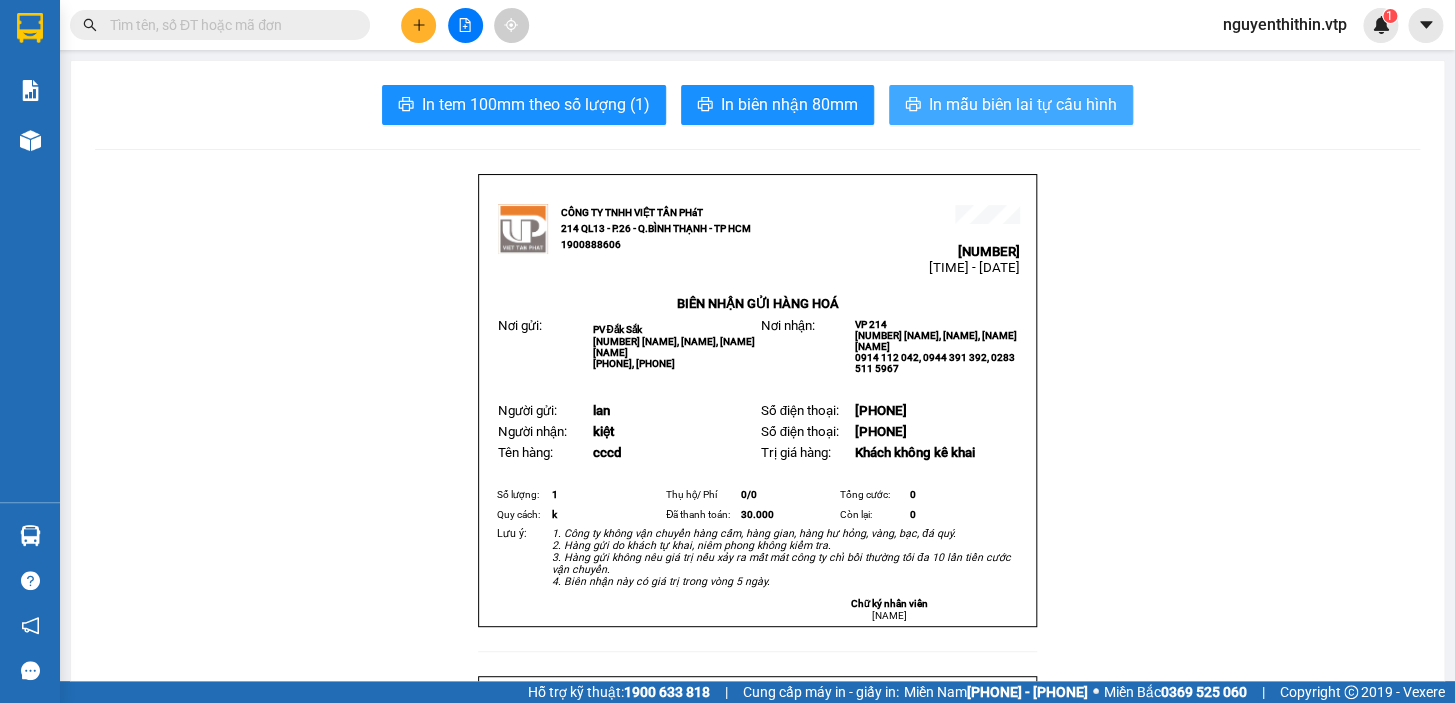 click on "In mẫu biên lai tự cấu hình" at bounding box center (1023, 104) 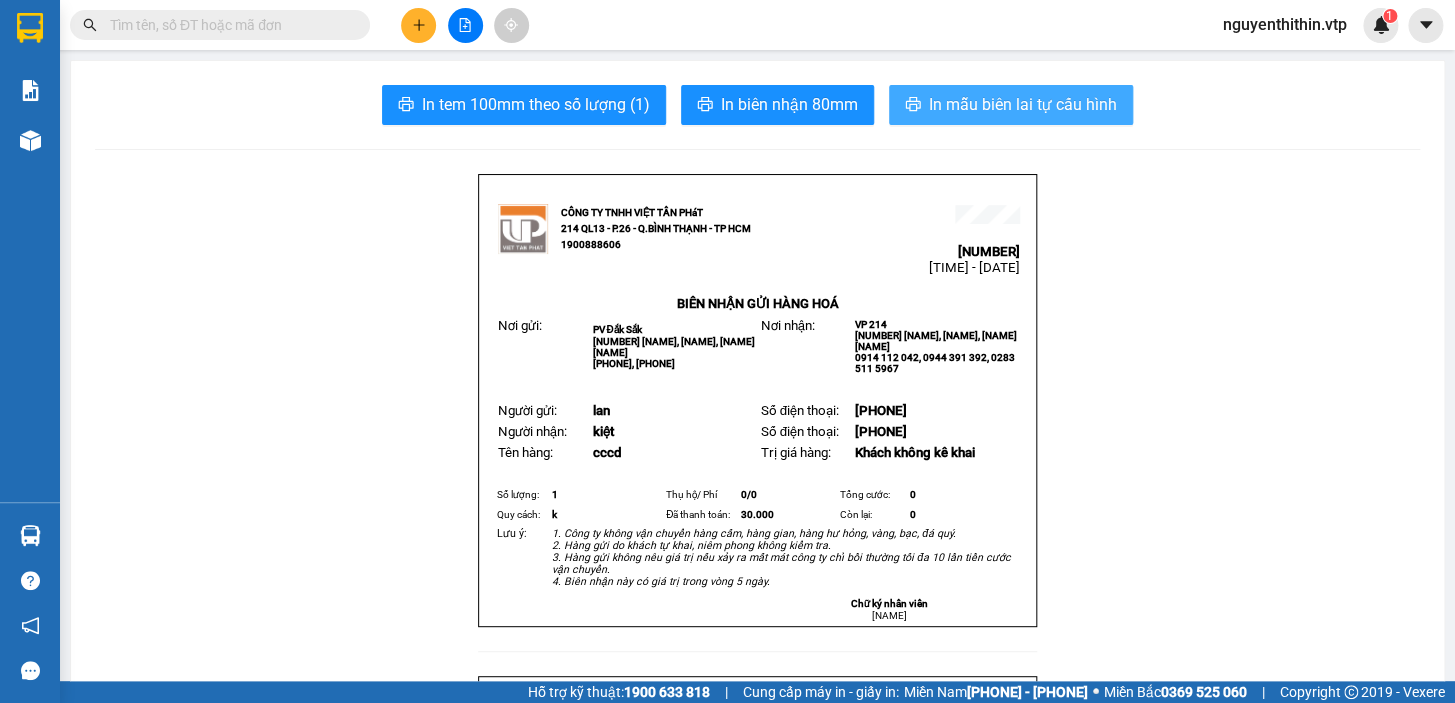 scroll, scrollTop: 0, scrollLeft: 0, axis: both 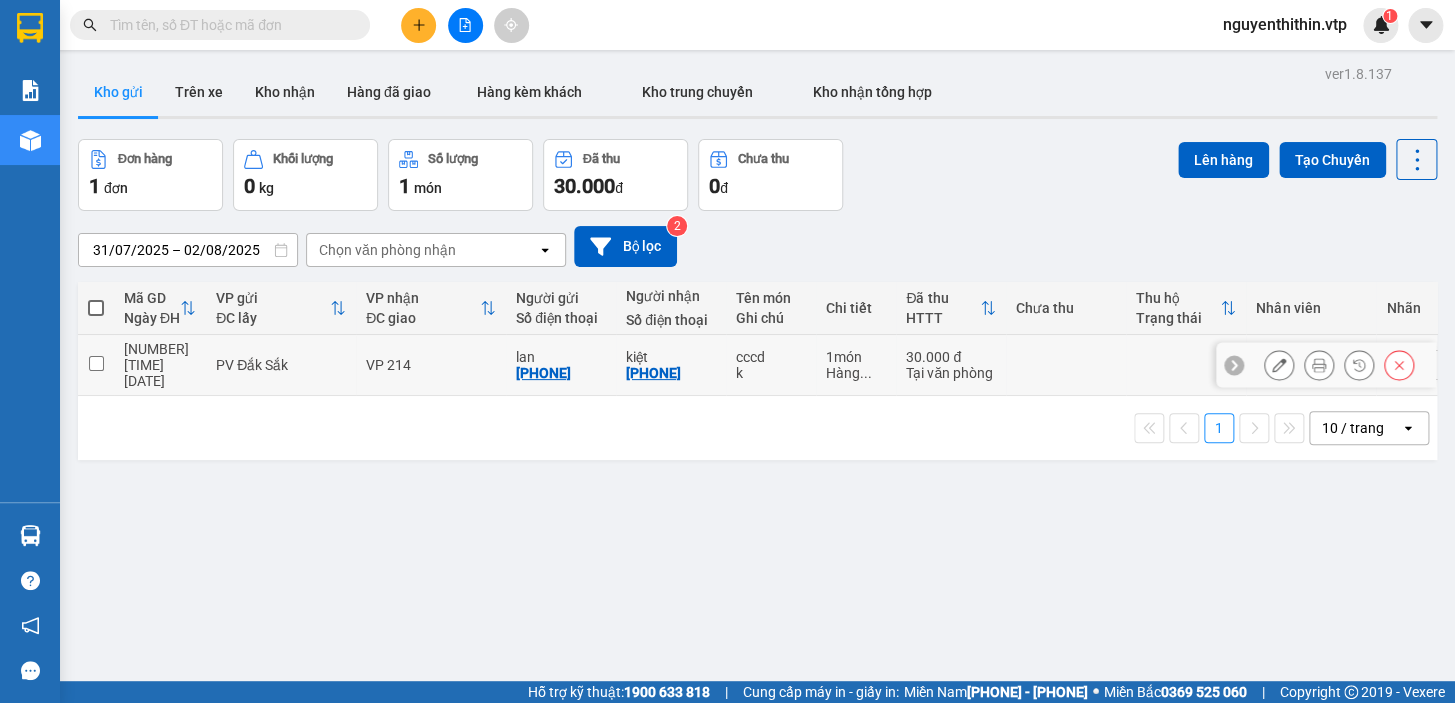 click at bounding box center [96, 363] 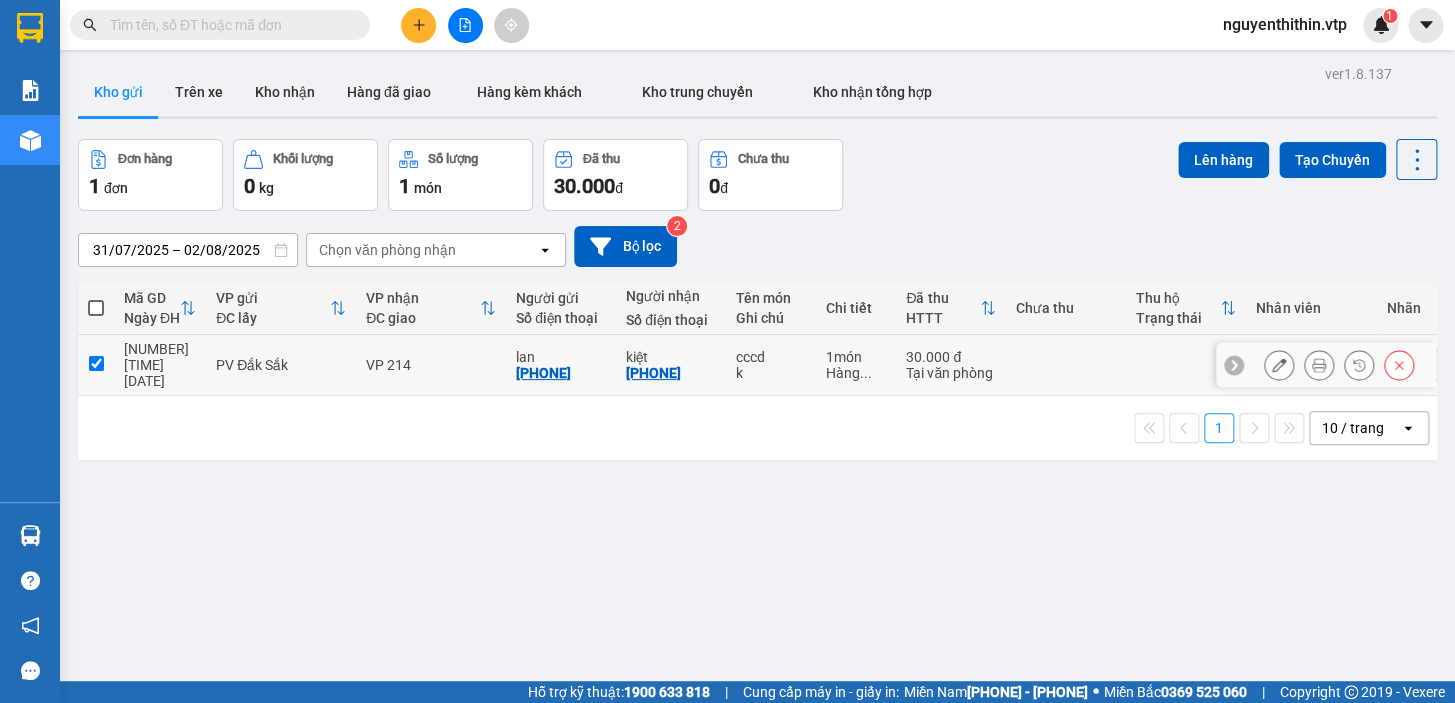 checkbox on "true" 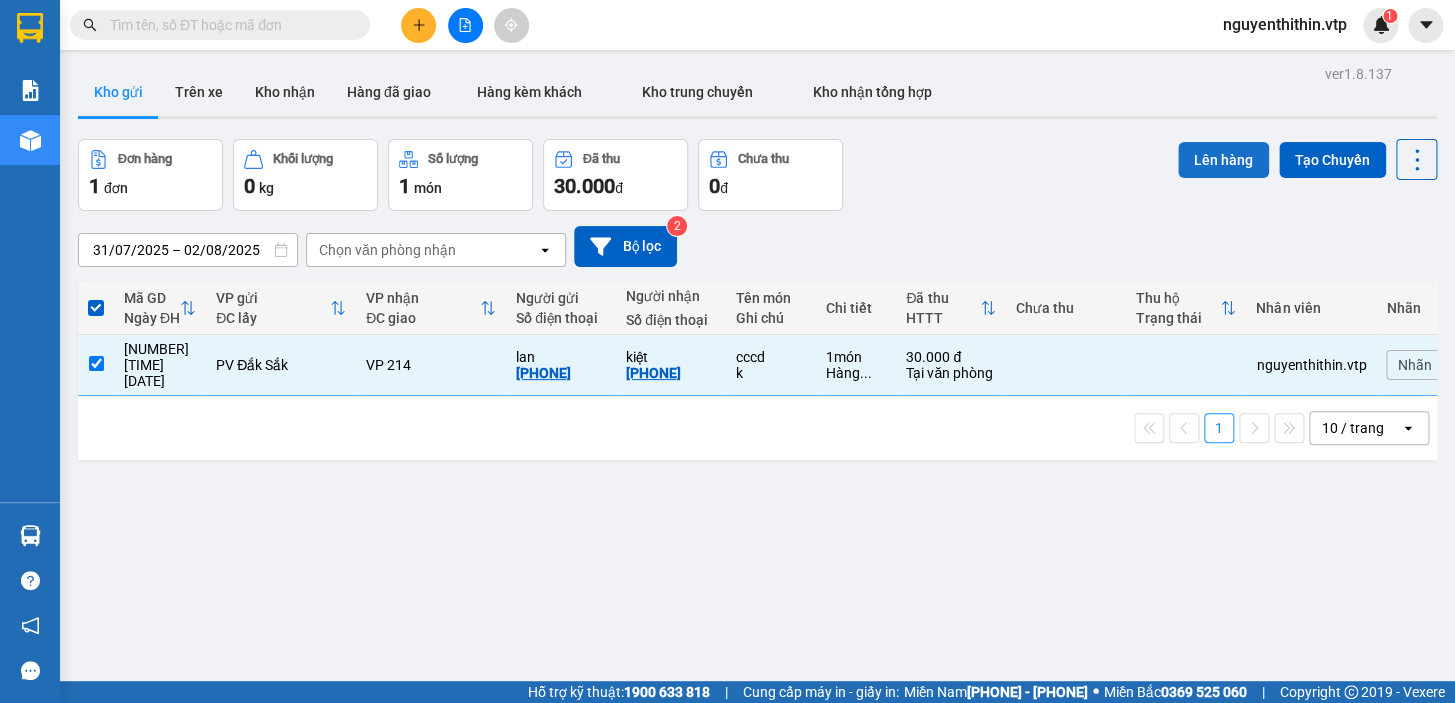 click on "Lên hàng" at bounding box center (1223, 160) 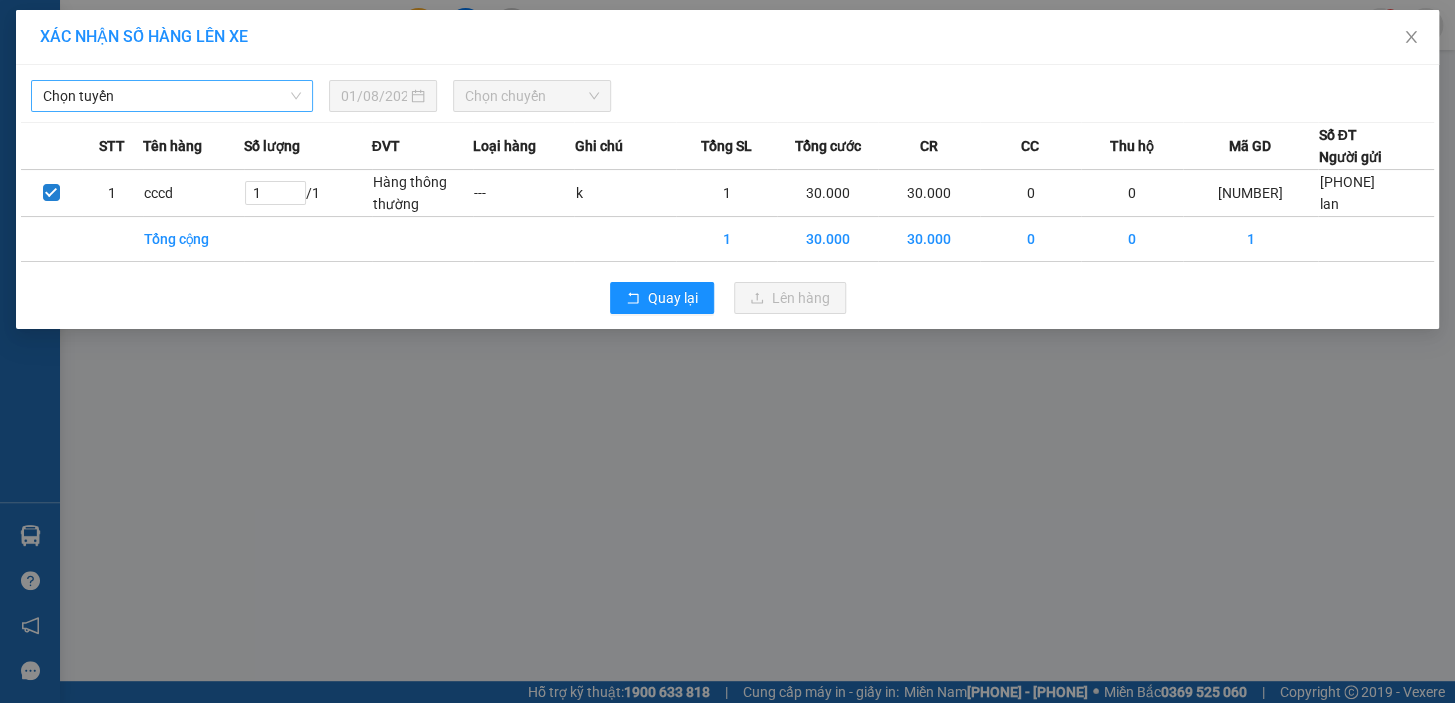 click on "Chọn tuyến" at bounding box center (172, 96) 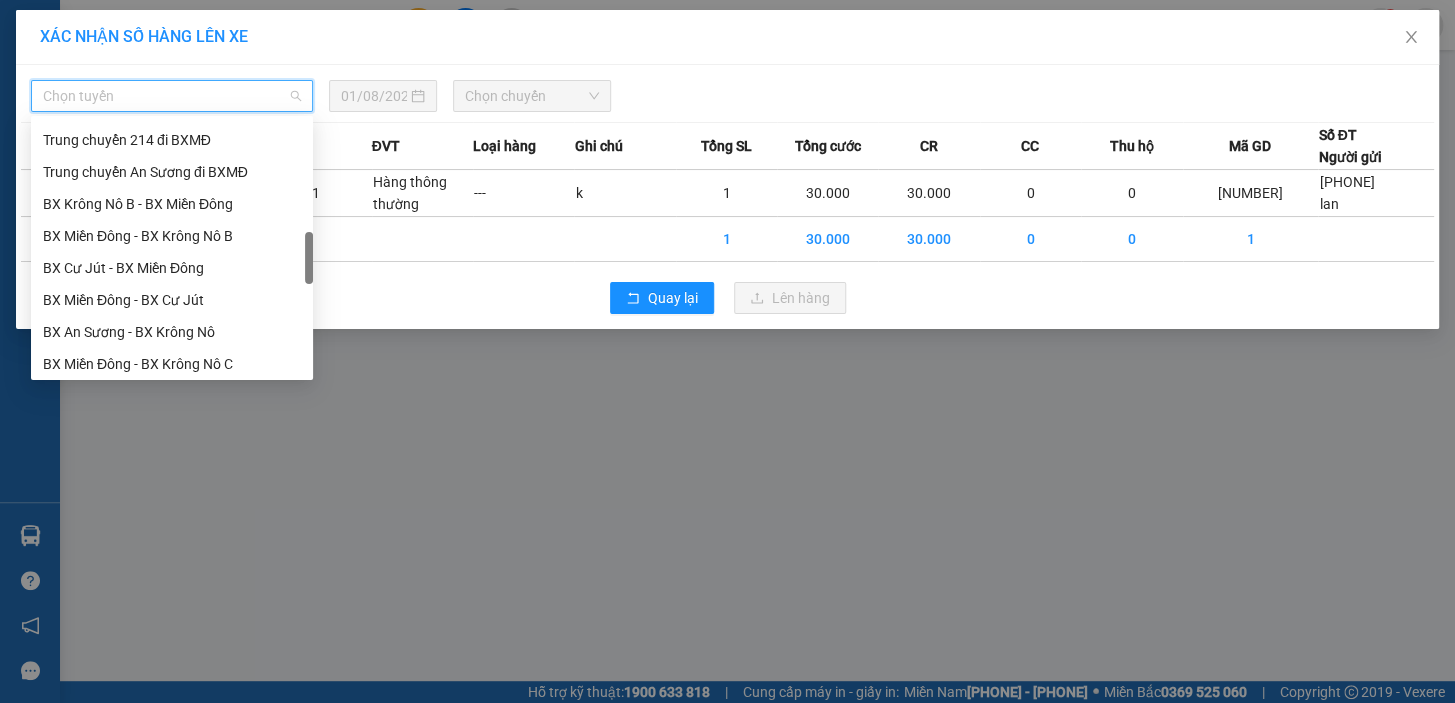 scroll, scrollTop: 727, scrollLeft: 0, axis: vertical 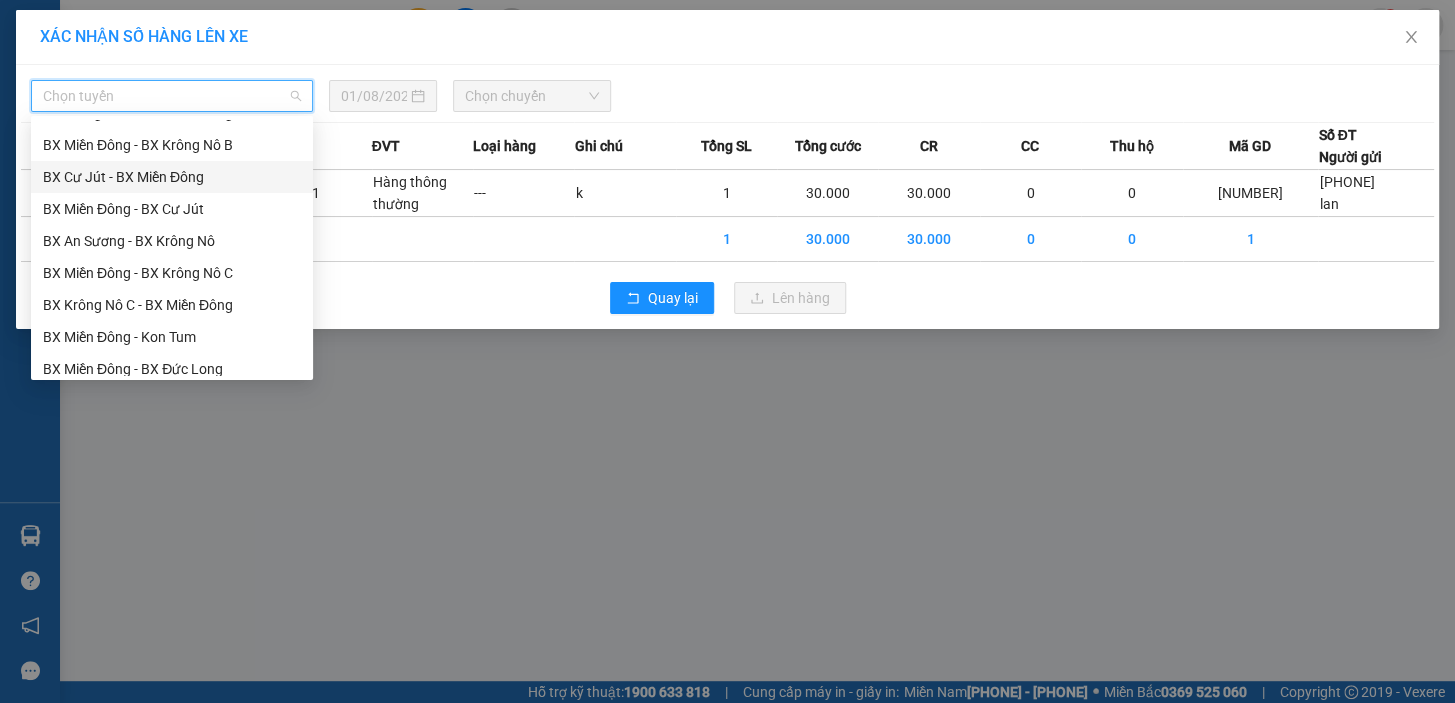 click on "BX Cư Jút - BX Miền Đông" at bounding box center [172, 177] 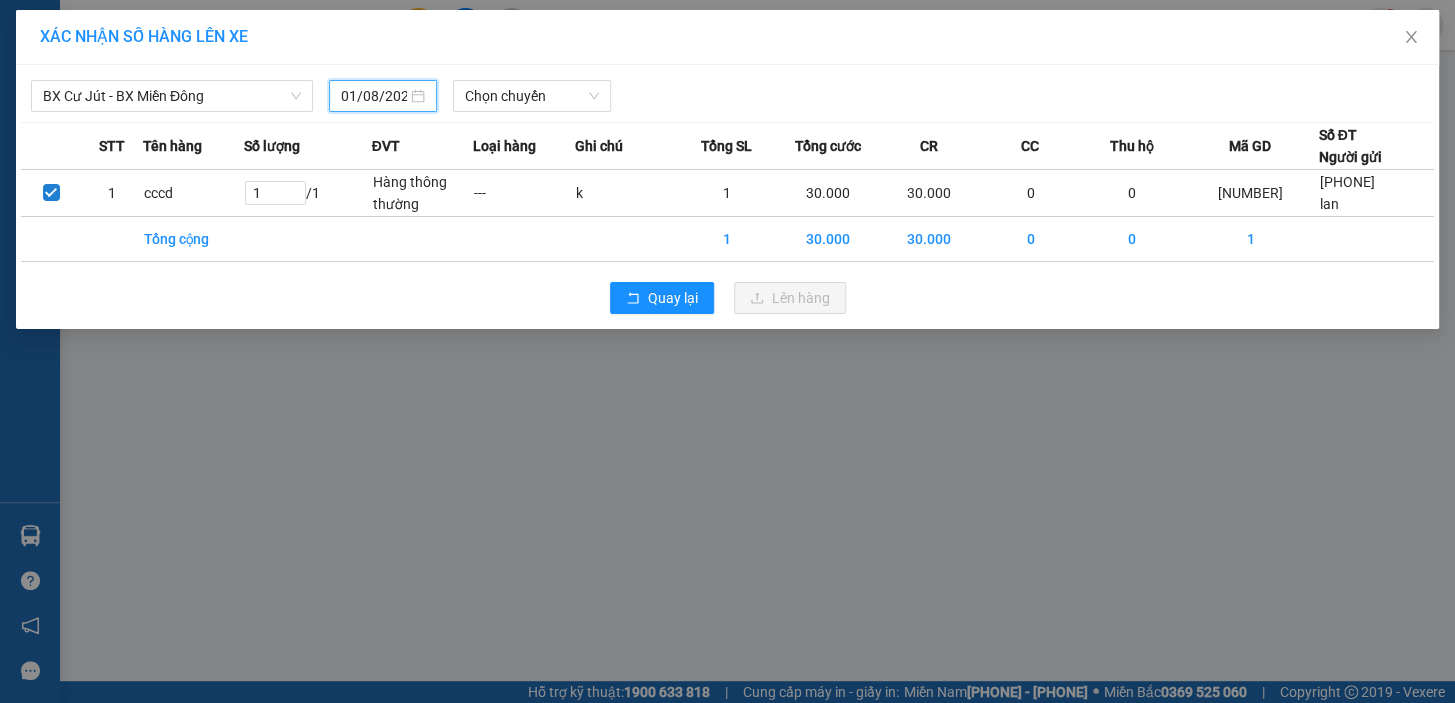 click on "01/08/2025" at bounding box center (374, 96) 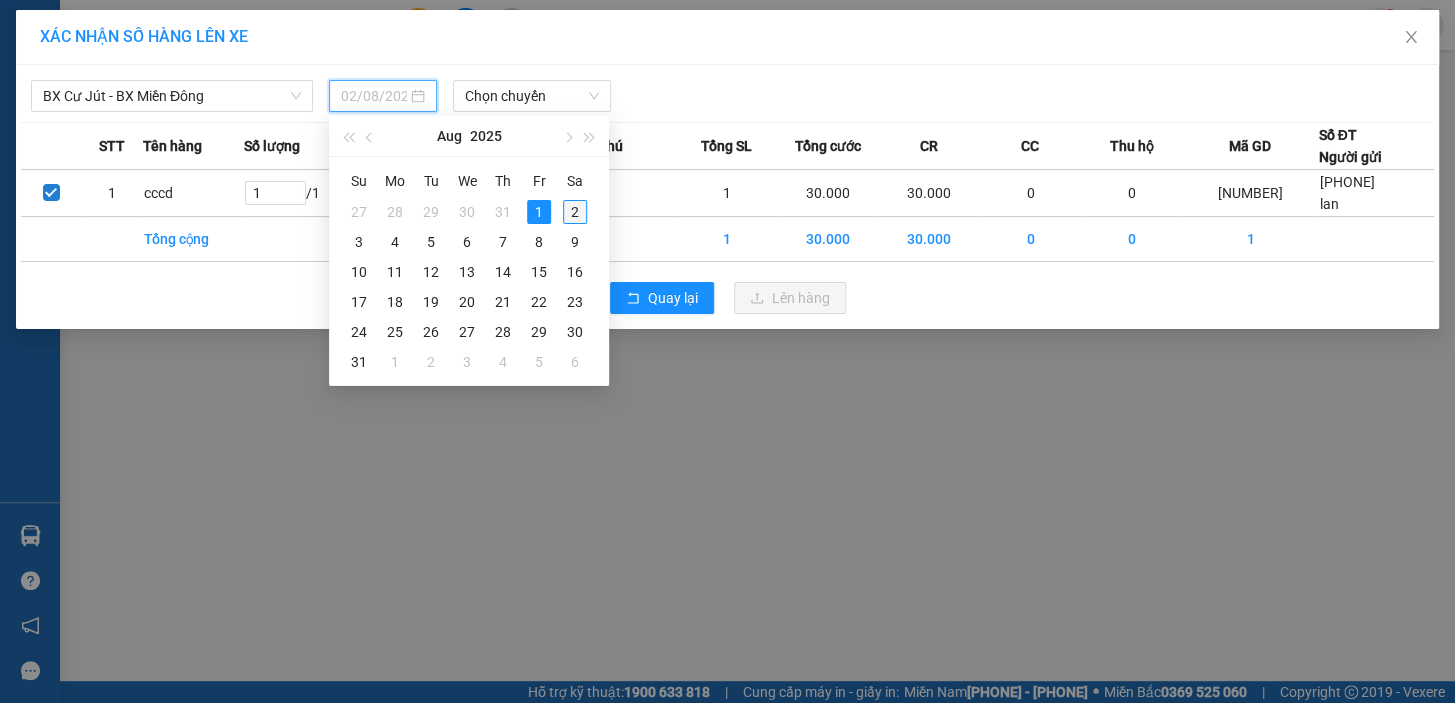 click on "2" at bounding box center [575, 212] 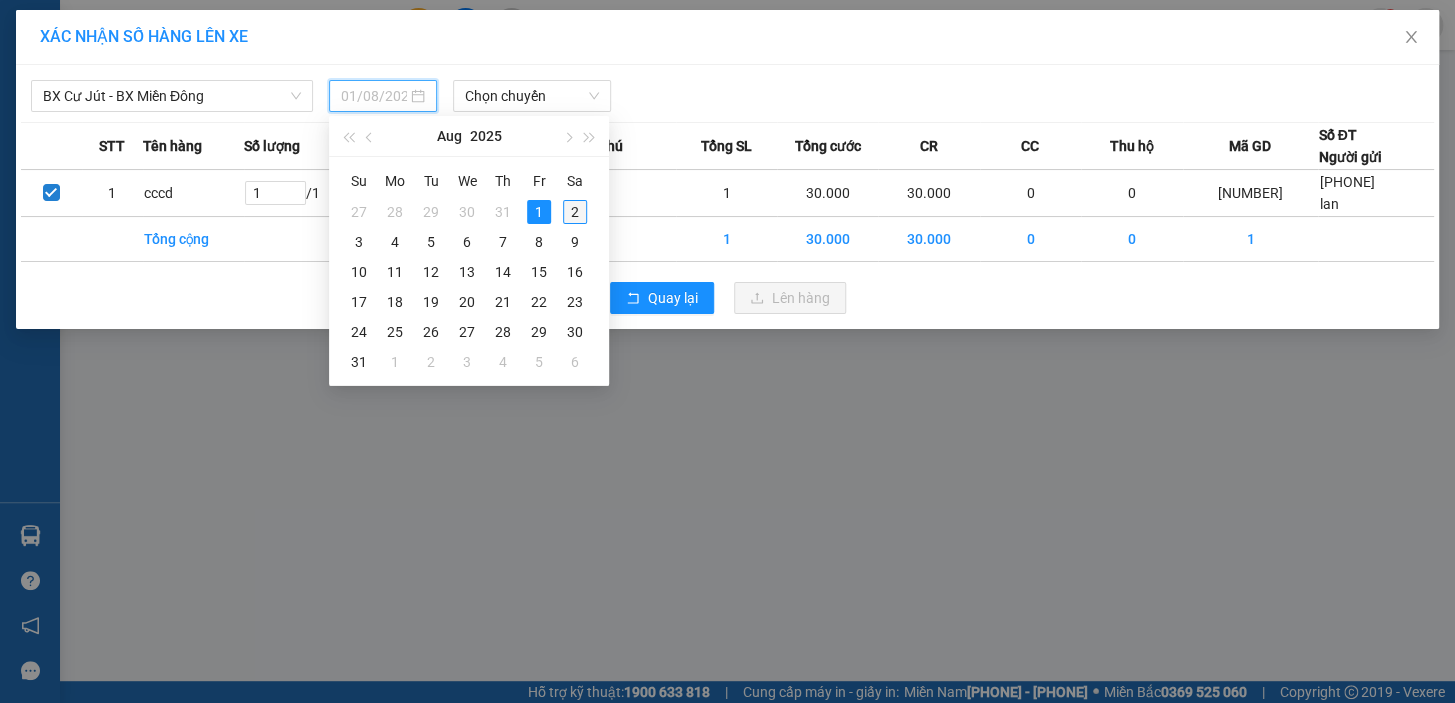 type on "02/08/2025" 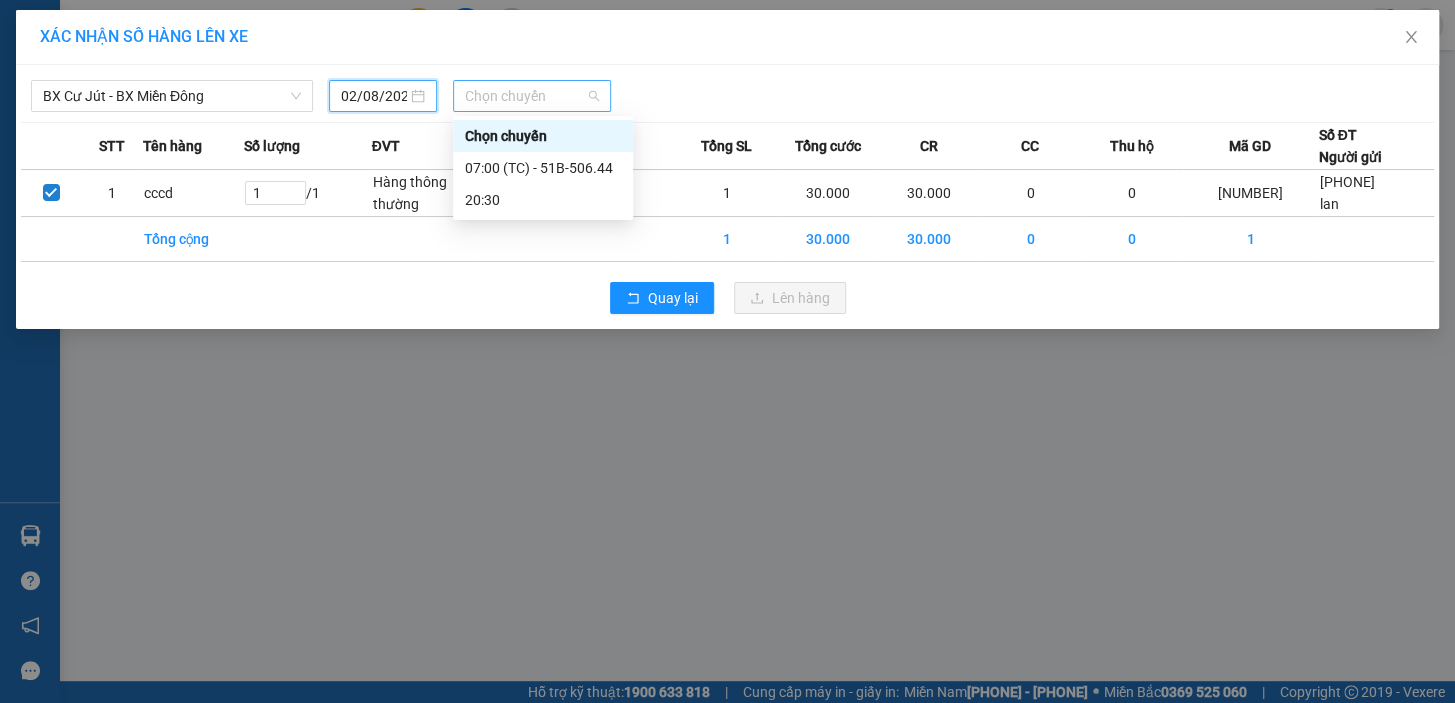 click on "Chọn chuyến" at bounding box center [532, 96] 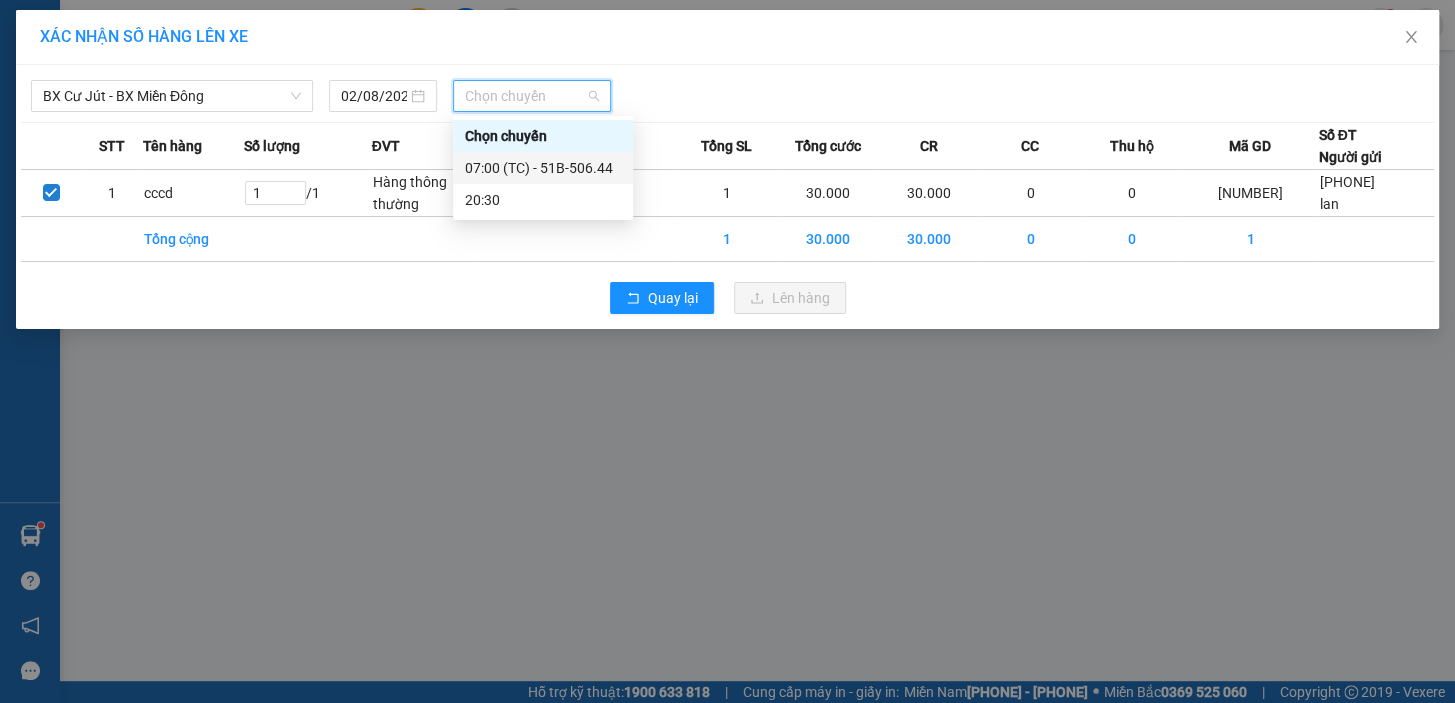 click on "[TIME]   (TC)   - [NUMBER]" at bounding box center [543, 168] 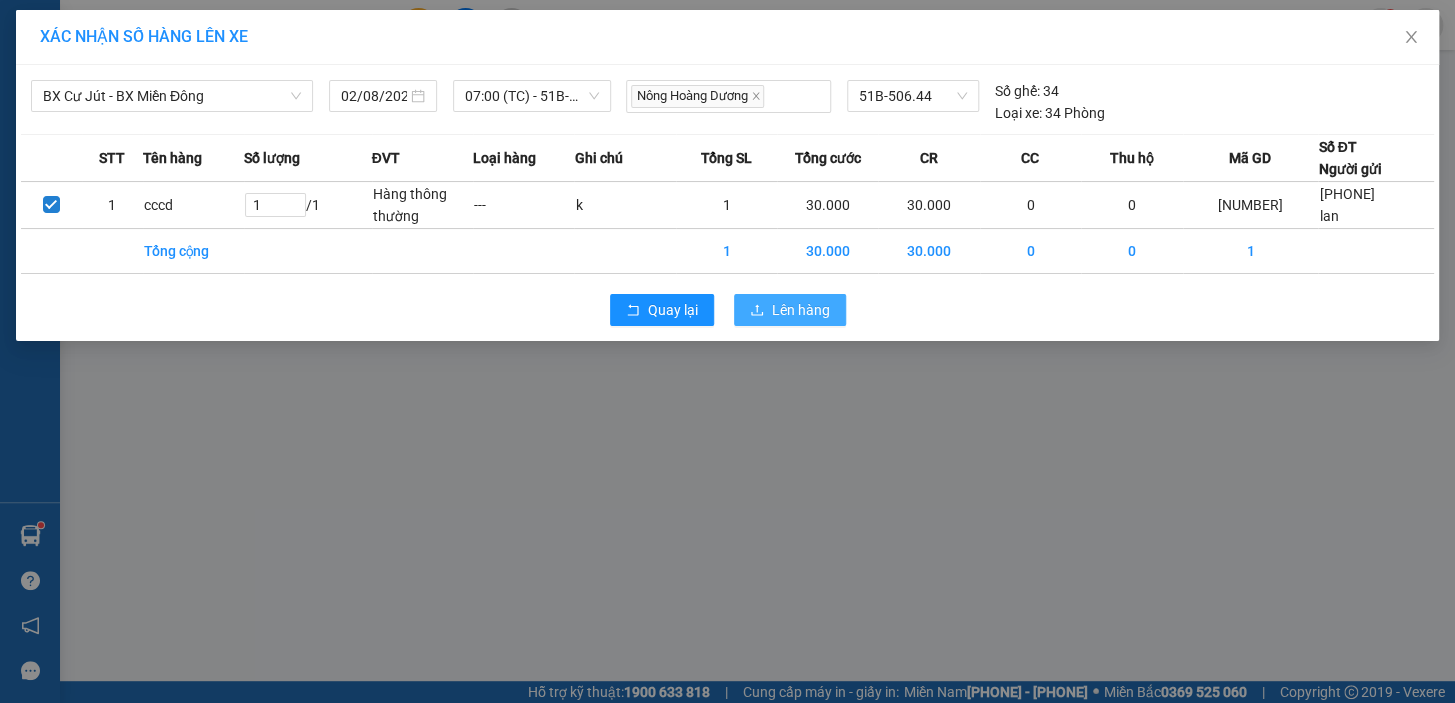 click on "Lên hàng" at bounding box center (801, 310) 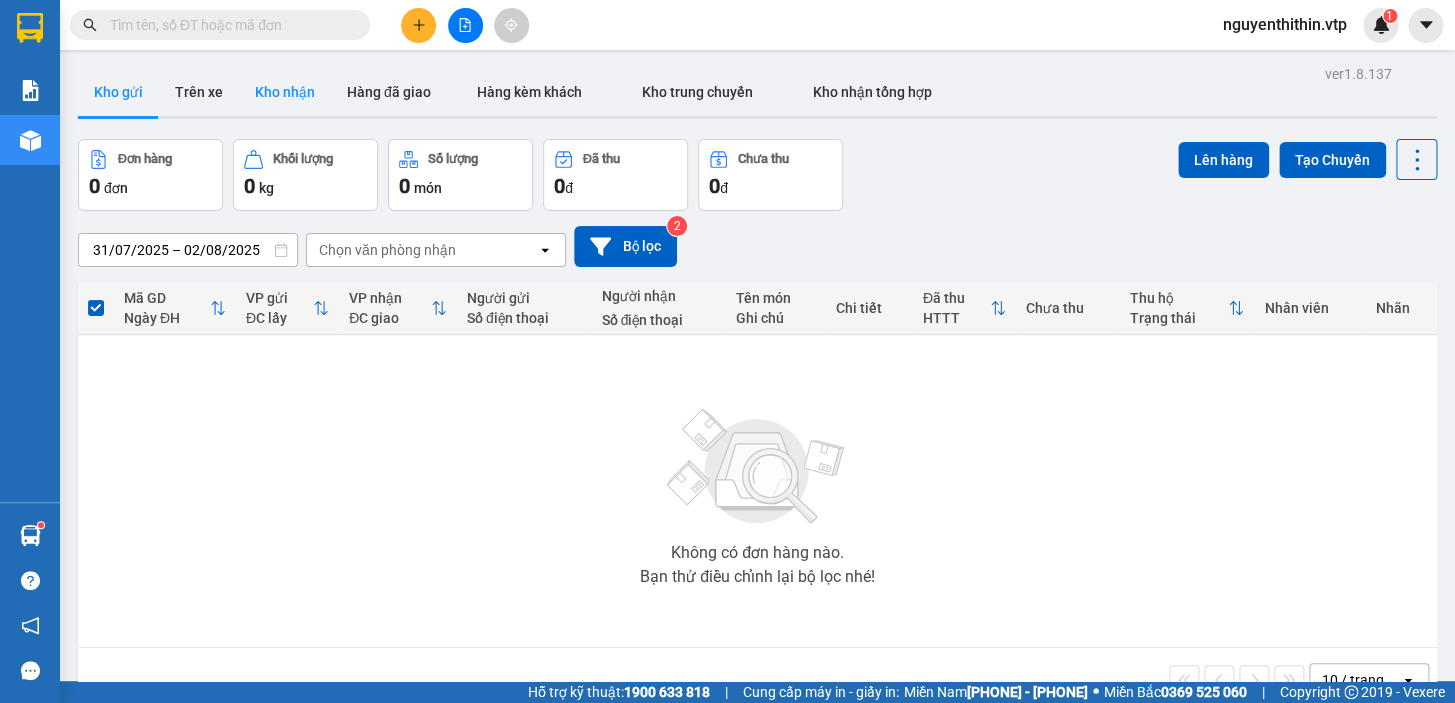 click on "Kho nhận" at bounding box center [285, 92] 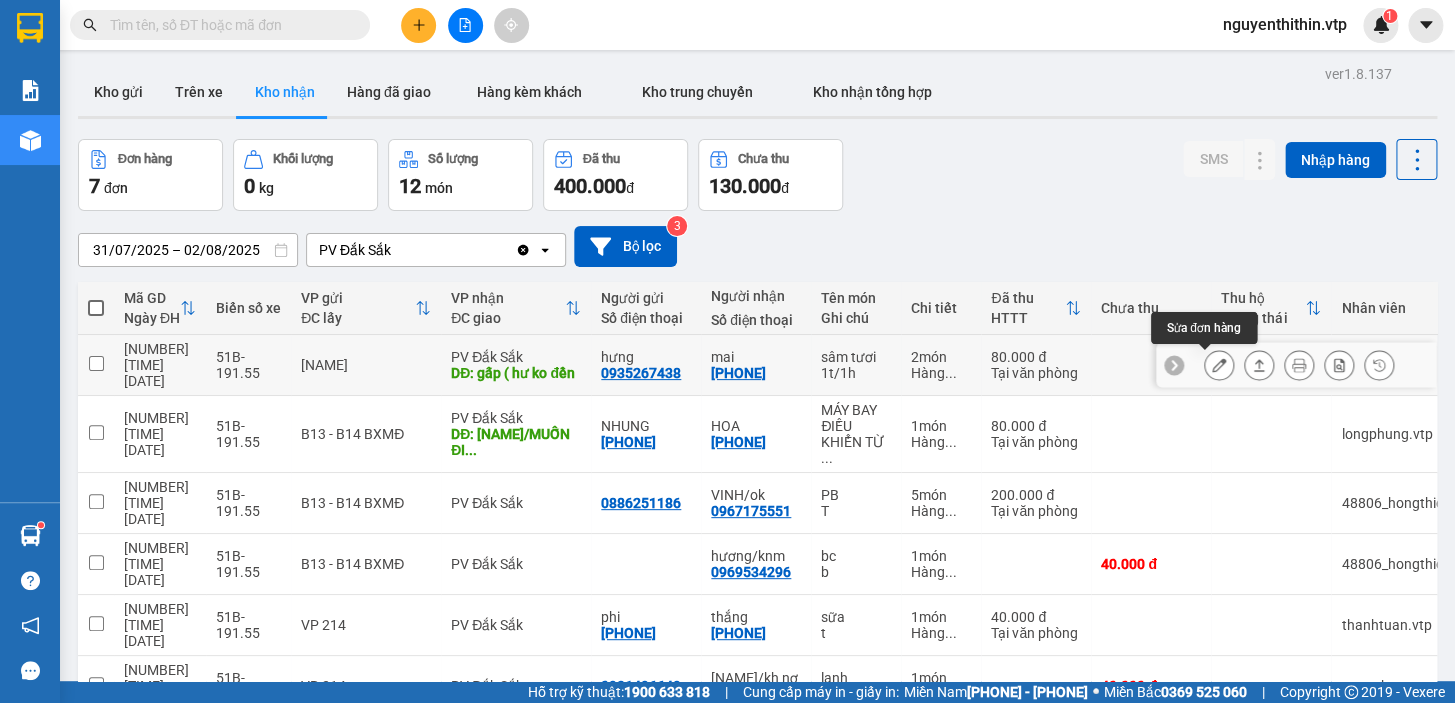 click 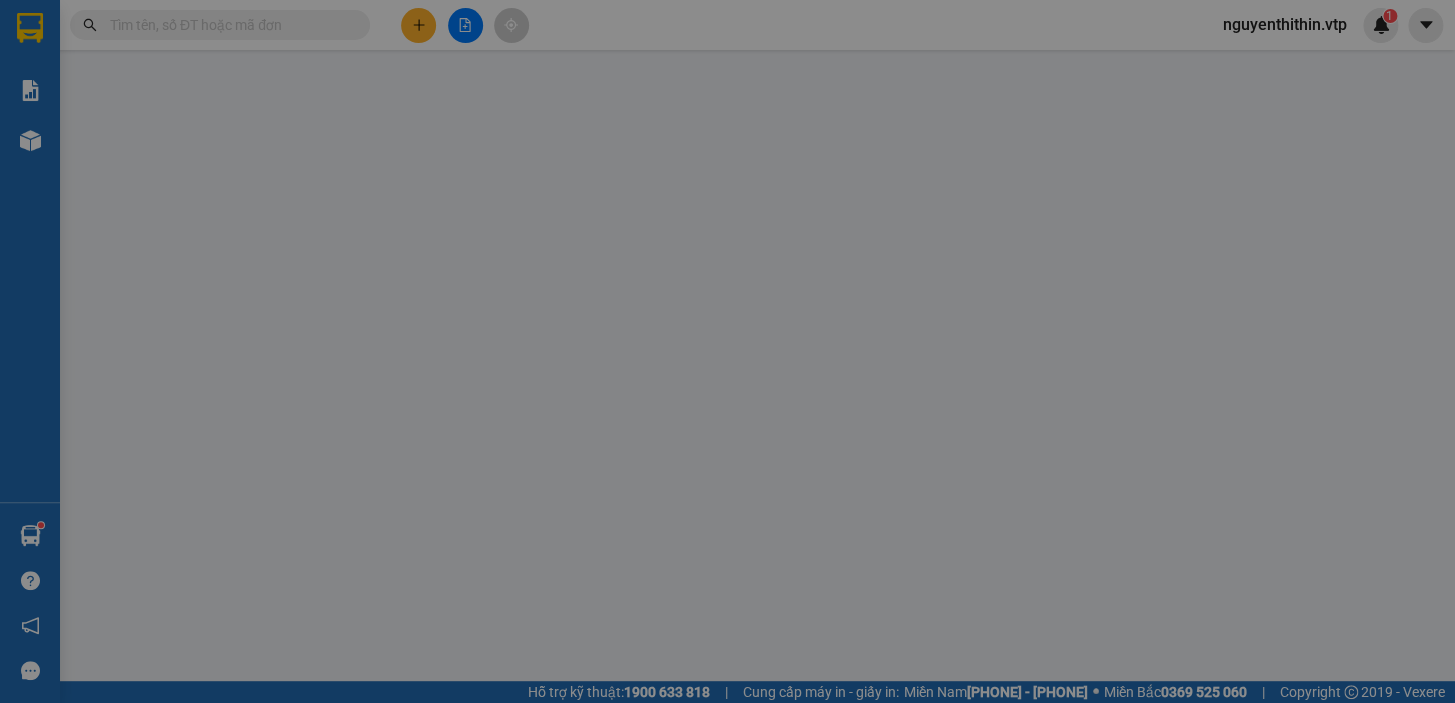 type on "0935267438" 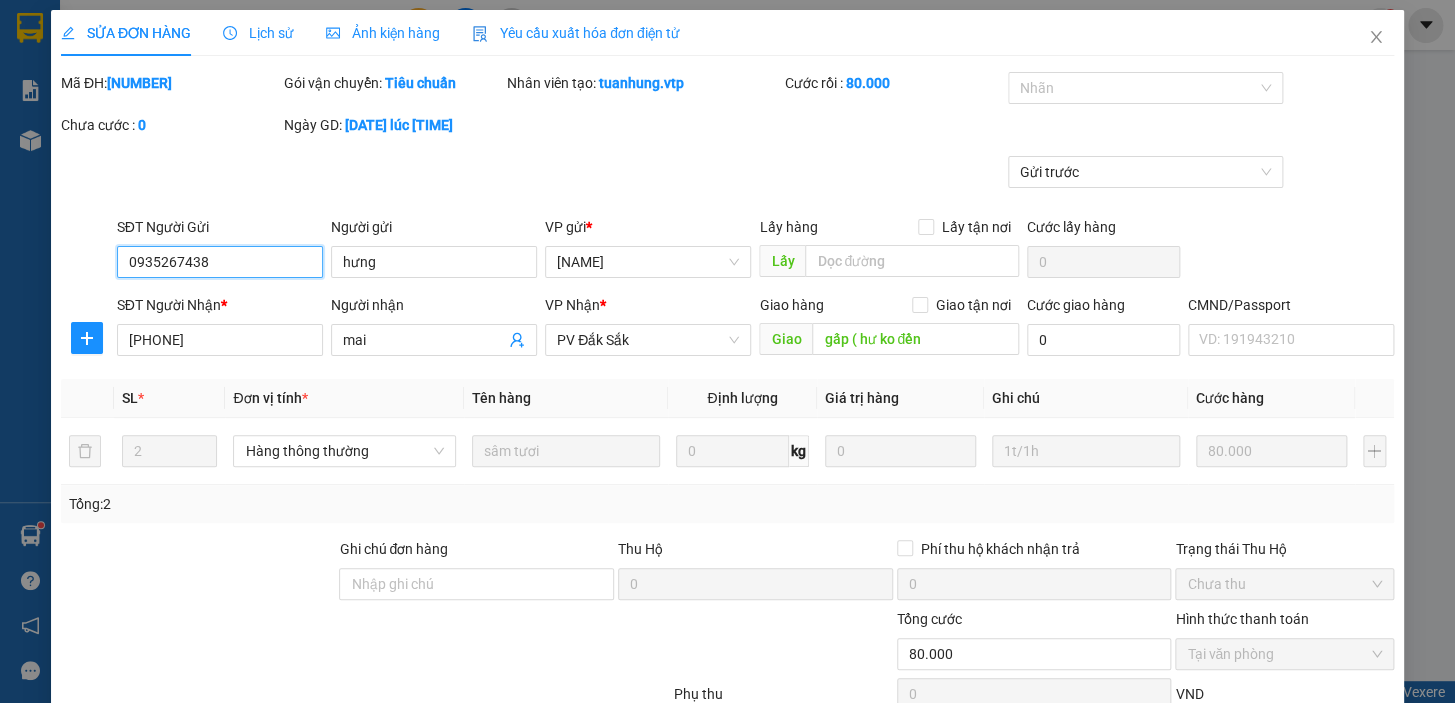 type on "4.000" 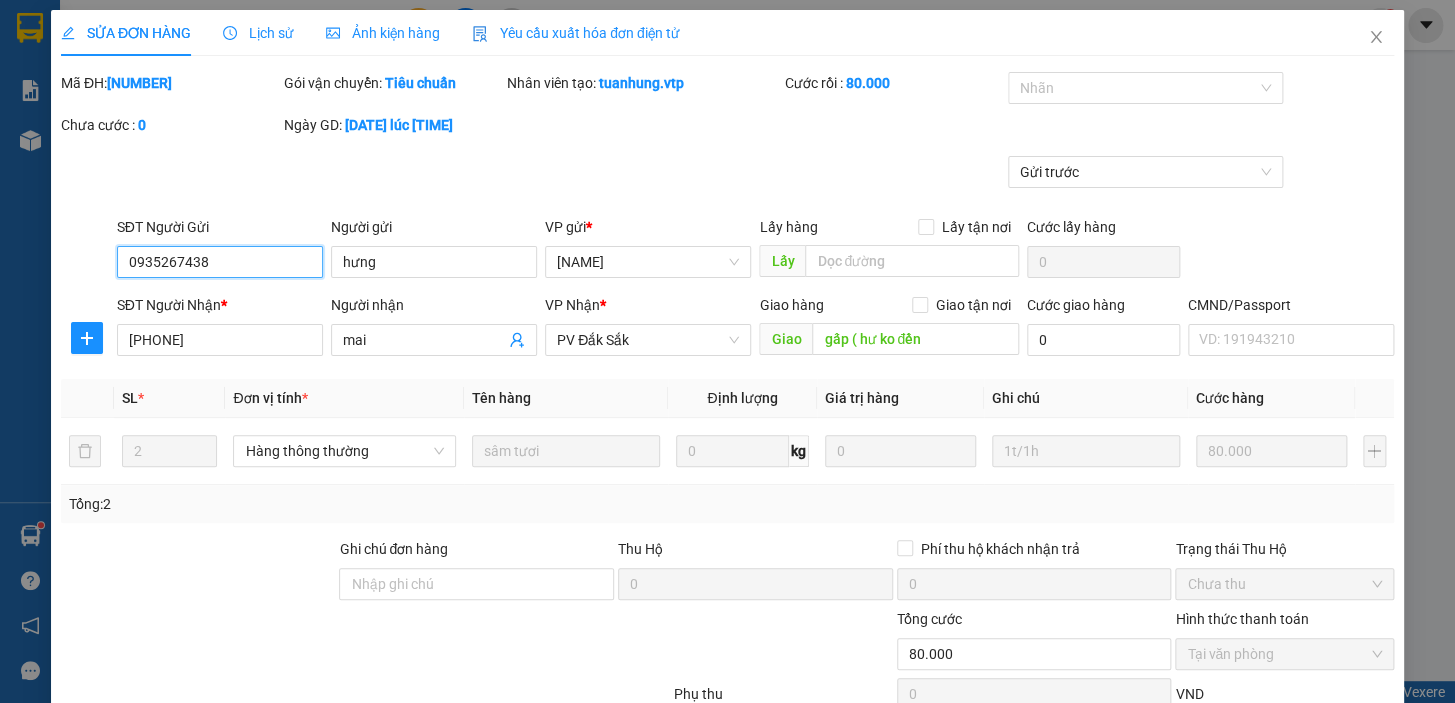 scroll, scrollTop: 242, scrollLeft: 0, axis: vertical 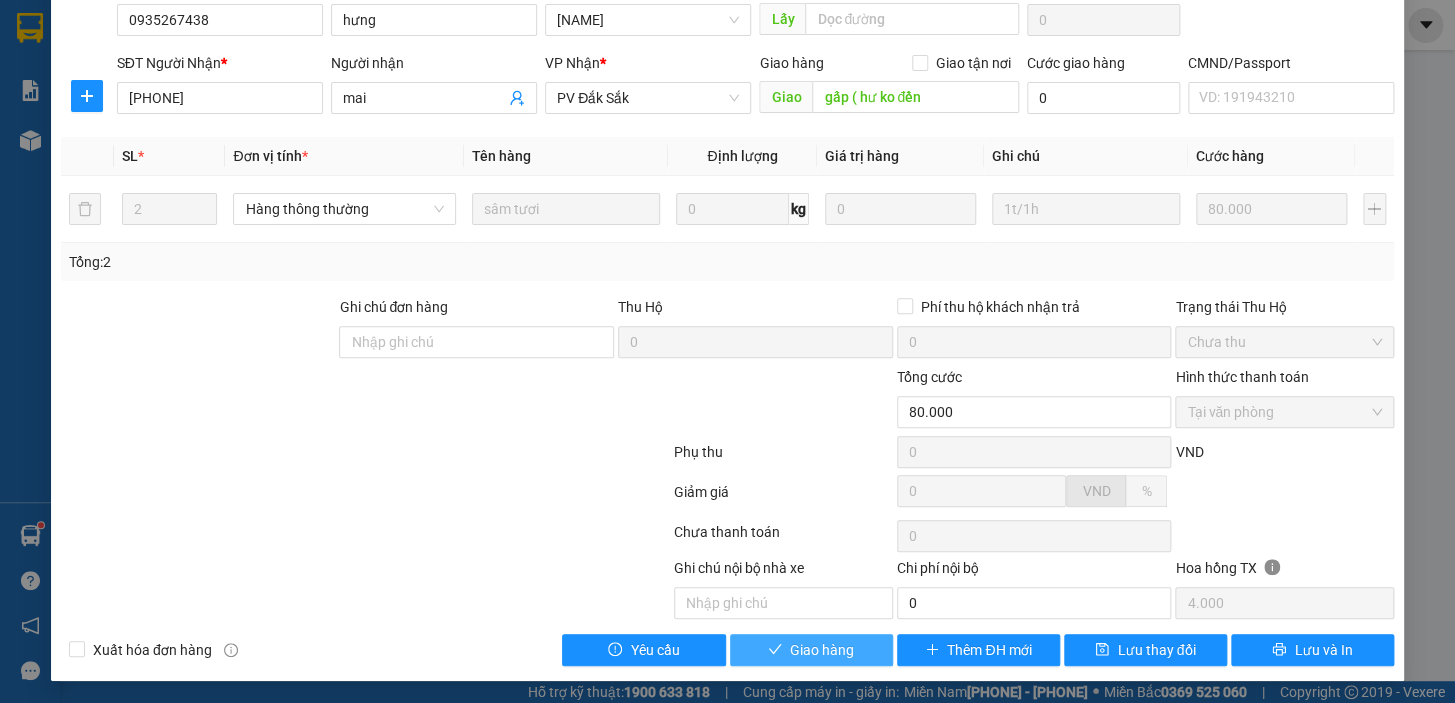 click on "Giao hàng" at bounding box center [822, 650] 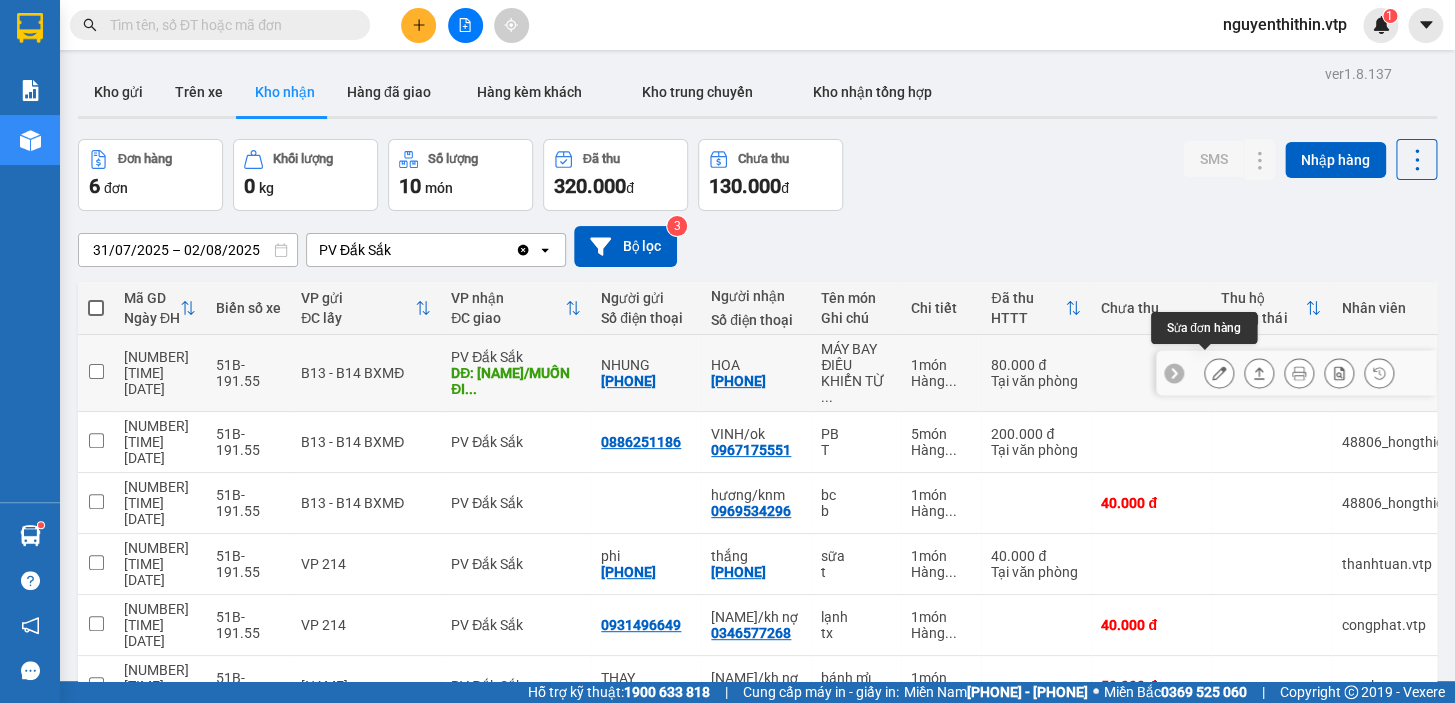 click 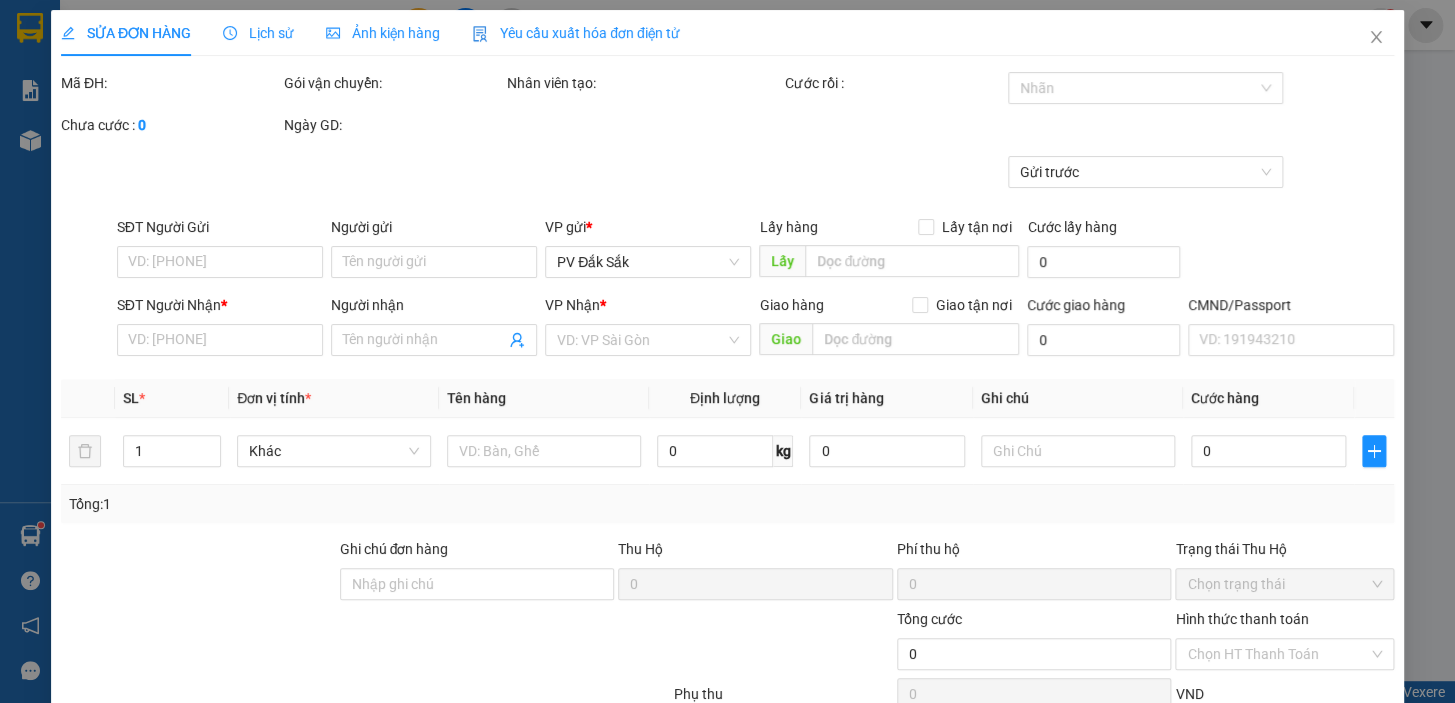 type on "4.000" 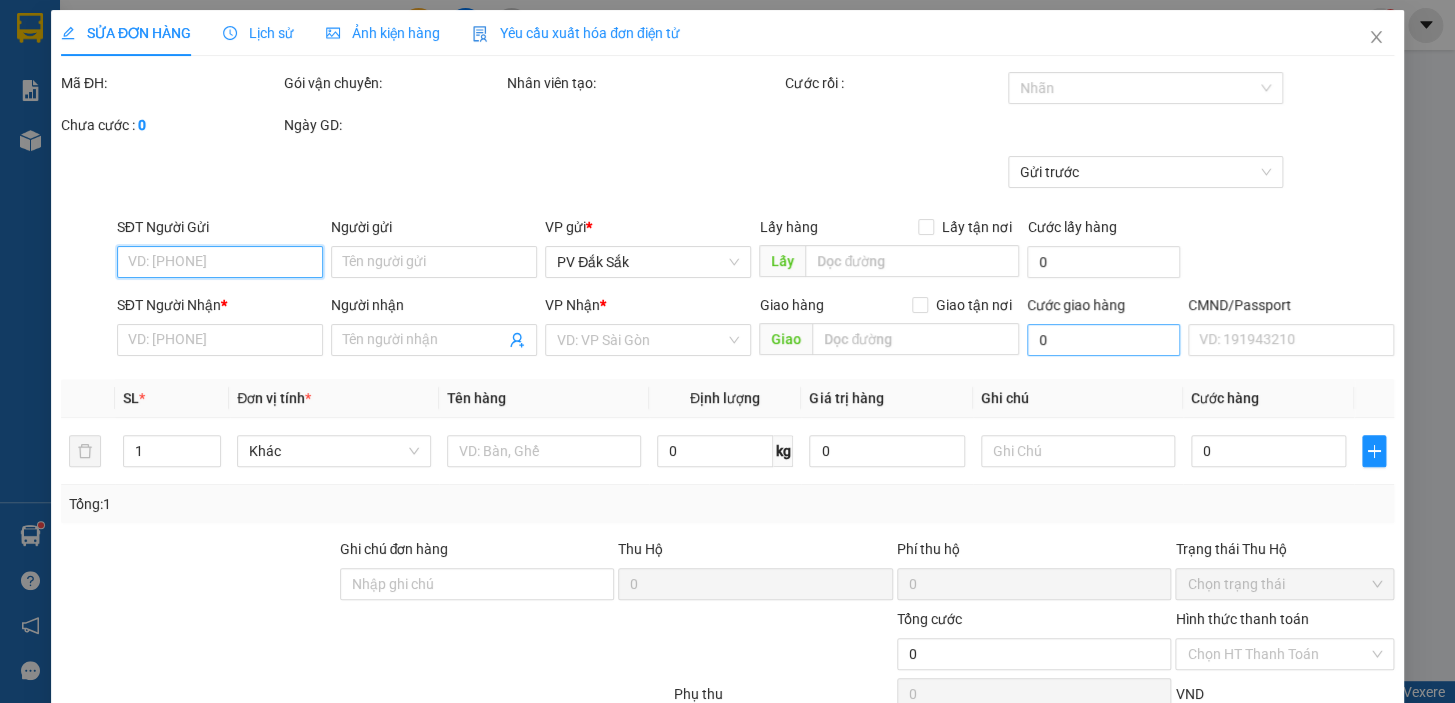 type on "[PHONE]" 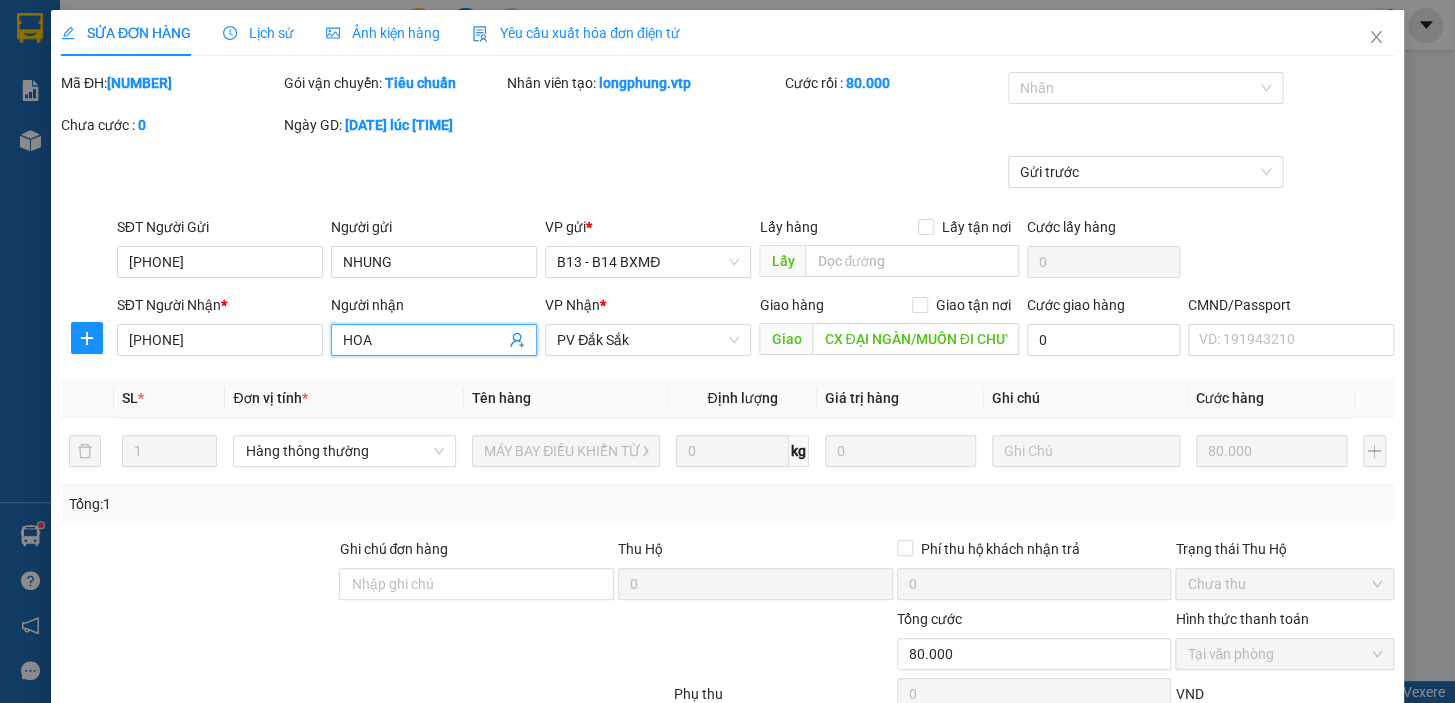 click on "HOA" at bounding box center [424, 340] 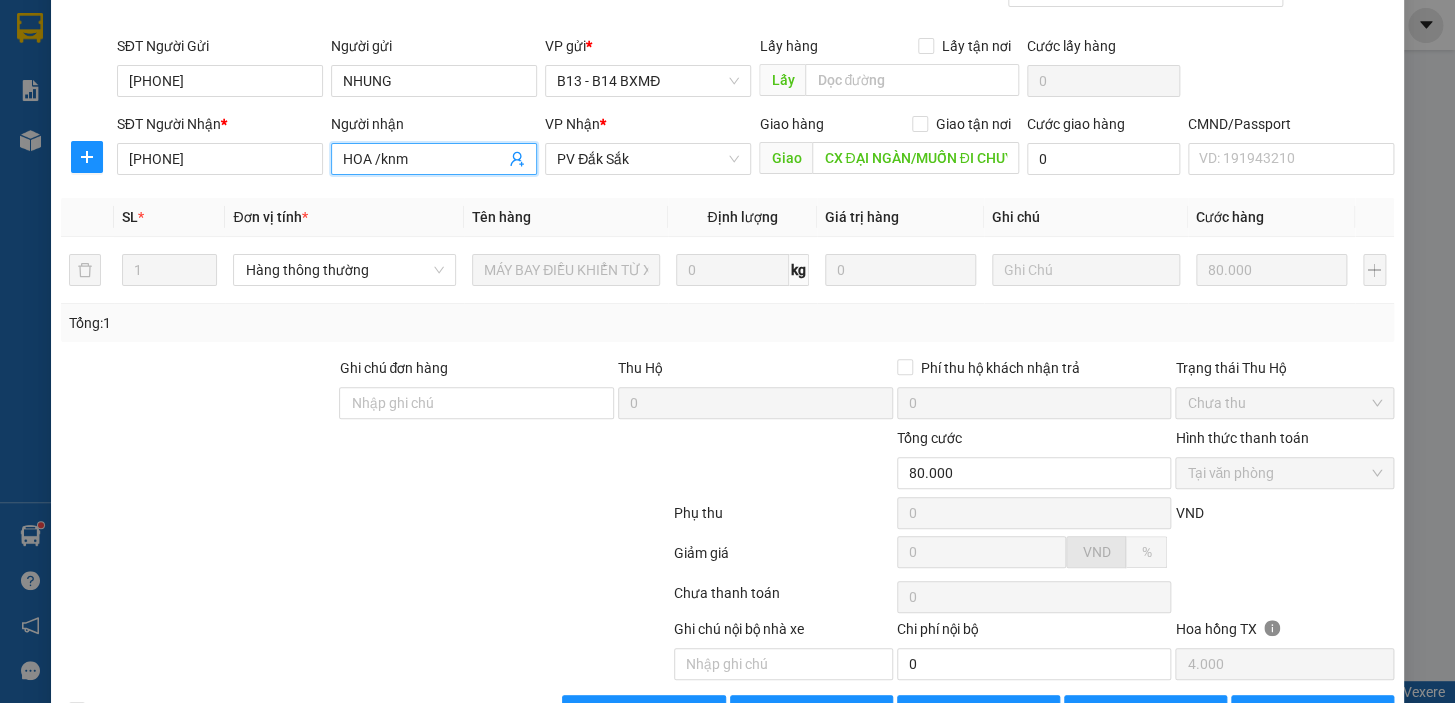 scroll, scrollTop: 242, scrollLeft: 0, axis: vertical 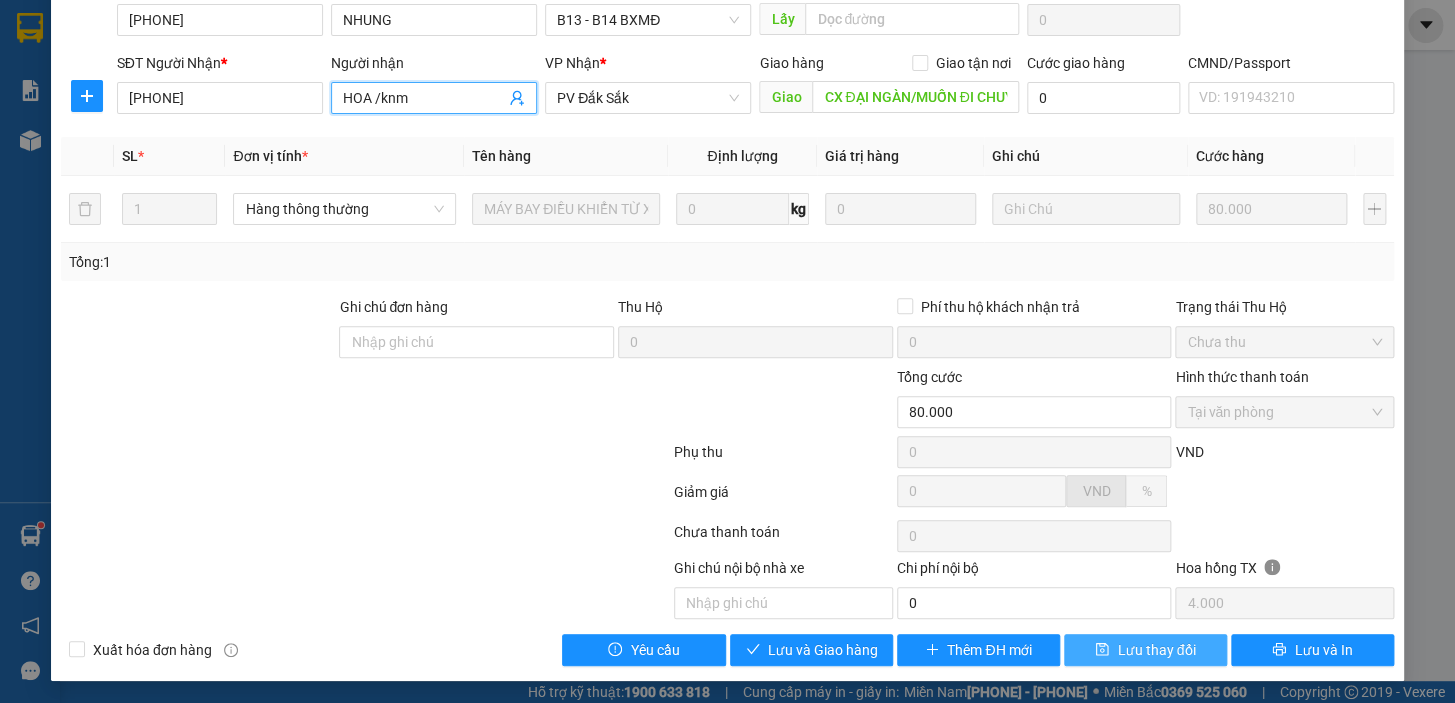 type on "HOA /knm" 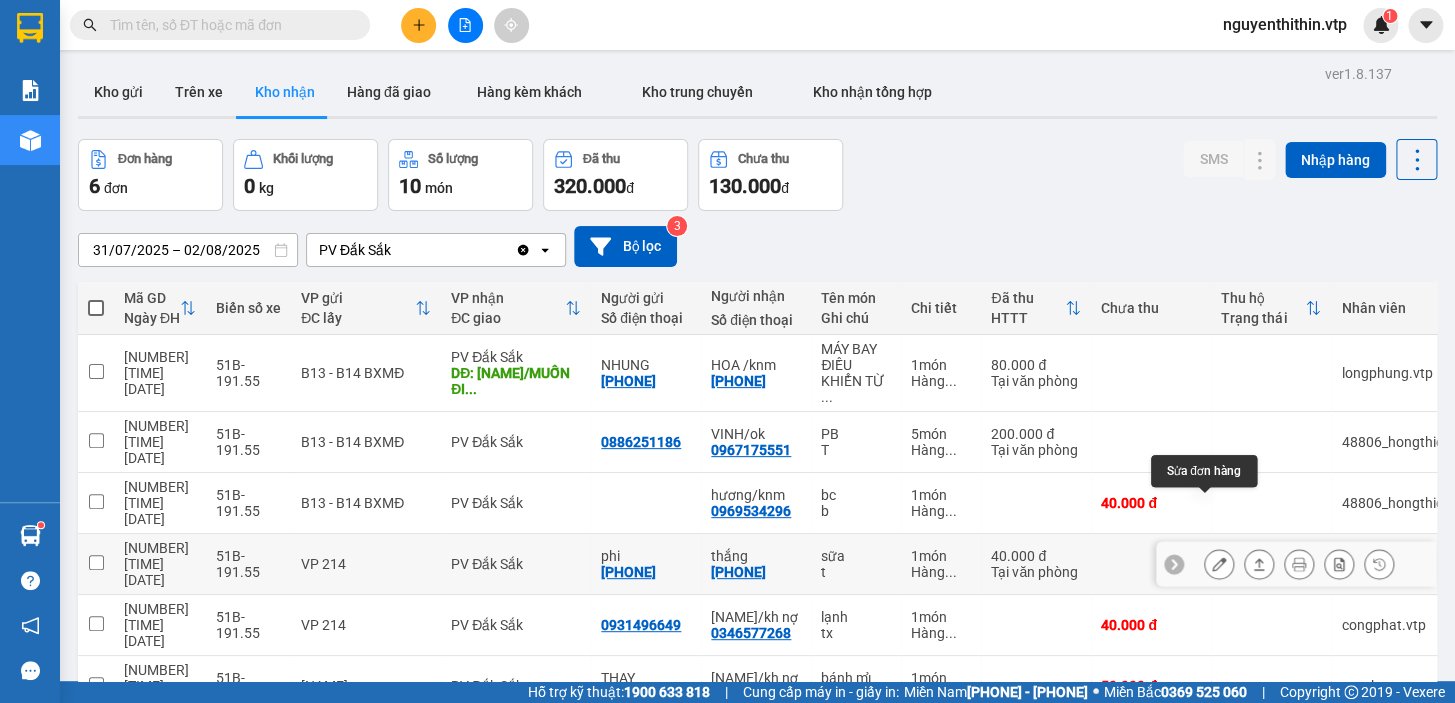 click 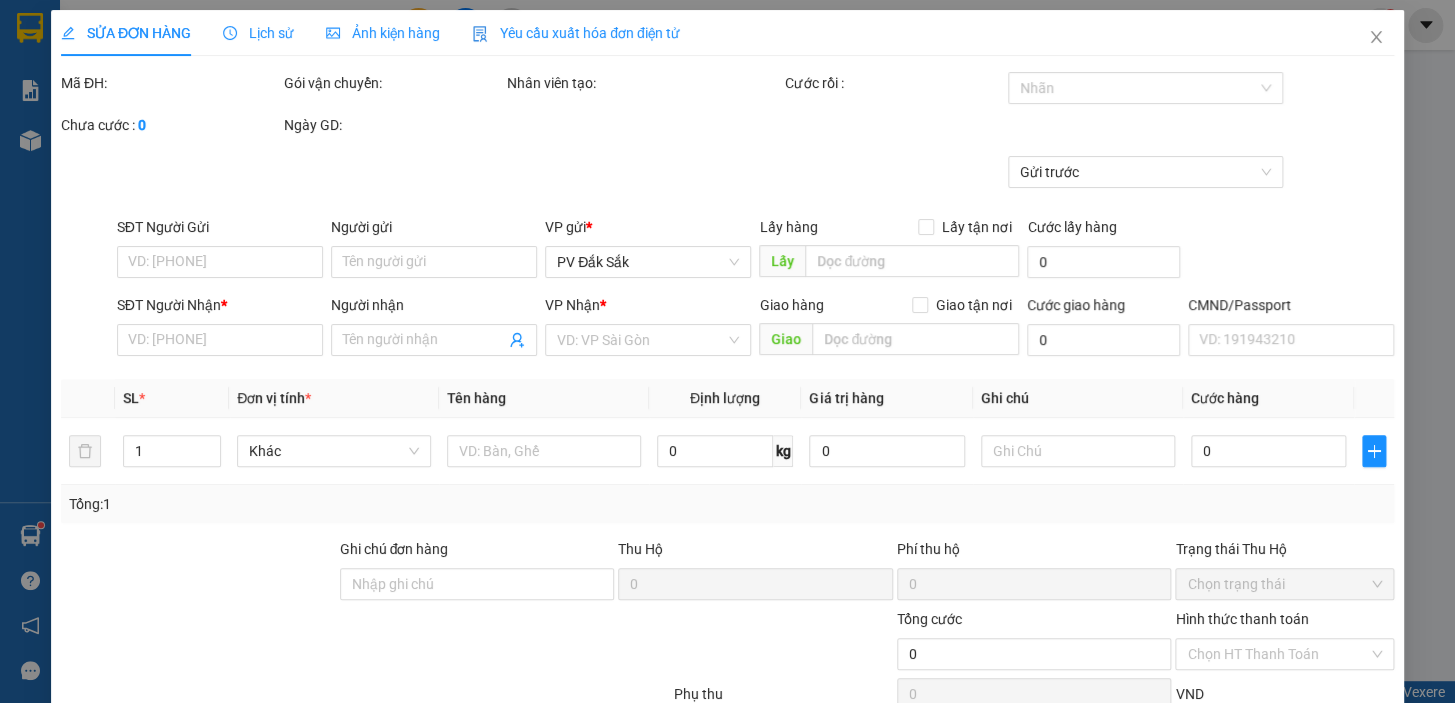 type on "2.000" 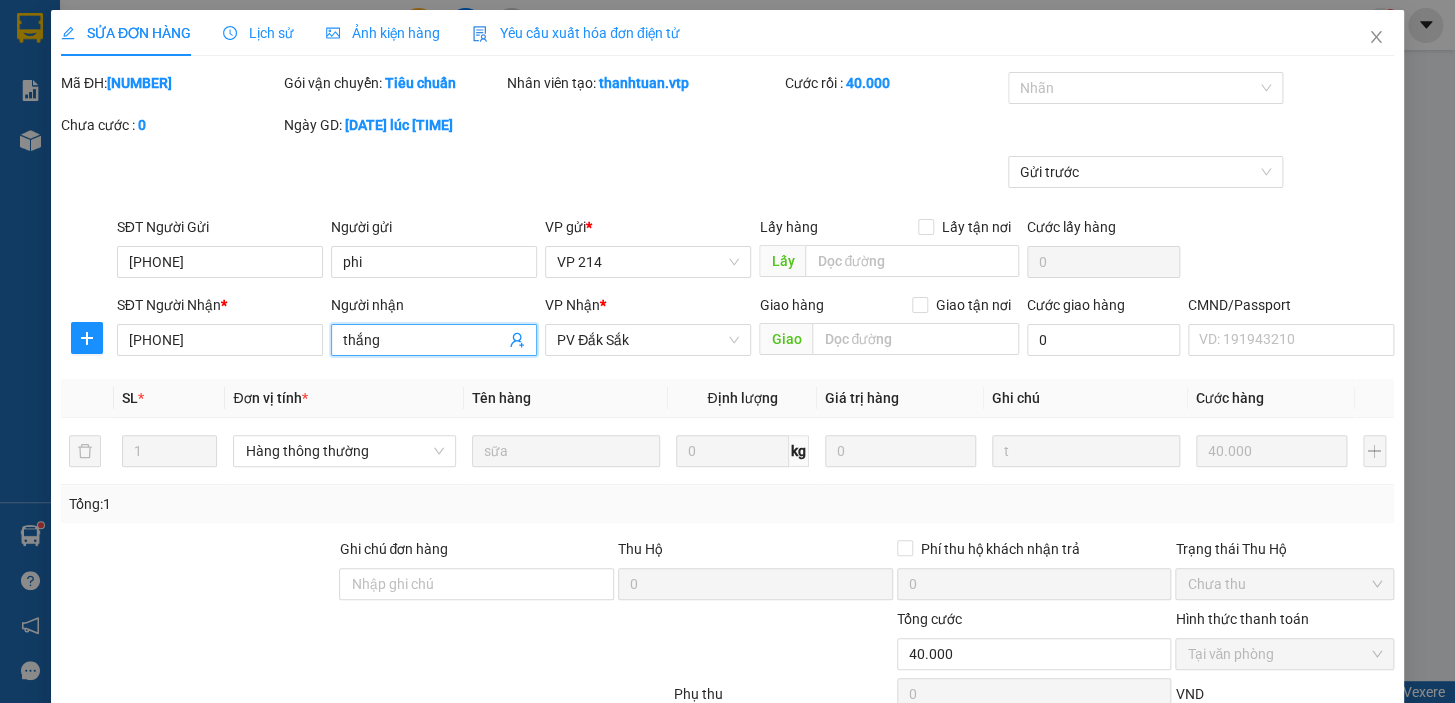 click on "thắng" at bounding box center [424, 340] 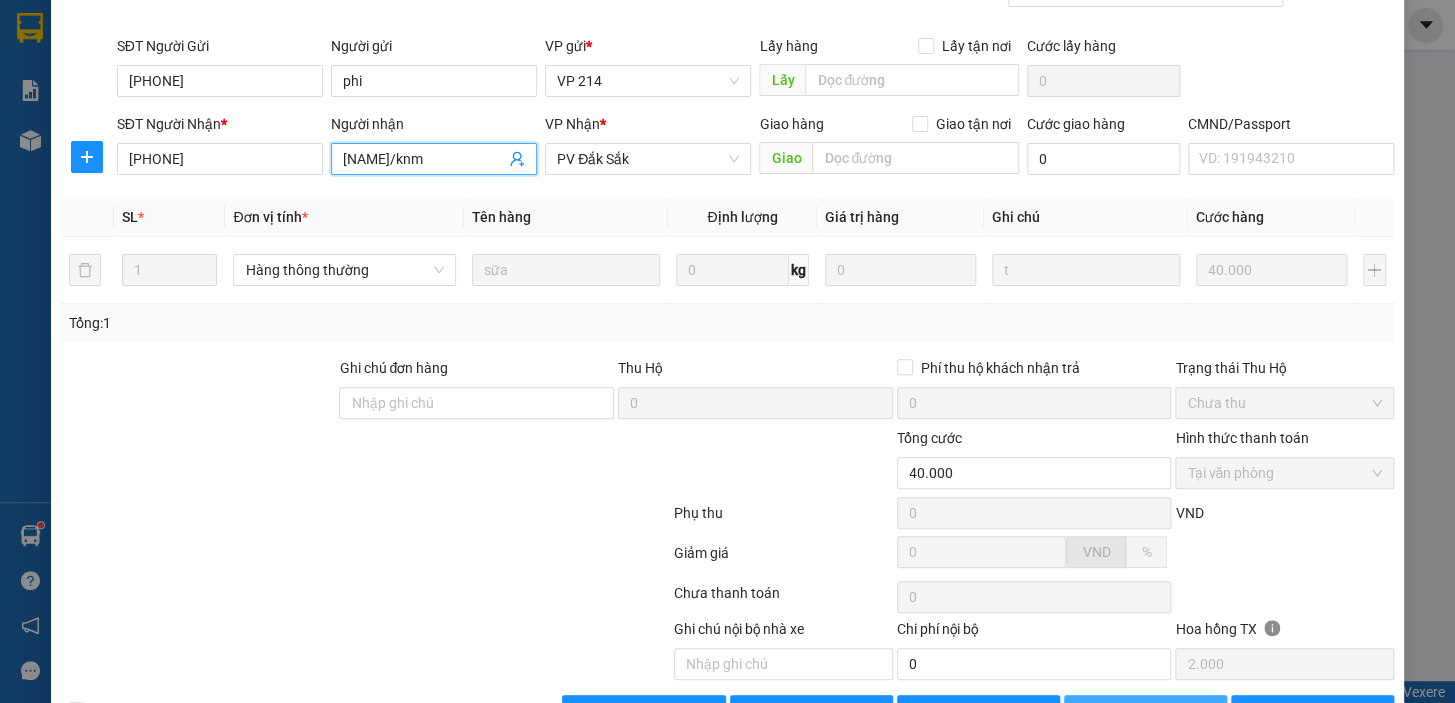 scroll, scrollTop: 242, scrollLeft: 0, axis: vertical 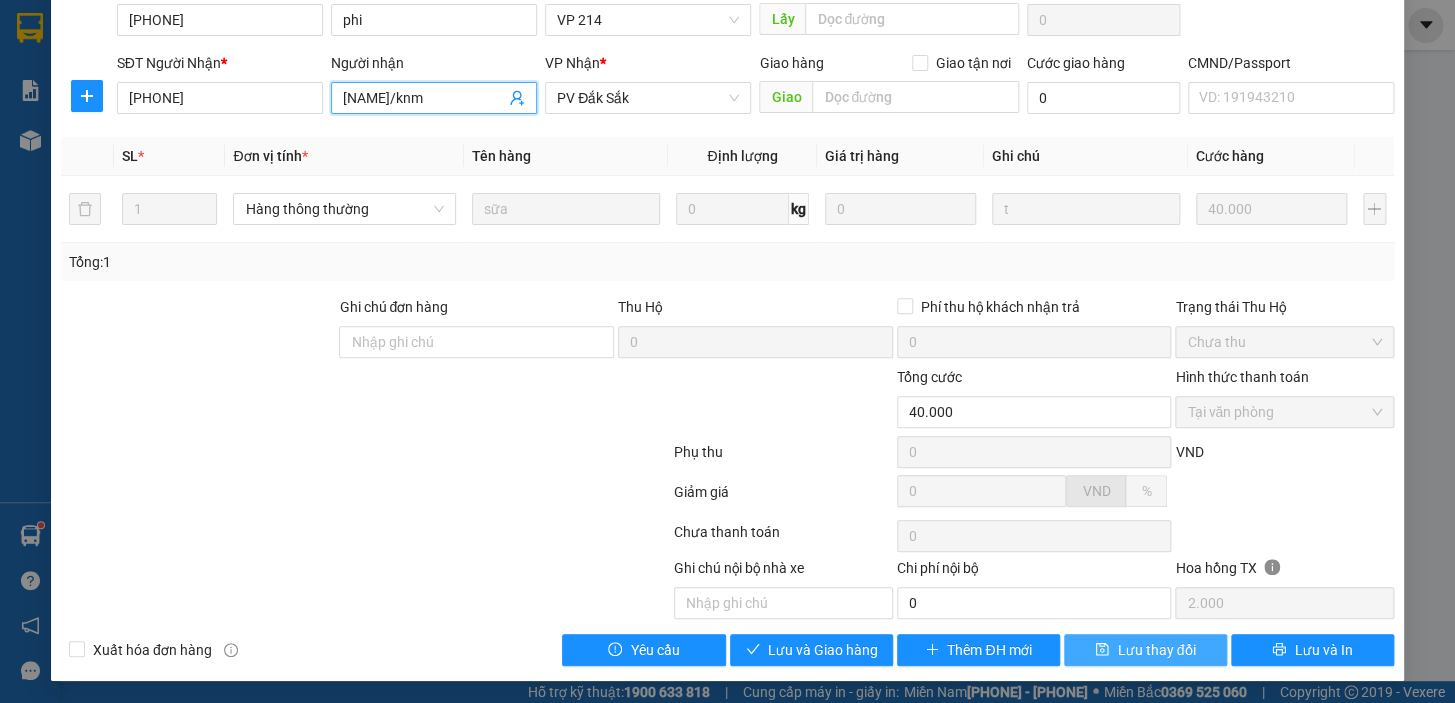 type on "[NAME]/knm" 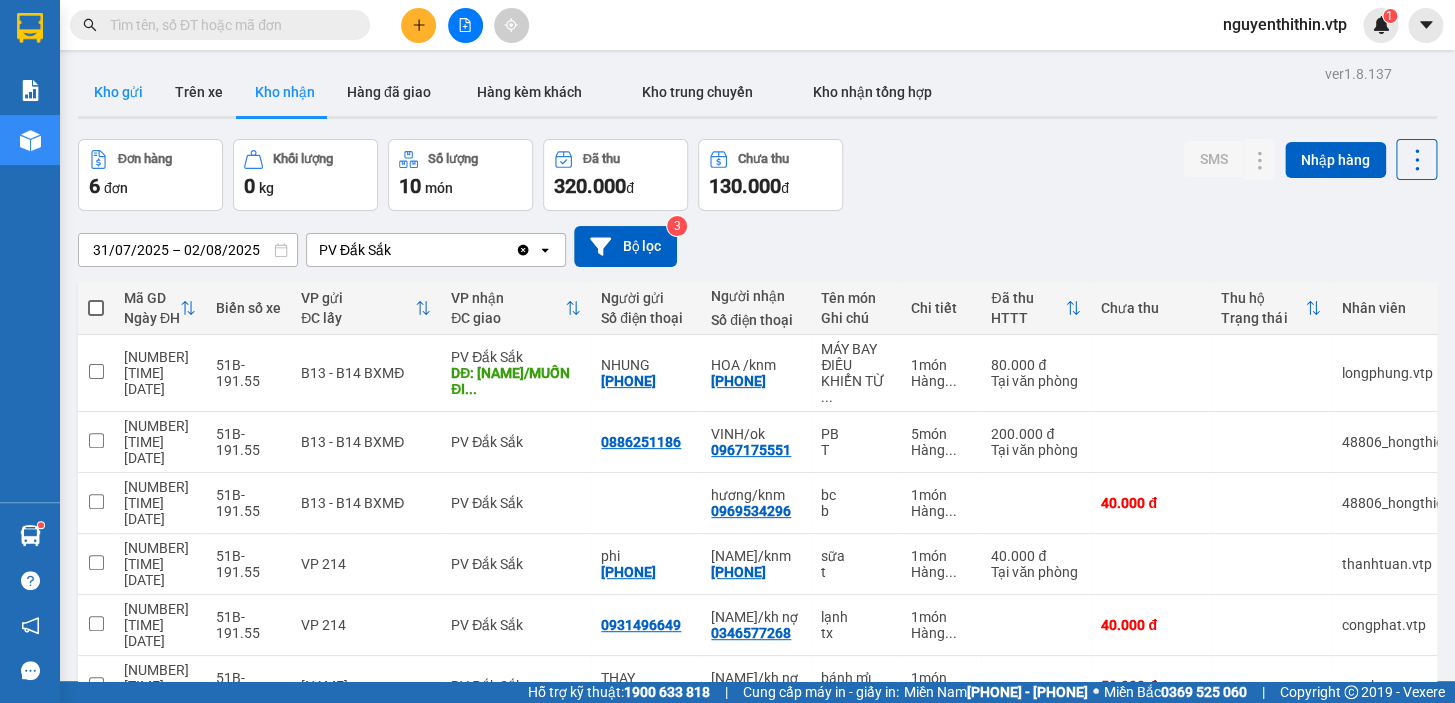 click on "Kho gửi" at bounding box center [118, 92] 